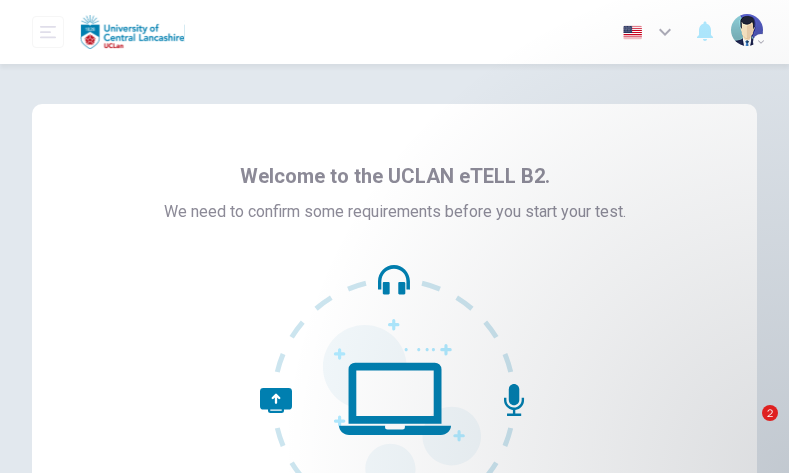scroll, scrollTop: 0, scrollLeft: 0, axis: both 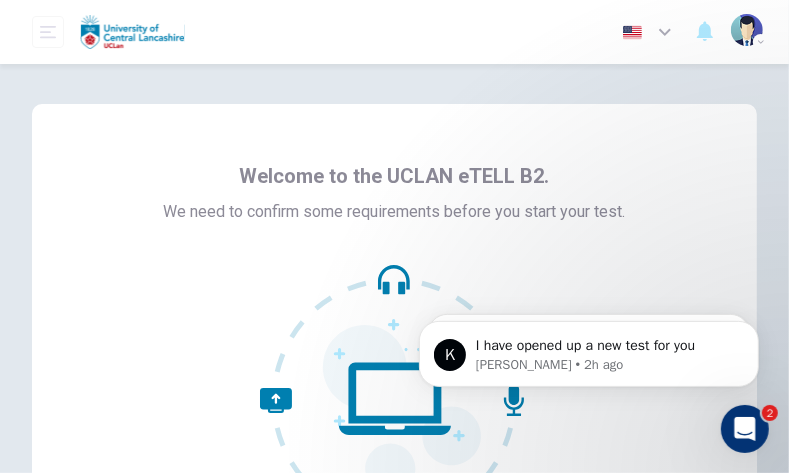 click 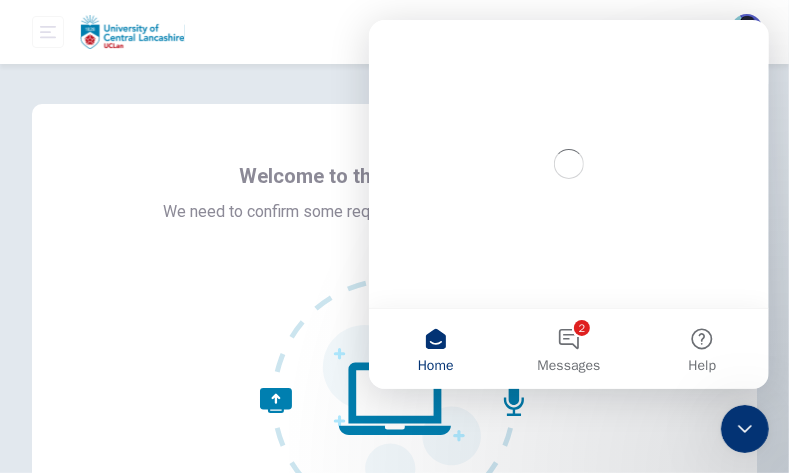 scroll, scrollTop: 0, scrollLeft: 0, axis: both 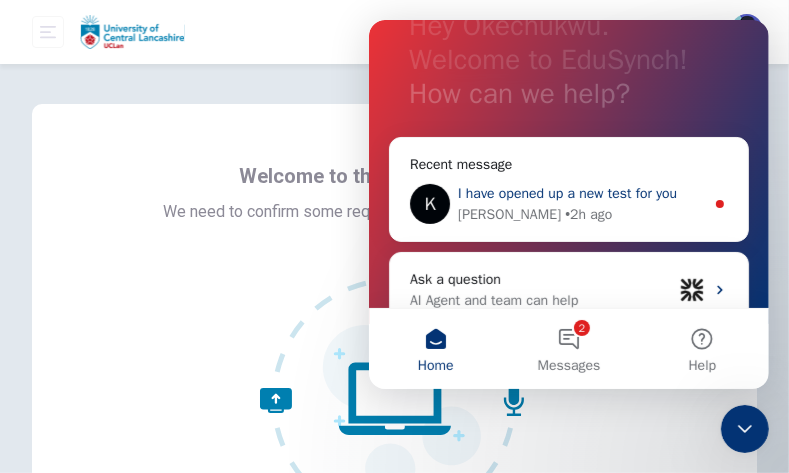 click on "I have opened up a new test for you" at bounding box center [566, 193] 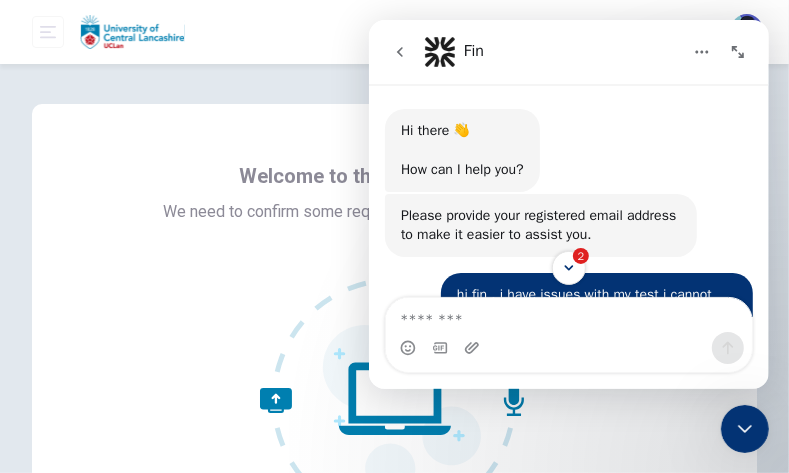 scroll, scrollTop: 2, scrollLeft: 0, axis: vertical 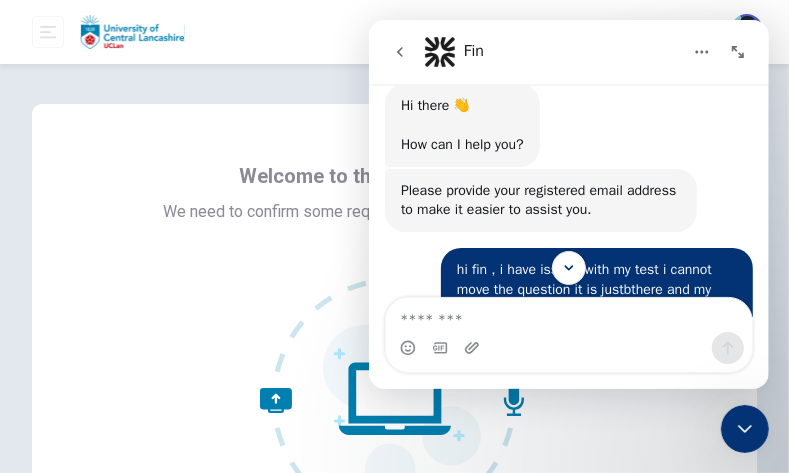 click 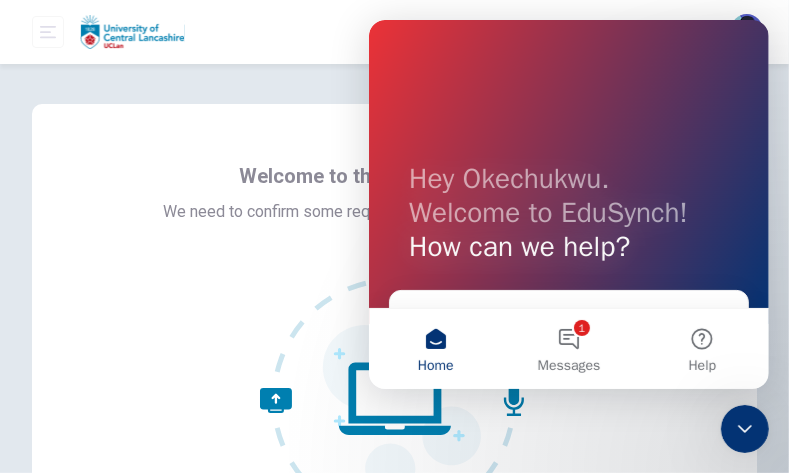 scroll, scrollTop: 0, scrollLeft: 0, axis: both 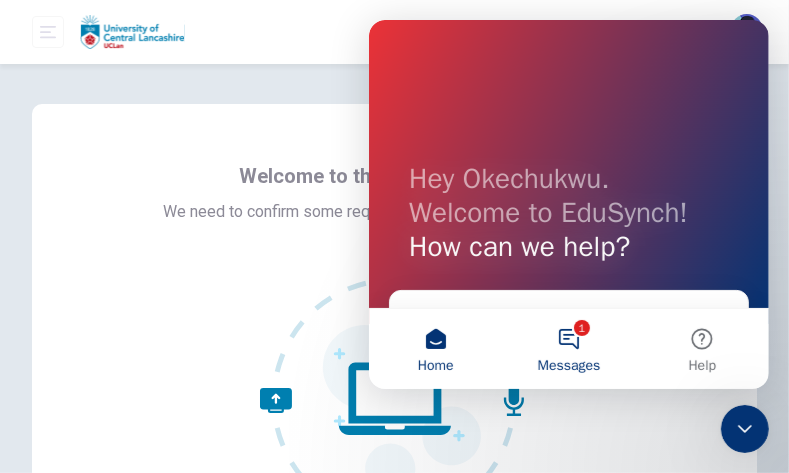 click on "1 Messages" at bounding box center (567, 349) 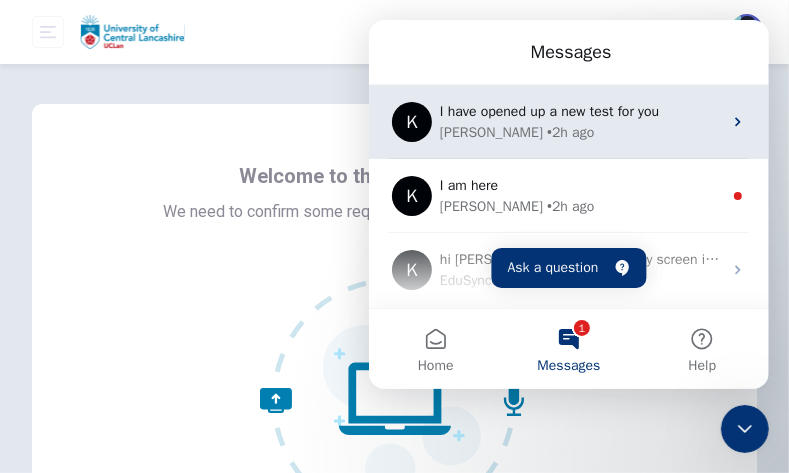 click on "•  2h ago" at bounding box center [569, 132] 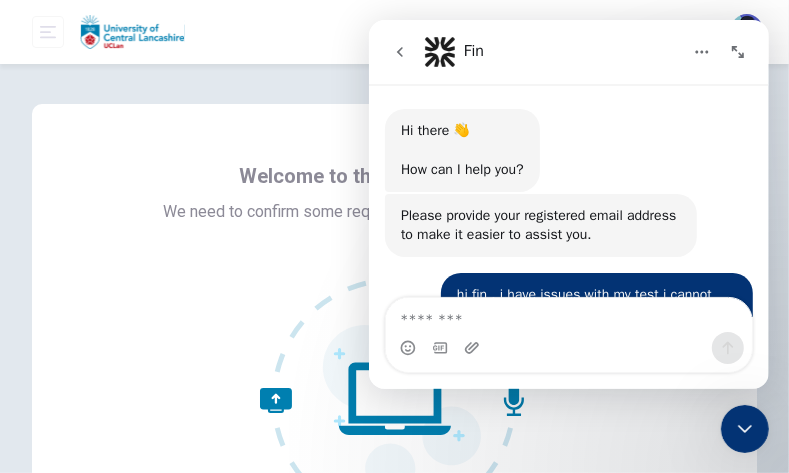 scroll, scrollTop: 3873, scrollLeft: 0, axis: vertical 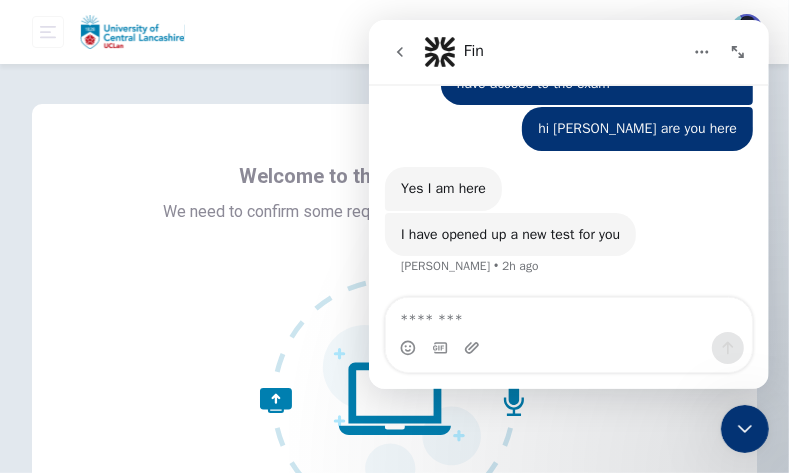click at bounding box center [568, 315] 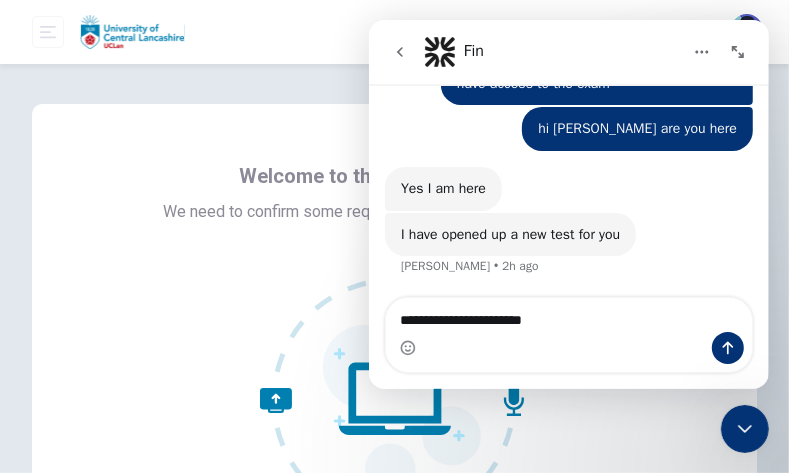 type on "**********" 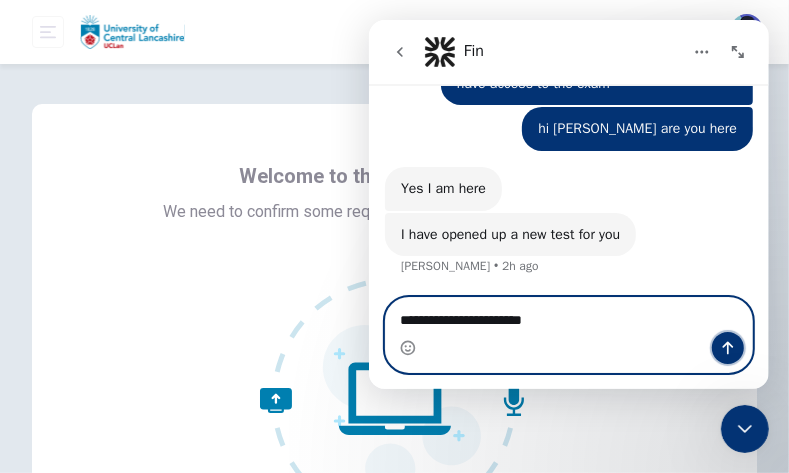 click at bounding box center (727, 348) 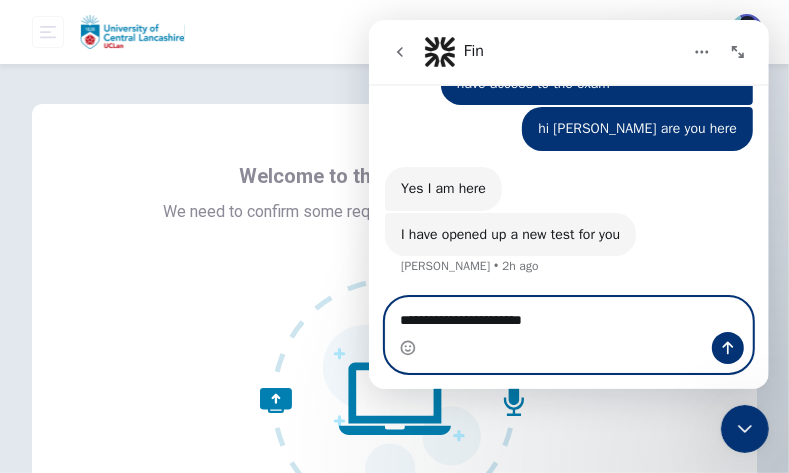 type 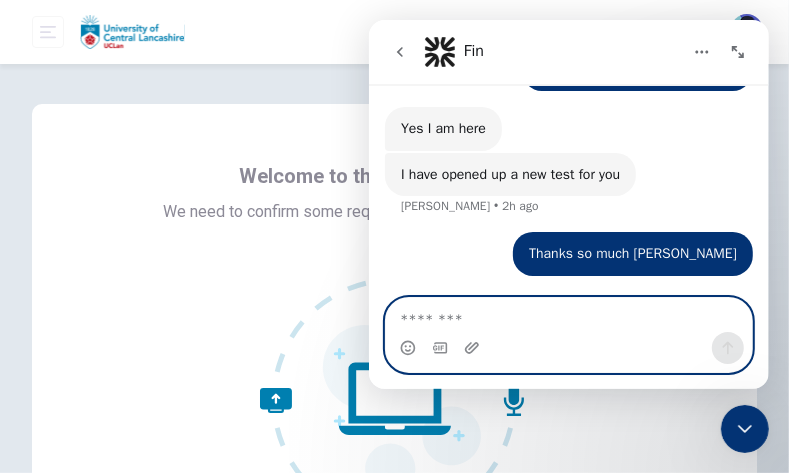 scroll, scrollTop: 3932, scrollLeft: 0, axis: vertical 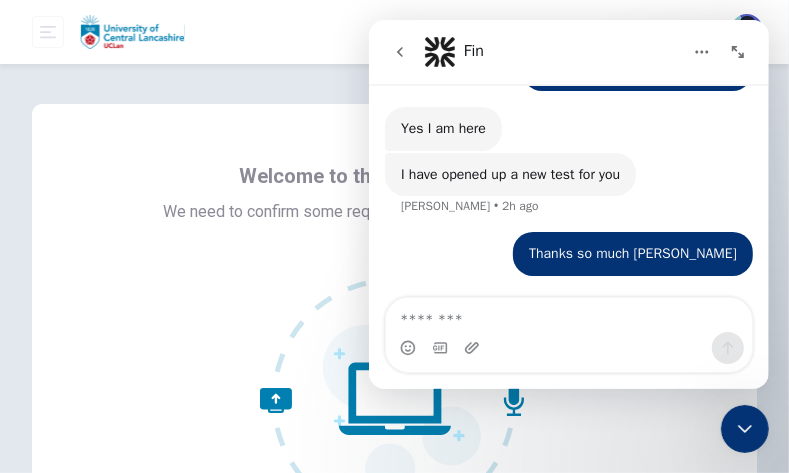click 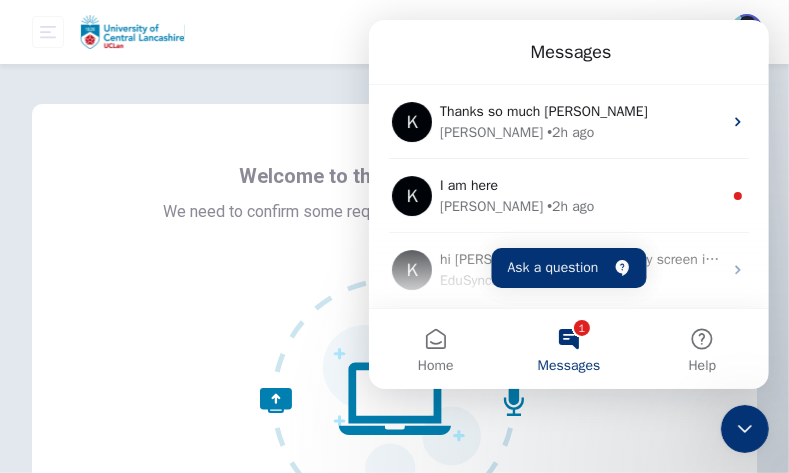 scroll, scrollTop: 0, scrollLeft: 0, axis: both 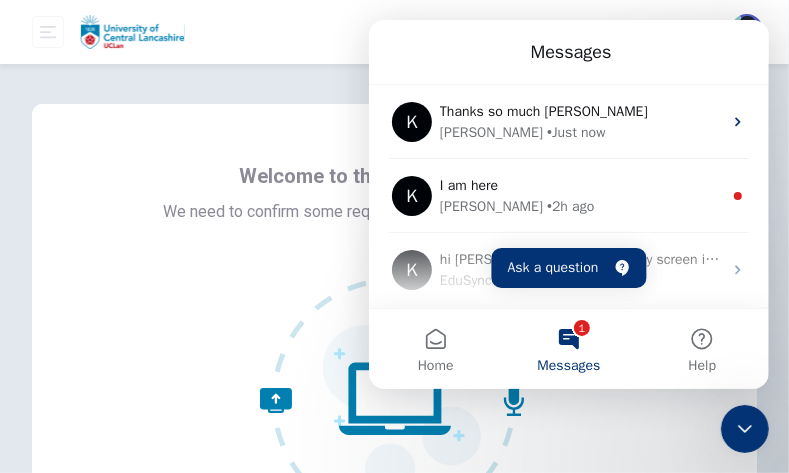 click at bounding box center (744, 428) 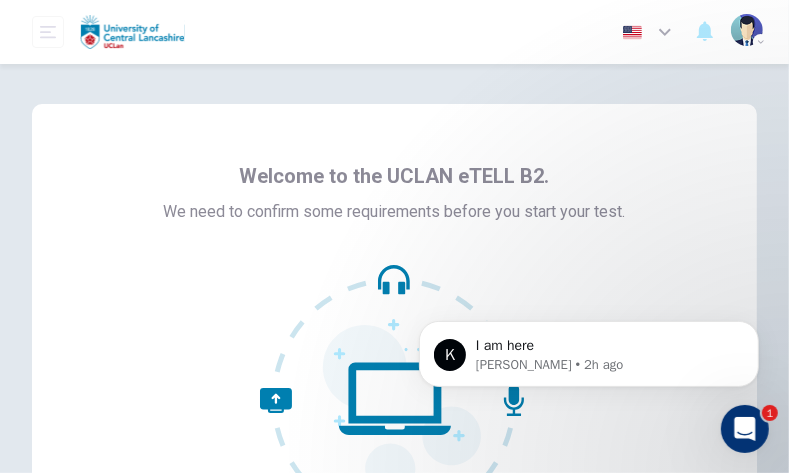 scroll, scrollTop: 0, scrollLeft: 0, axis: both 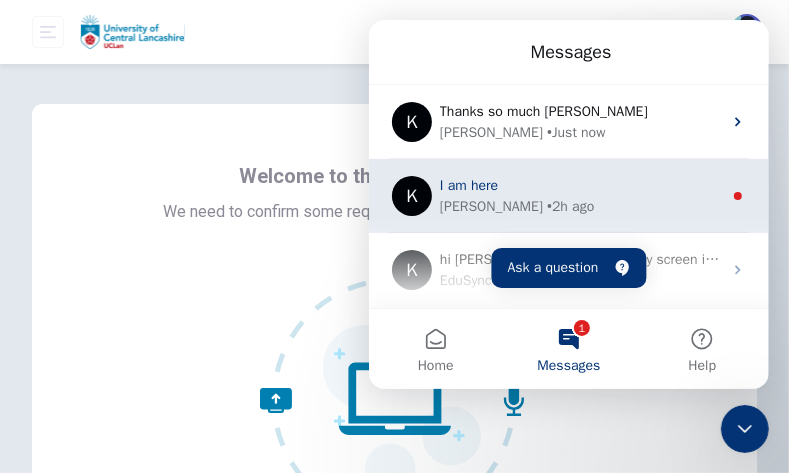 click on "I am here" at bounding box center [580, 185] 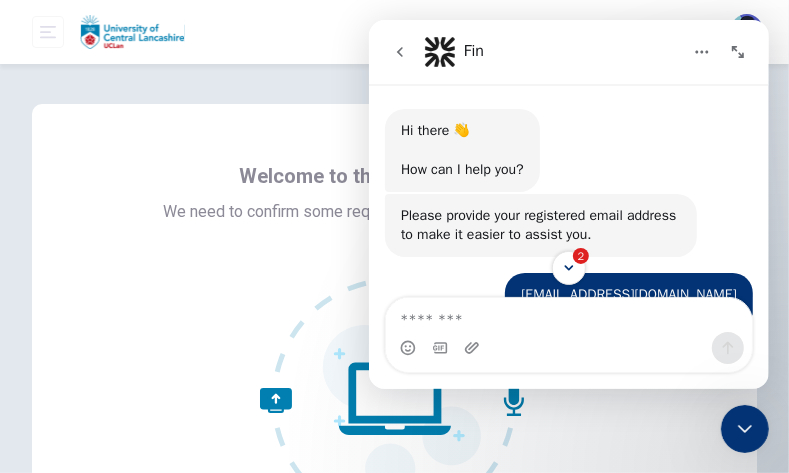 scroll, scrollTop: 3, scrollLeft: 0, axis: vertical 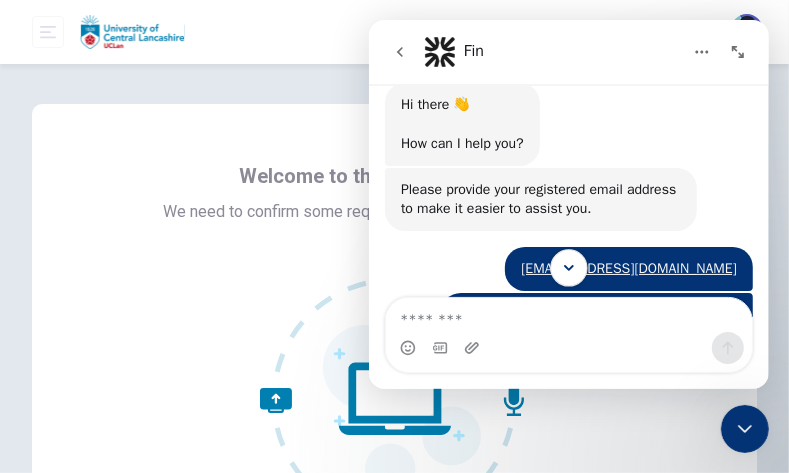 click 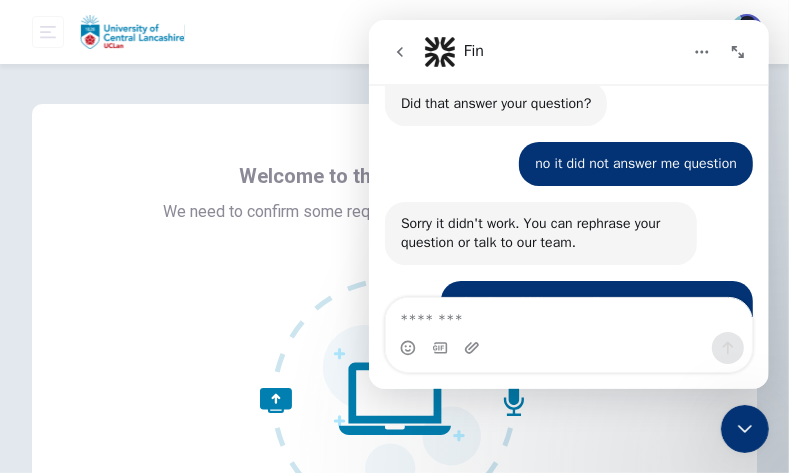 scroll, scrollTop: 2183, scrollLeft: 0, axis: vertical 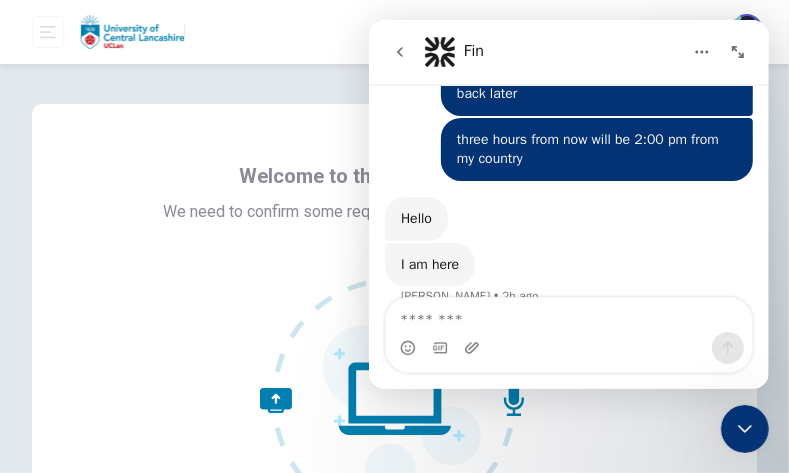 click at bounding box center [568, 348] 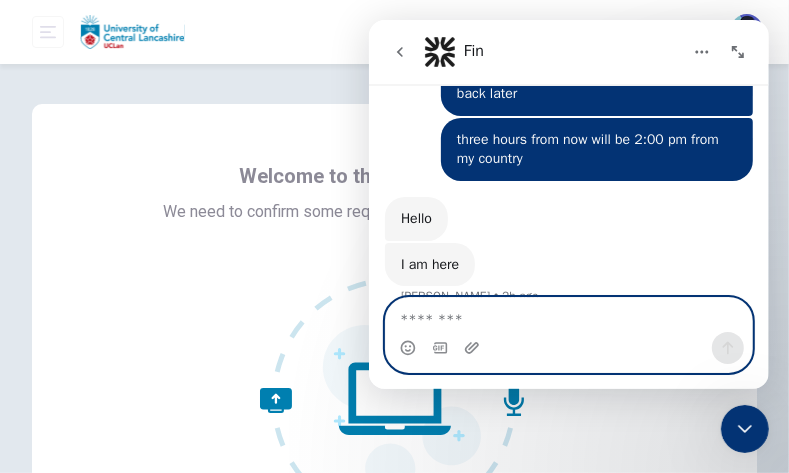 click at bounding box center (568, 315) 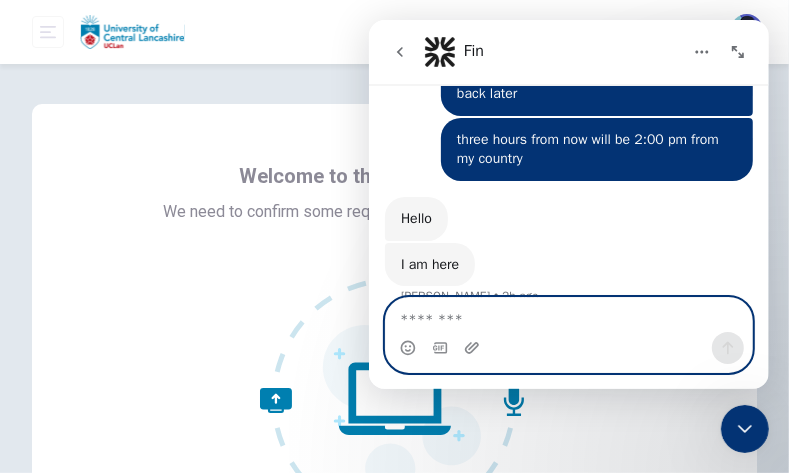 type on "*" 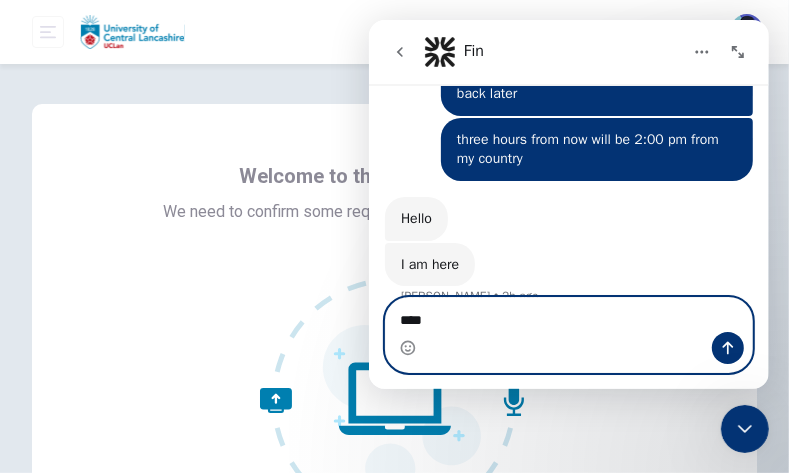 type on "****" 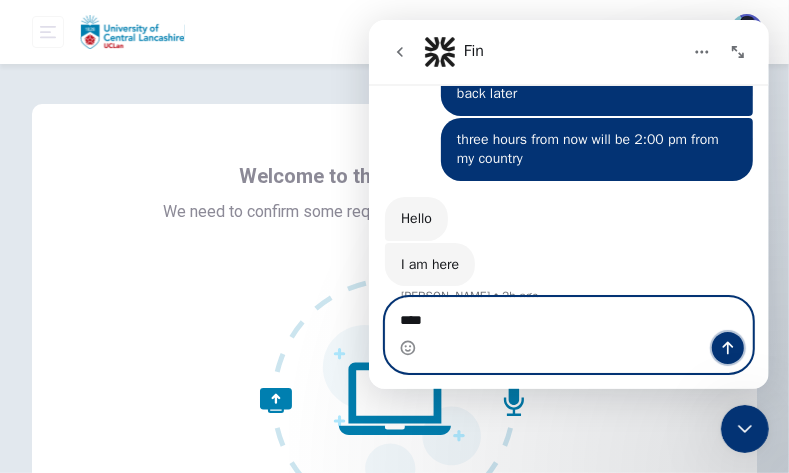 click 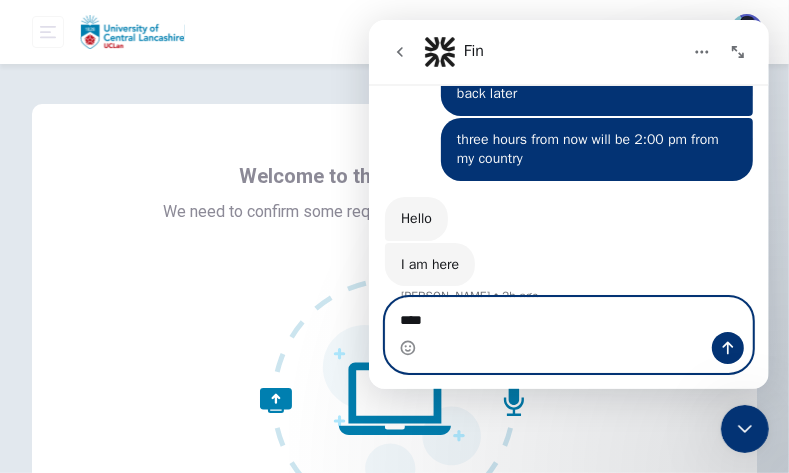 type 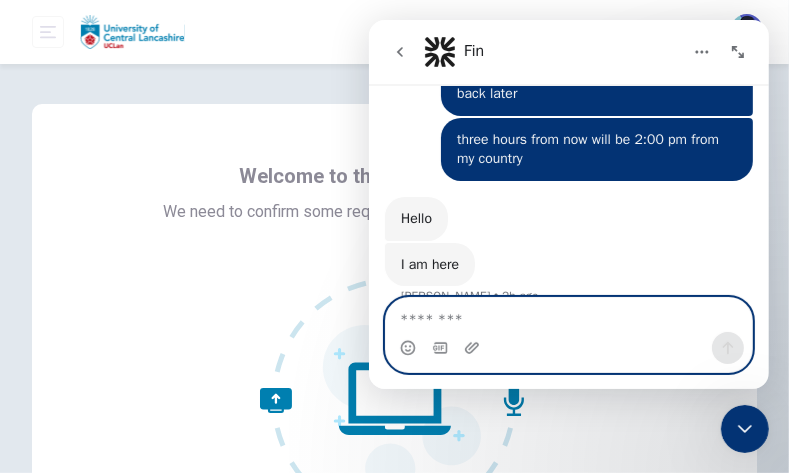 scroll, scrollTop: 2, scrollLeft: 0, axis: vertical 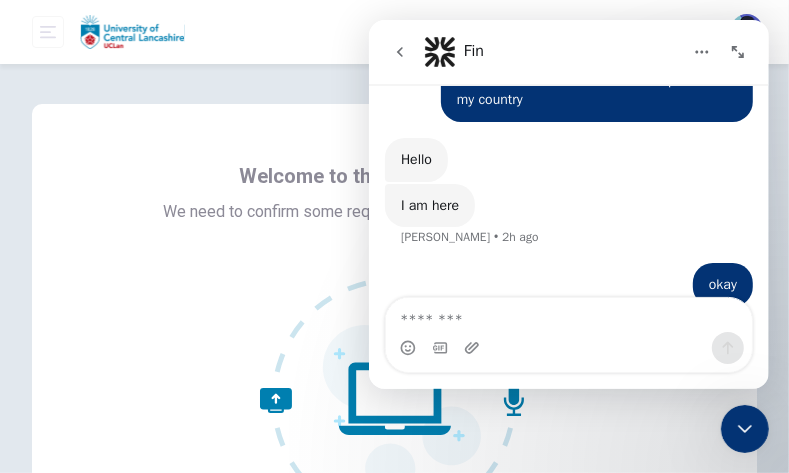 click 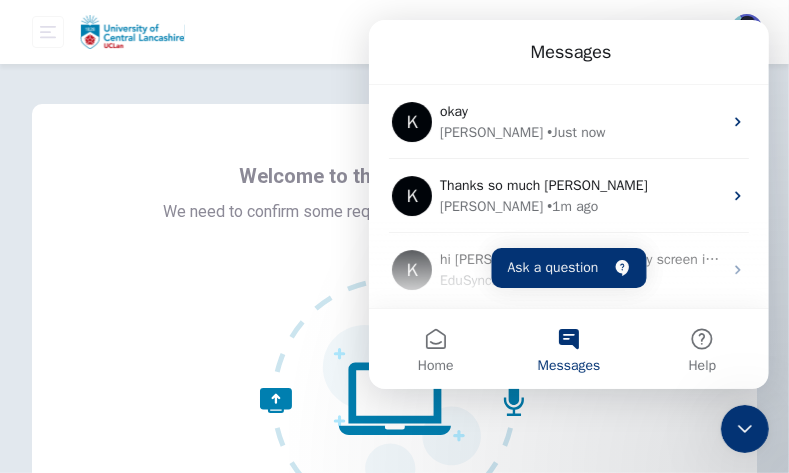 scroll, scrollTop: 0, scrollLeft: 0, axis: both 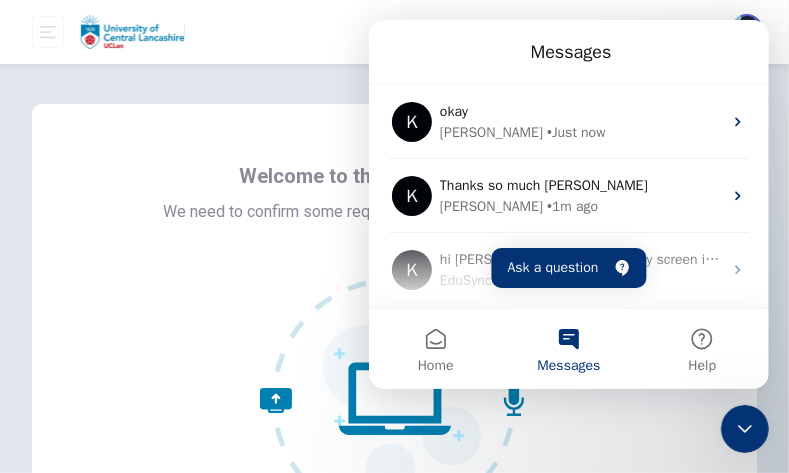 click 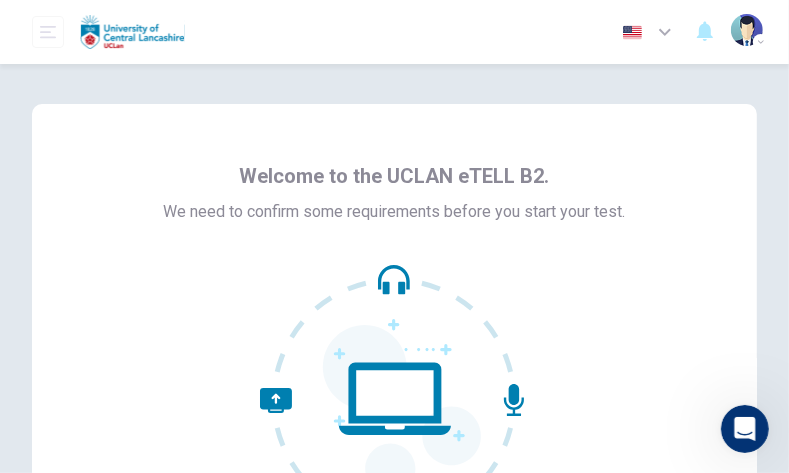 click on "Welcome to the UCLAN eTELL B2. We need to confirm some requirements before you start your test." at bounding box center [394, 339] 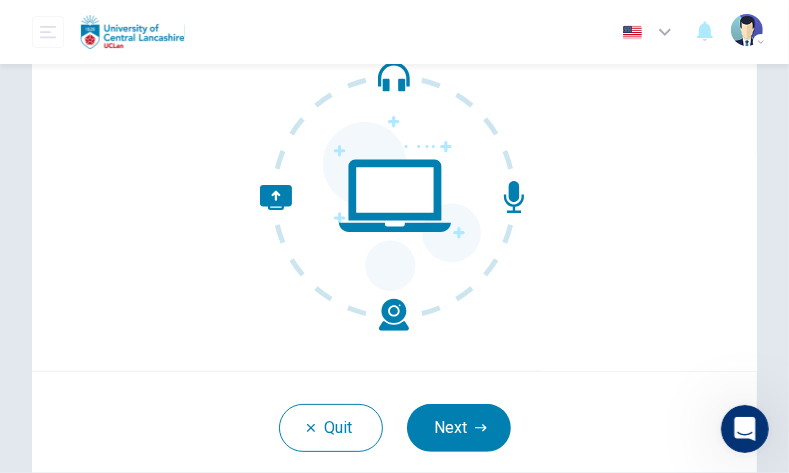scroll, scrollTop: 246, scrollLeft: 0, axis: vertical 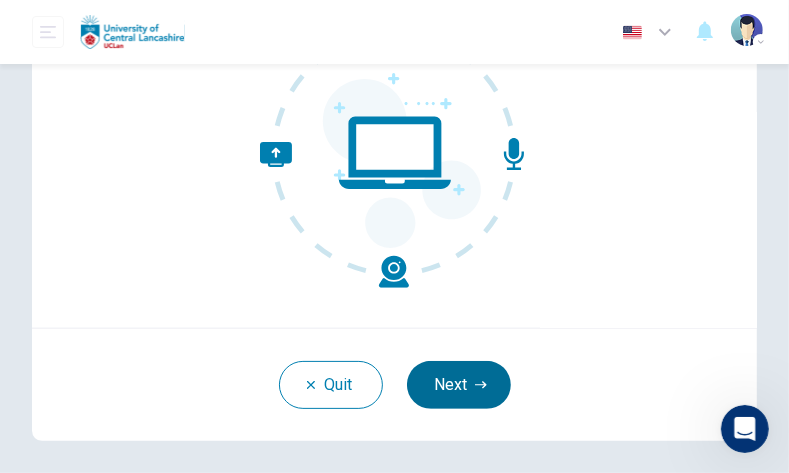 click on "Next" at bounding box center [459, 385] 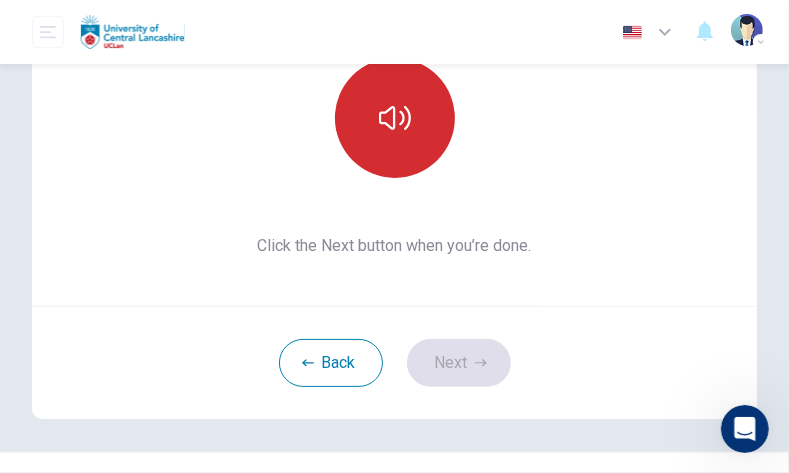 click 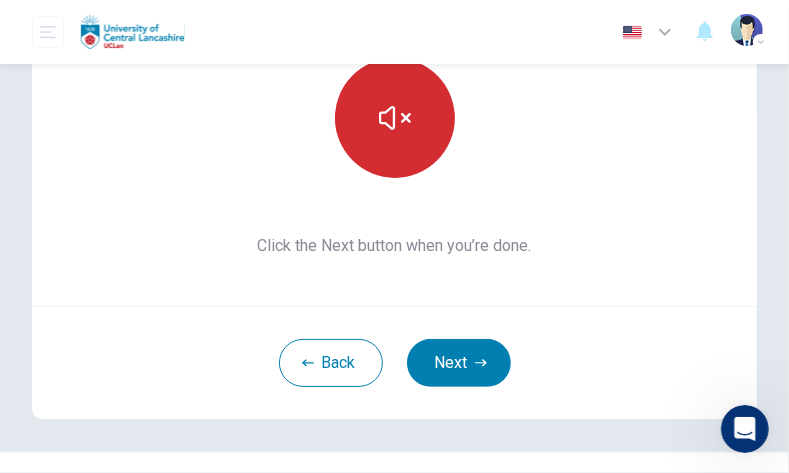 click 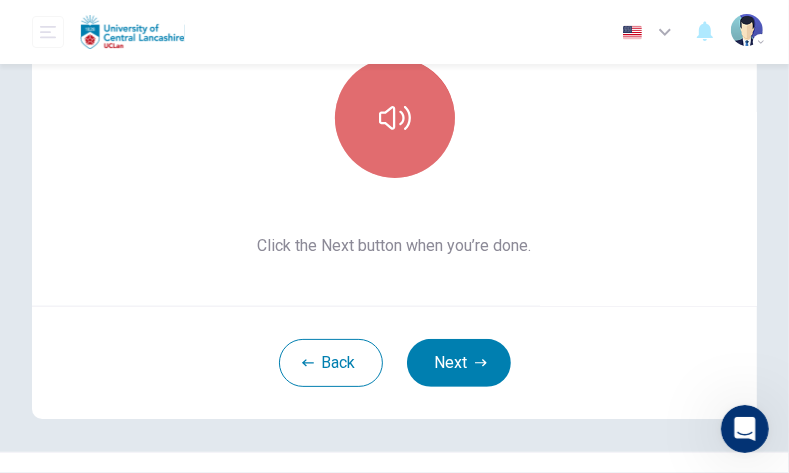 click 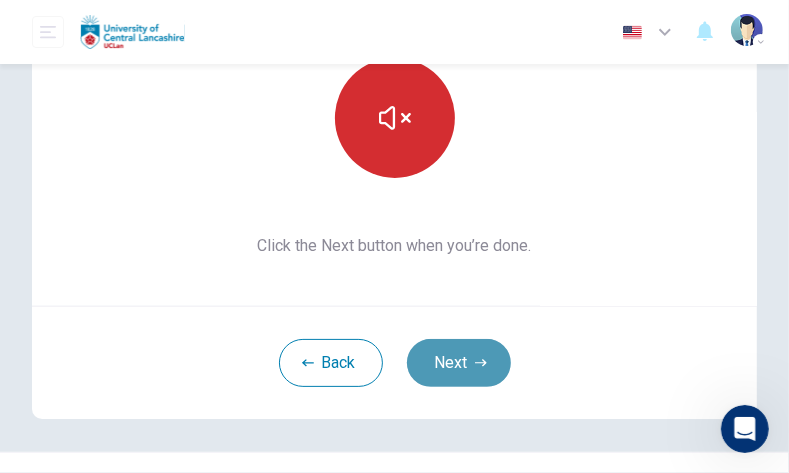 click on "Next" at bounding box center [459, 363] 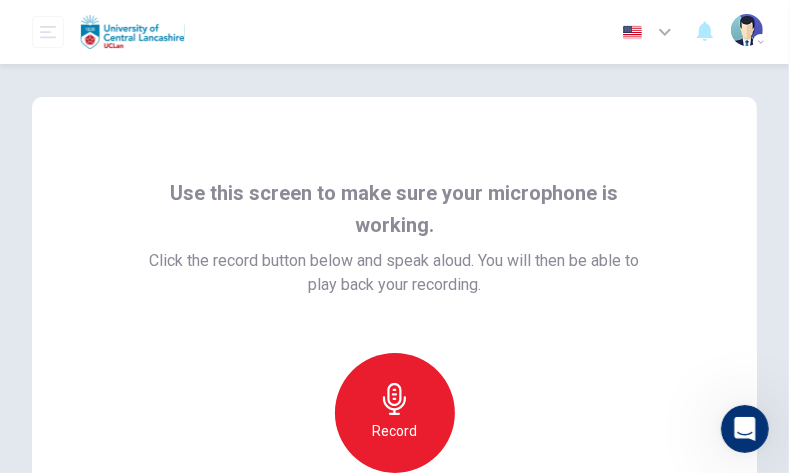 scroll, scrollTop: 0, scrollLeft: 0, axis: both 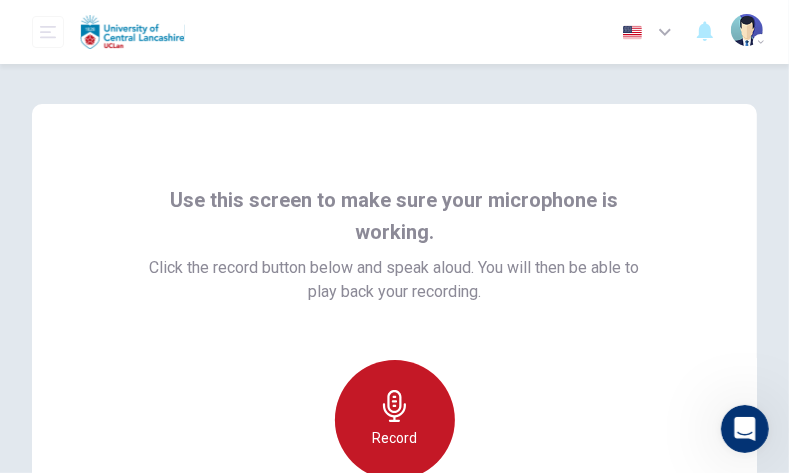 click on "Record" at bounding box center [394, 438] 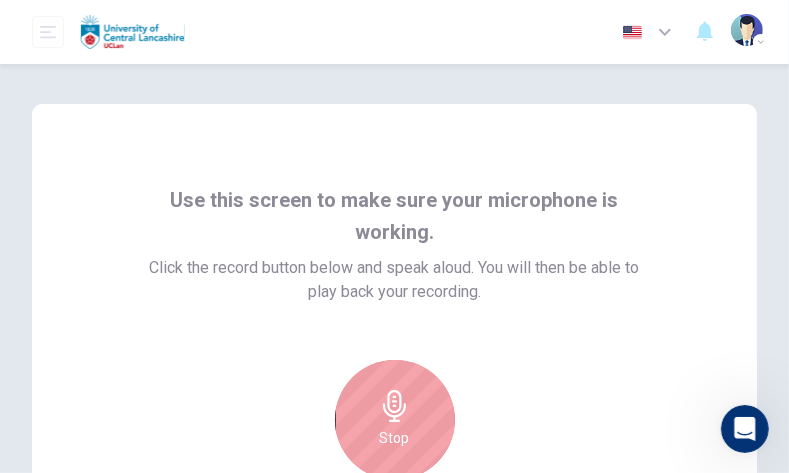 type 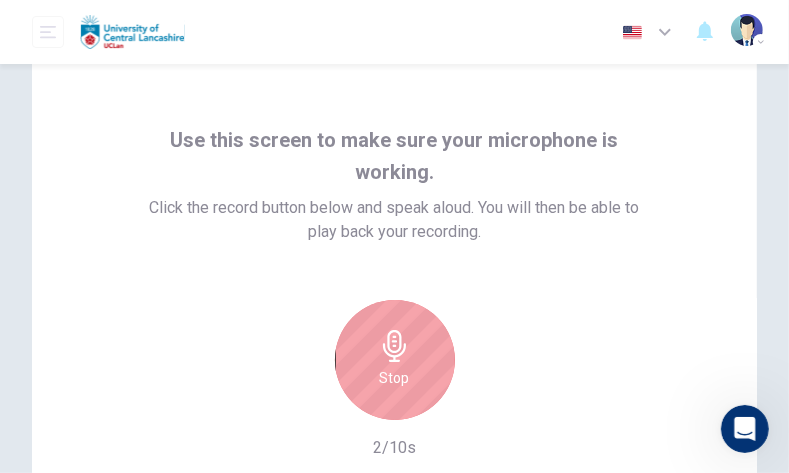 scroll, scrollTop: 153, scrollLeft: 0, axis: vertical 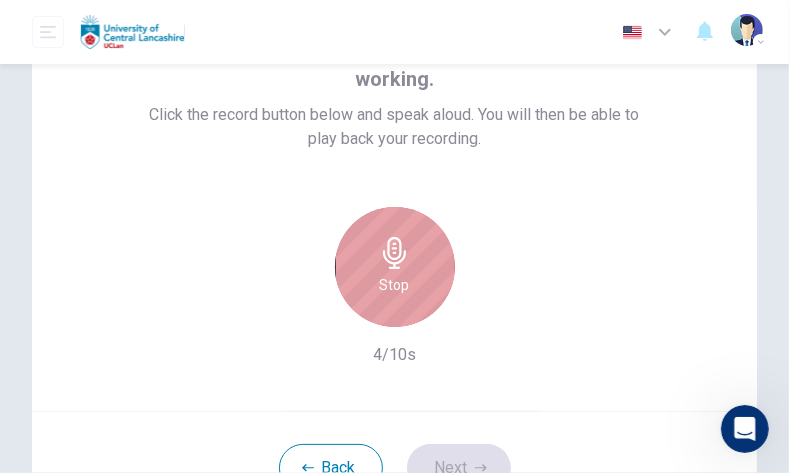 click on "Stop" at bounding box center (395, 285) 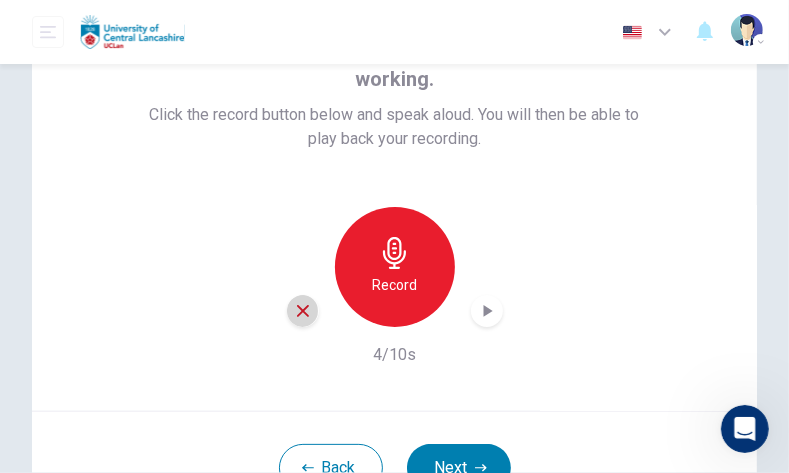 click 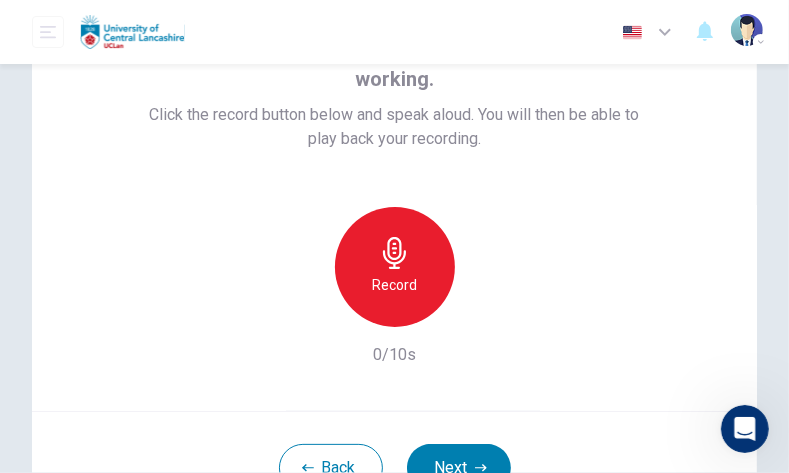 click on "Record" at bounding box center [394, 285] 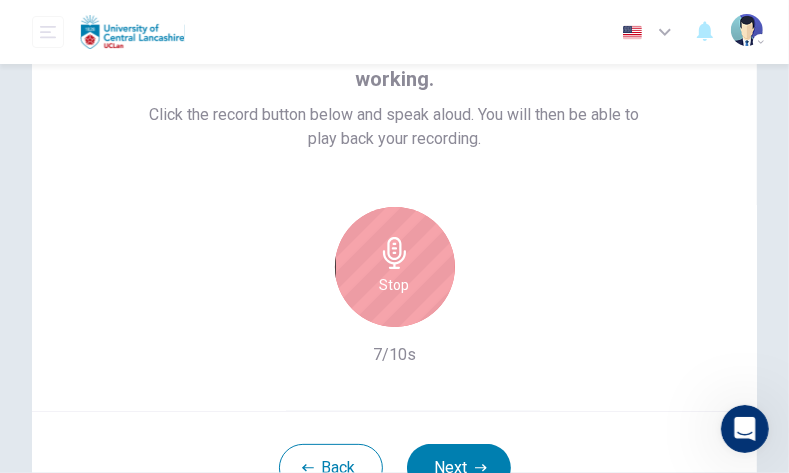 click on "Stop" at bounding box center (395, 285) 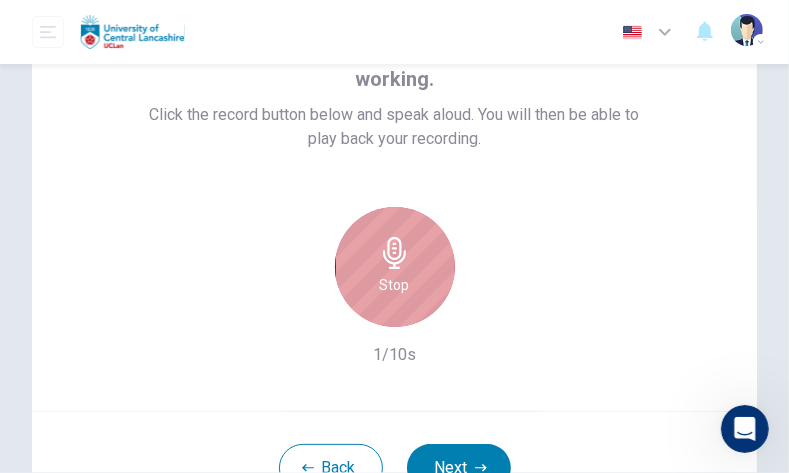 click on "Stop" at bounding box center (395, 267) 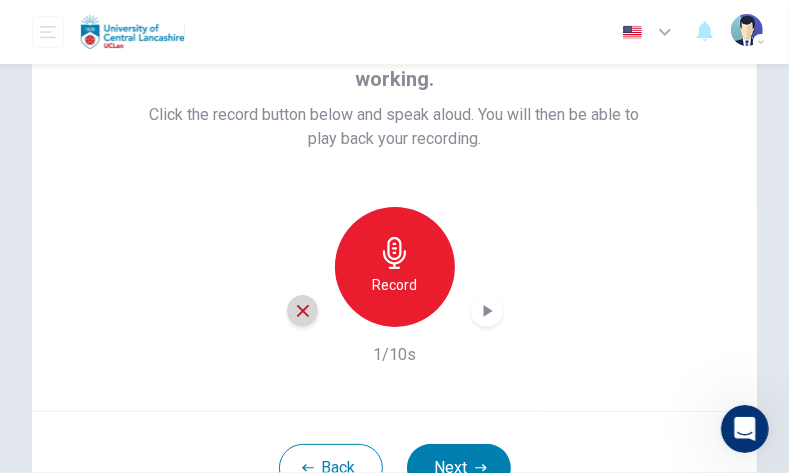 click 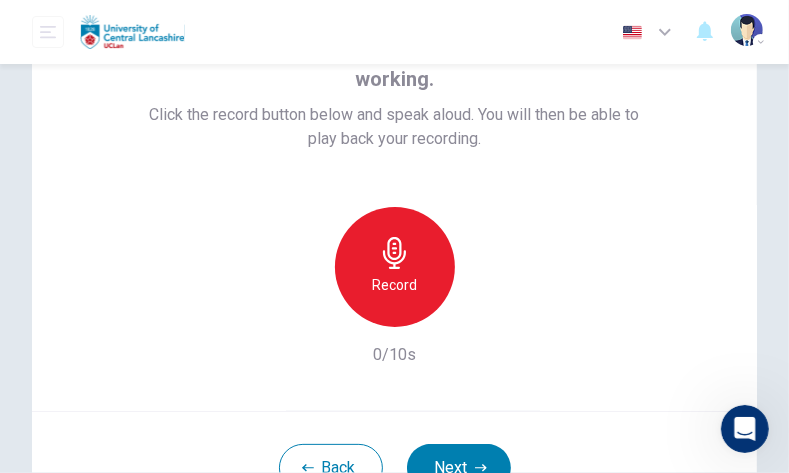 click on "Record" at bounding box center (394, 285) 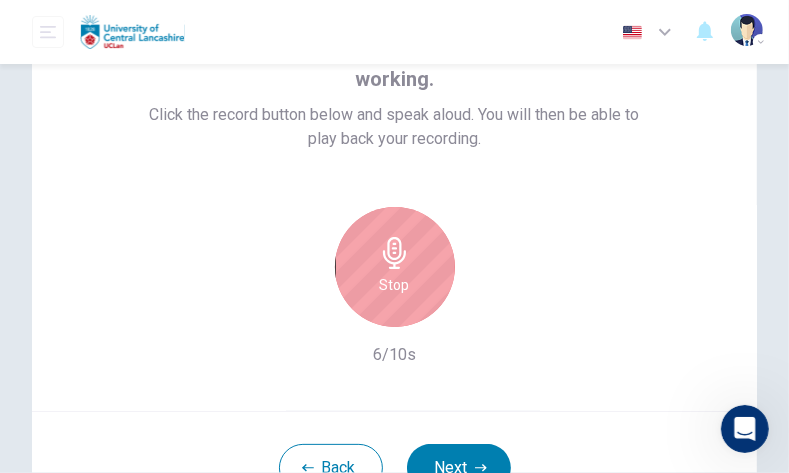 click on "Stop" at bounding box center (395, 285) 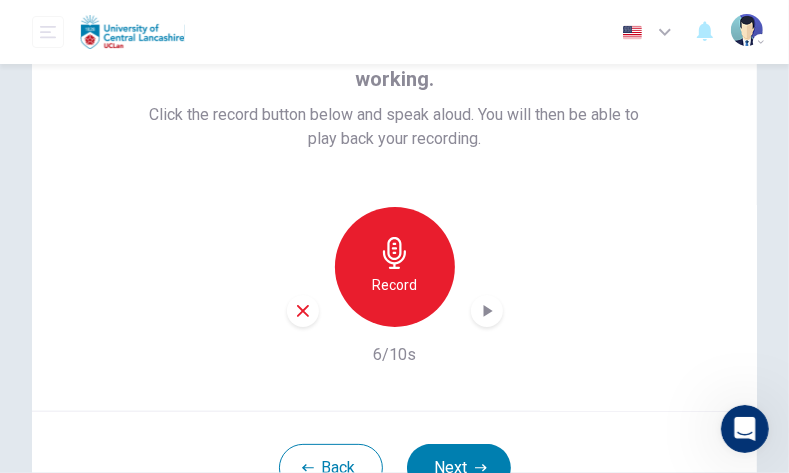 click at bounding box center (487, 311) 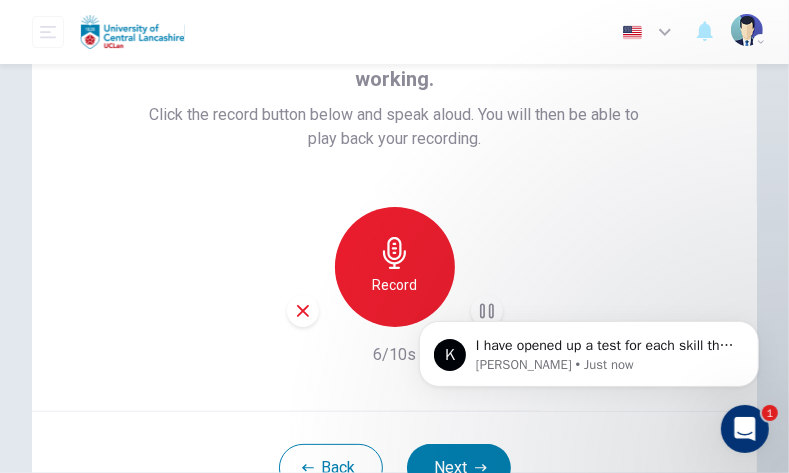 scroll, scrollTop: 0, scrollLeft: 0, axis: both 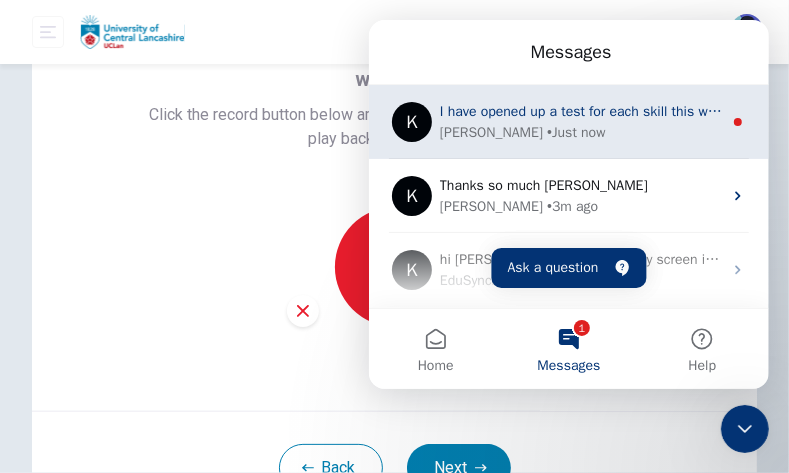 click on "[PERSON_NAME] •  Just now" at bounding box center [580, 132] 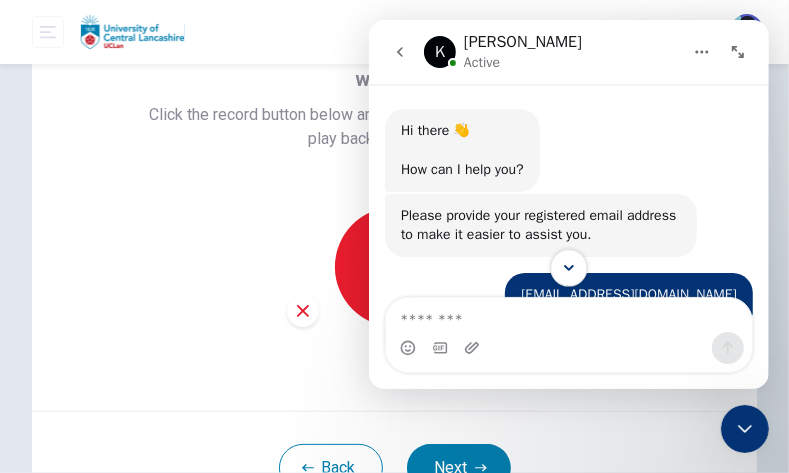 scroll, scrollTop: 2167, scrollLeft: 0, axis: vertical 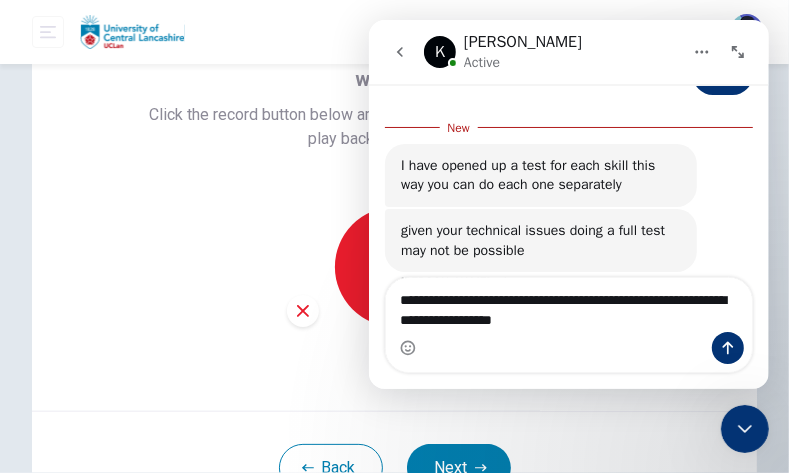 type on "**********" 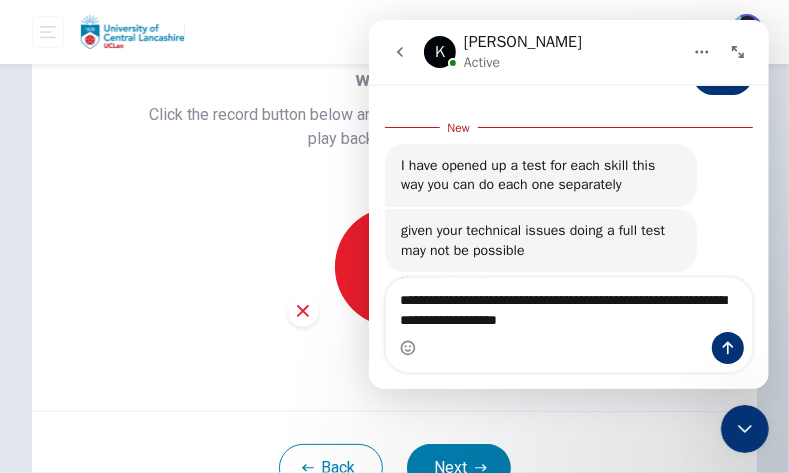 type 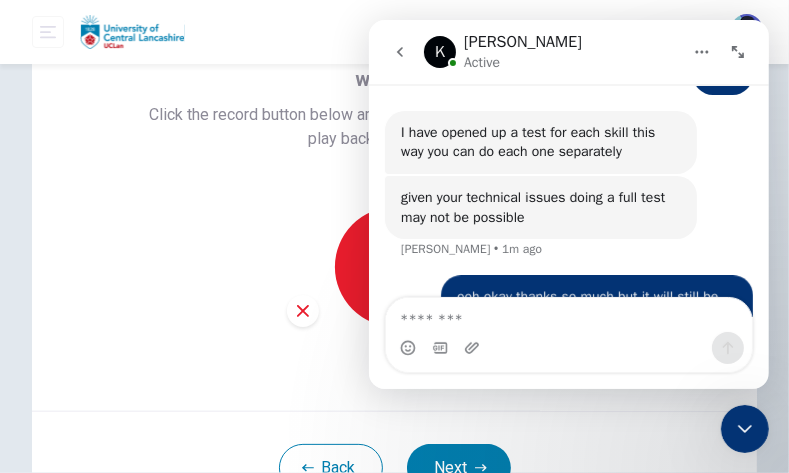 scroll, scrollTop: 2466, scrollLeft: 0, axis: vertical 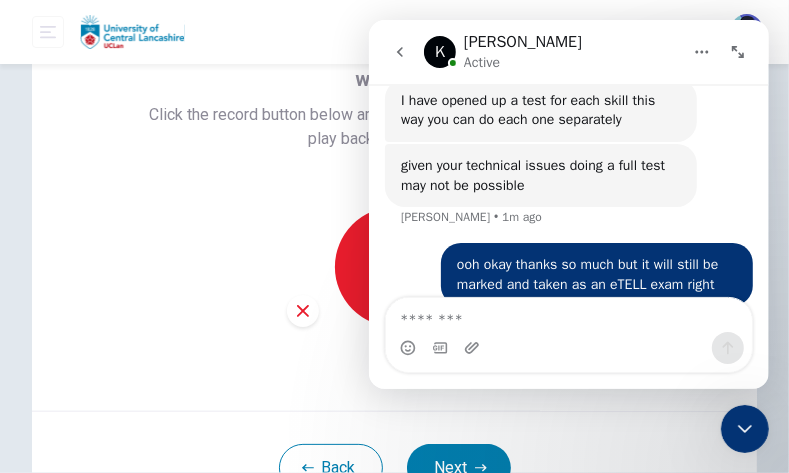 click 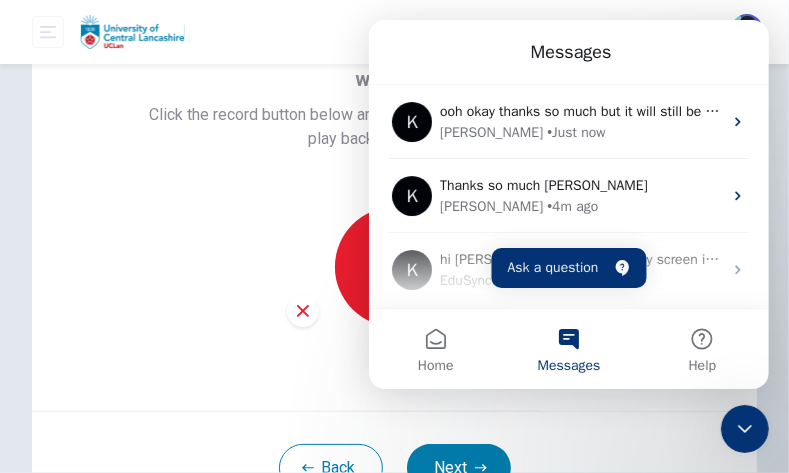scroll, scrollTop: 0, scrollLeft: 0, axis: both 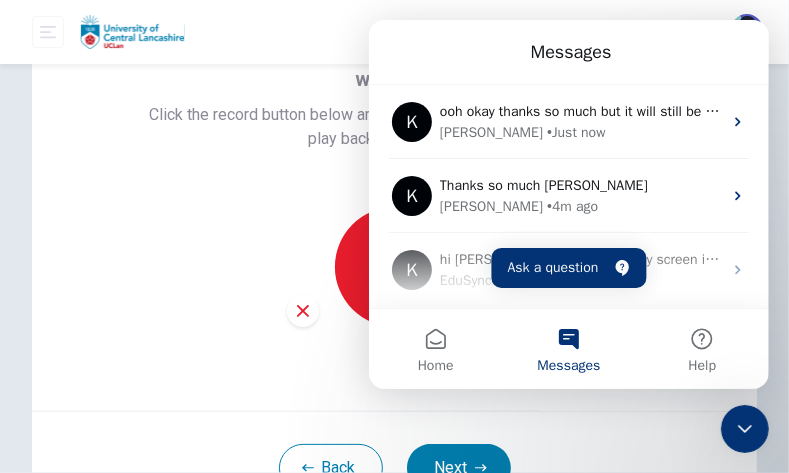click at bounding box center [744, 428] 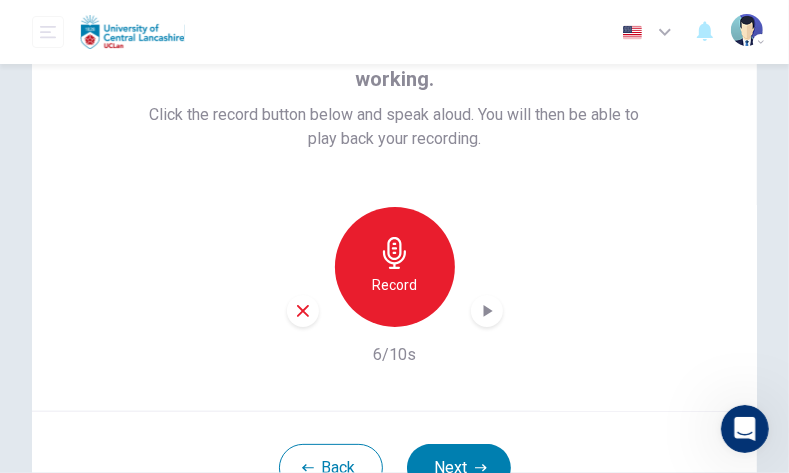 click 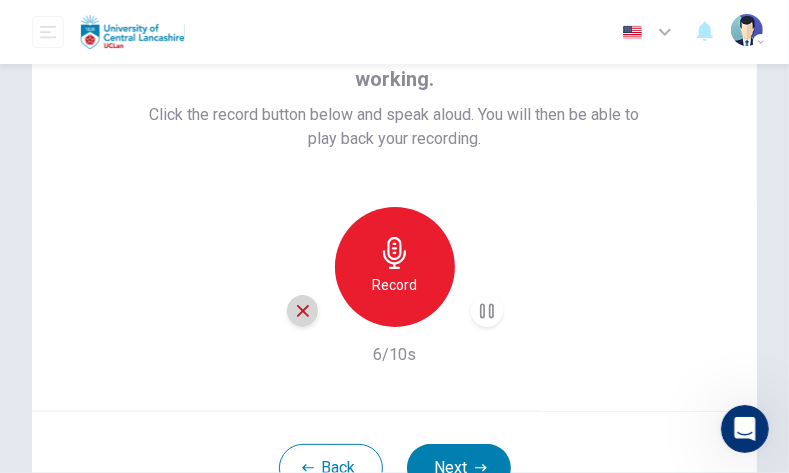 click 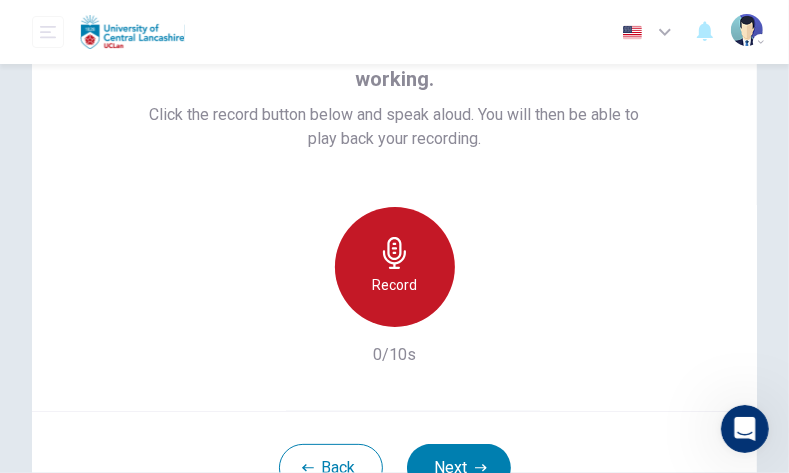 click on "Record" at bounding box center [395, 267] 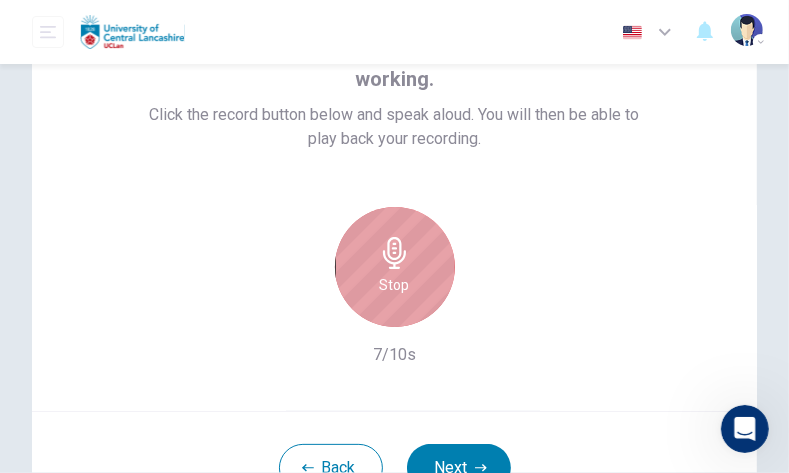 click on "Stop" at bounding box center [395, 267] 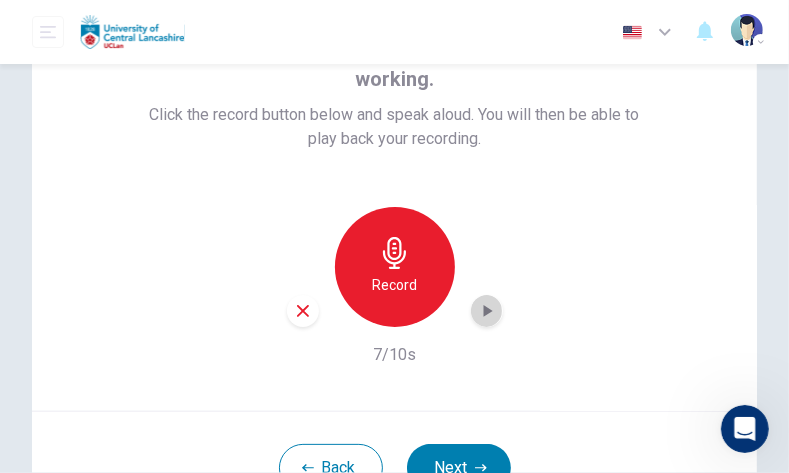 click 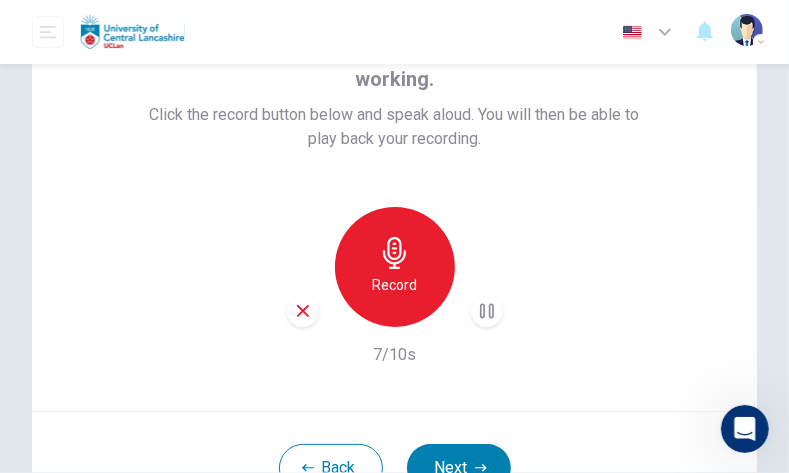 click at bounding box center [303, 311] 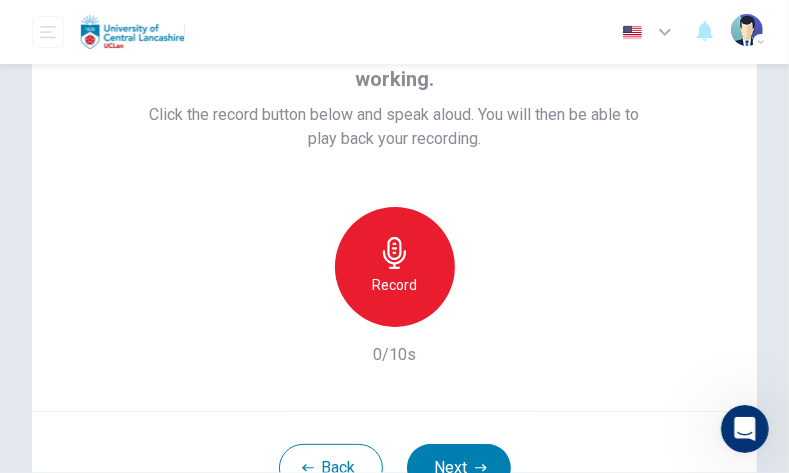 click on "Record" at bounding box center [395, 267] 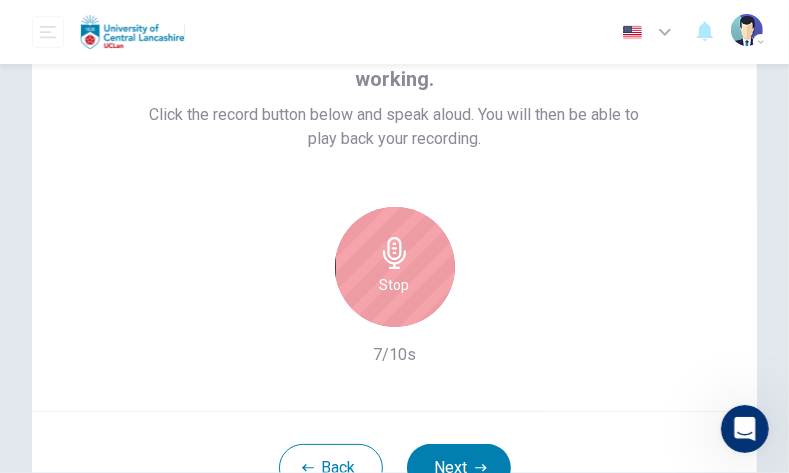click on "Stop" at bounding box center [395, 267] 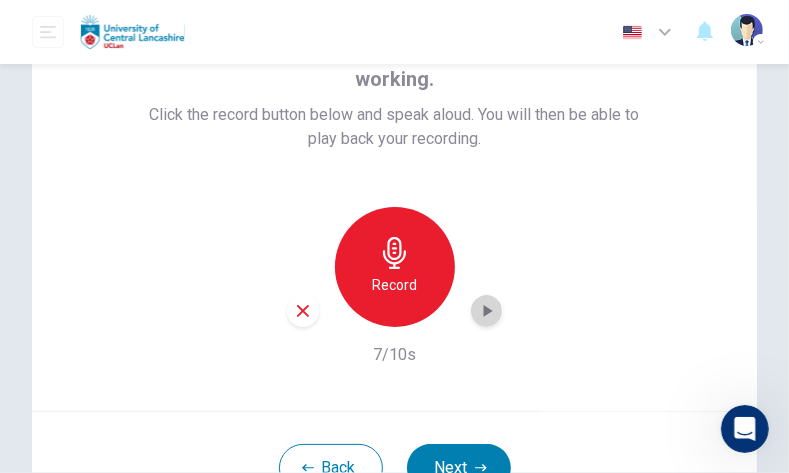 click 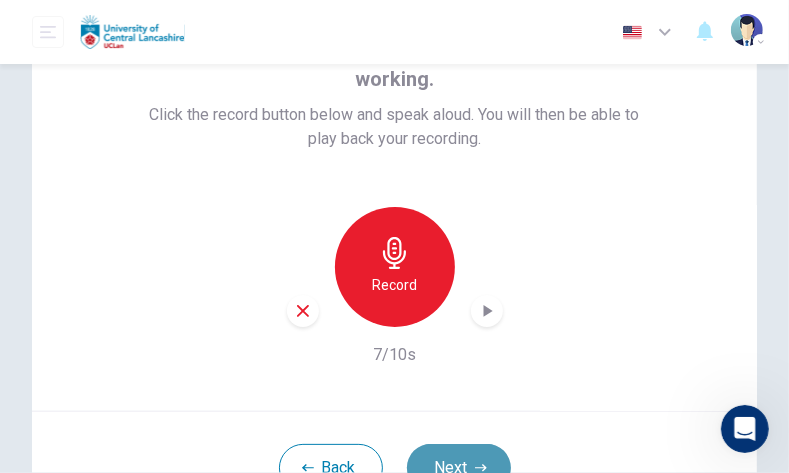 click on "Next" at bounding box center (459, 468) 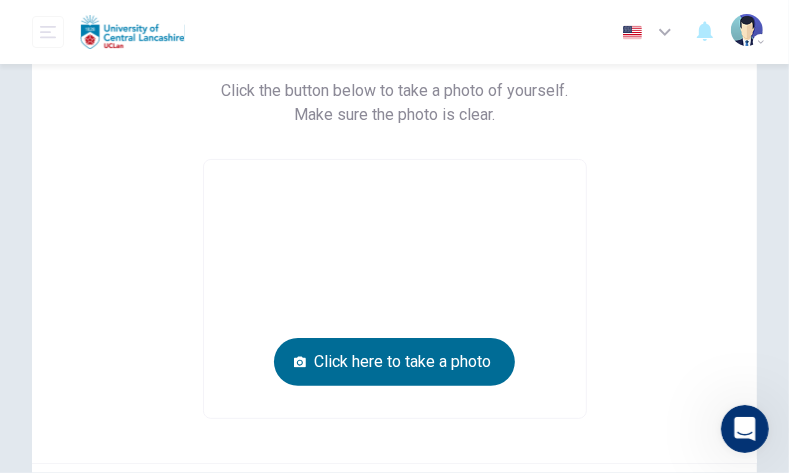 click on "Click here to take a photo" at bounding box center (394, 362) 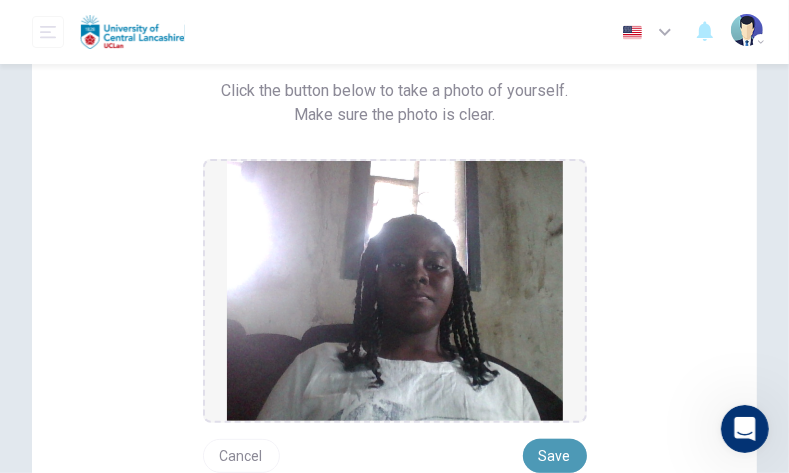 click on "Save" at bounding box center (555, 456) 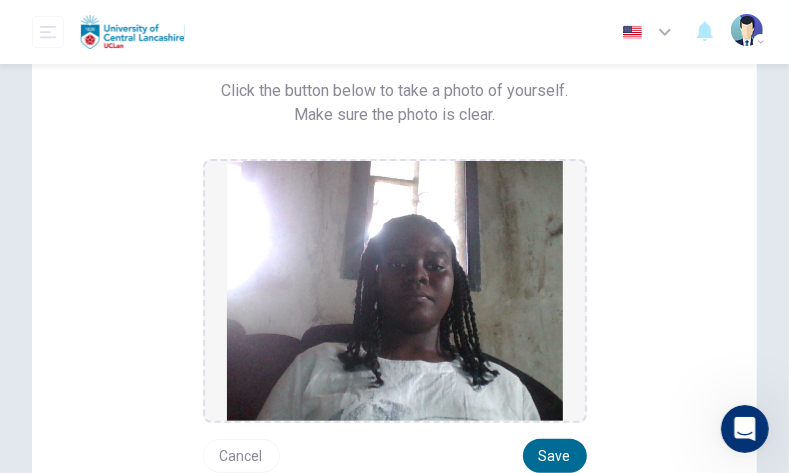 type 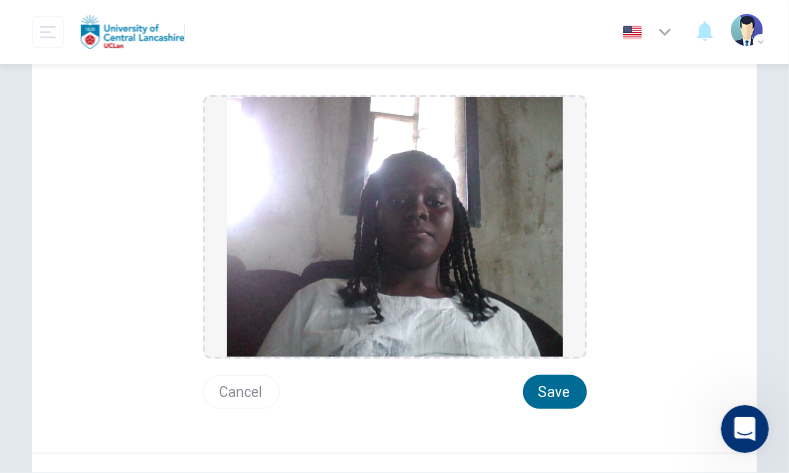 scroll, scrollTop: 338, scrollLeft: 0, axis: vertical 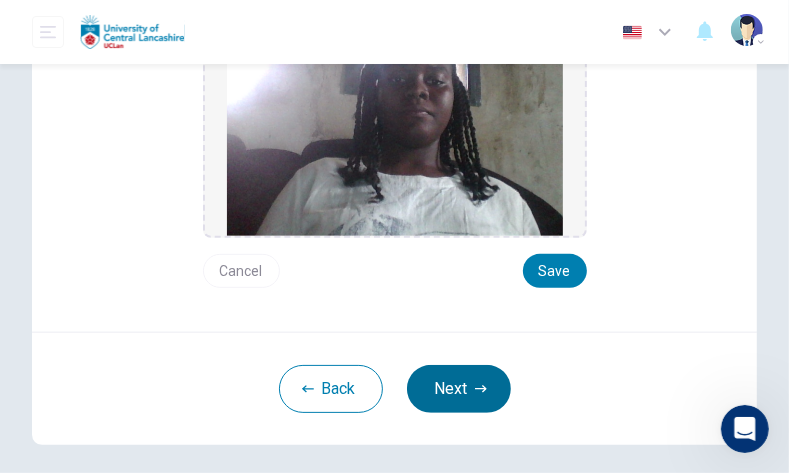 click on "Next" at bounding box center [459, 389] 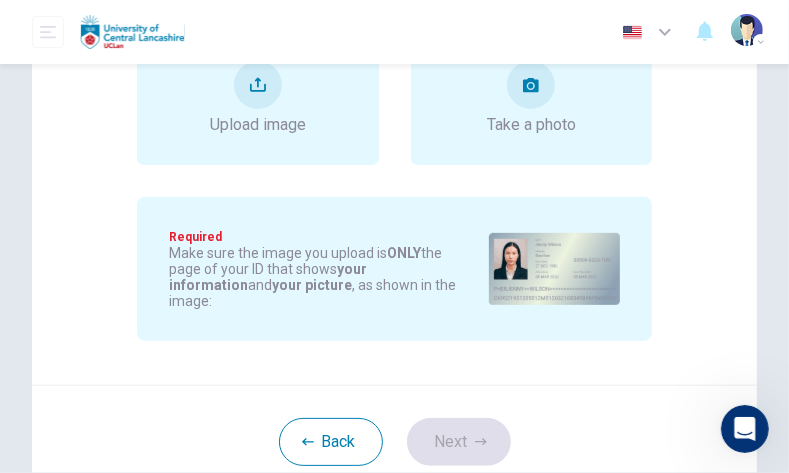 scroll, scrollTop: 276, scrollLeft: 0, axis: vertical 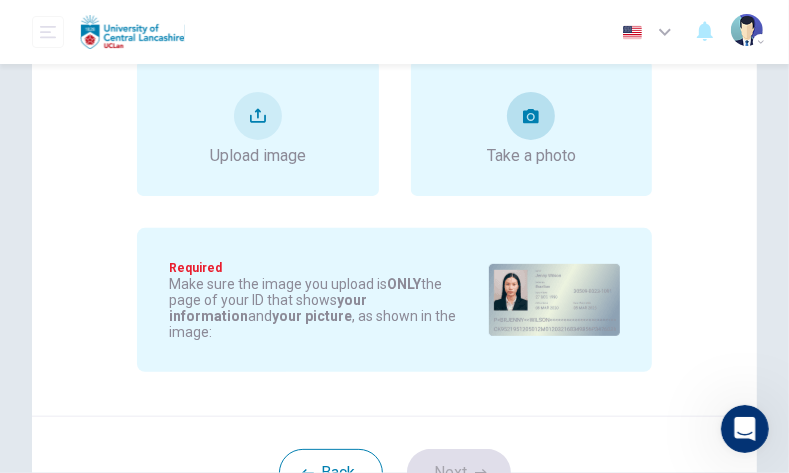 click on "Take a photo" at bounding box center (532, 128) 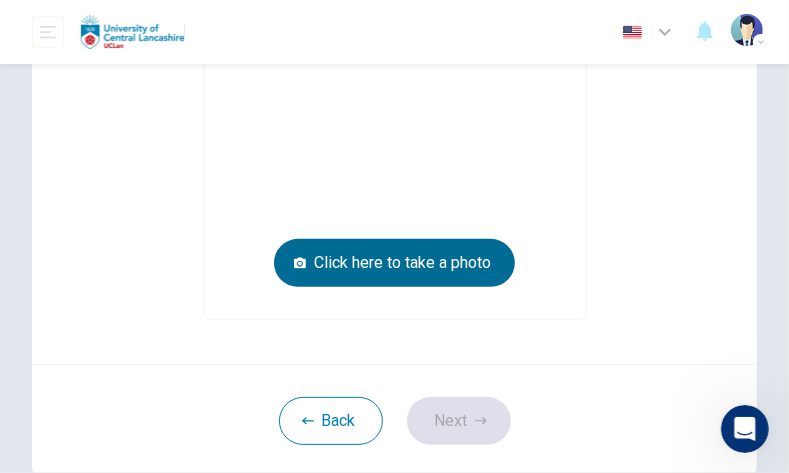 click on "Click here to take a photo" at bounding box center [394, 263] 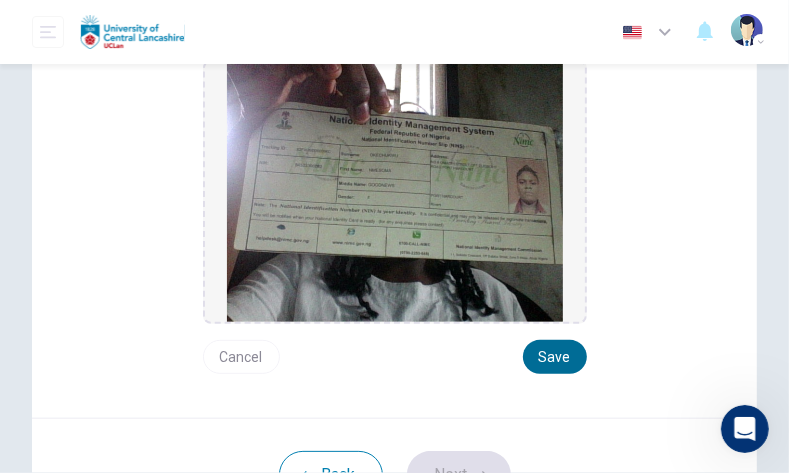 click on "Save" at bounding box center [555, 357] 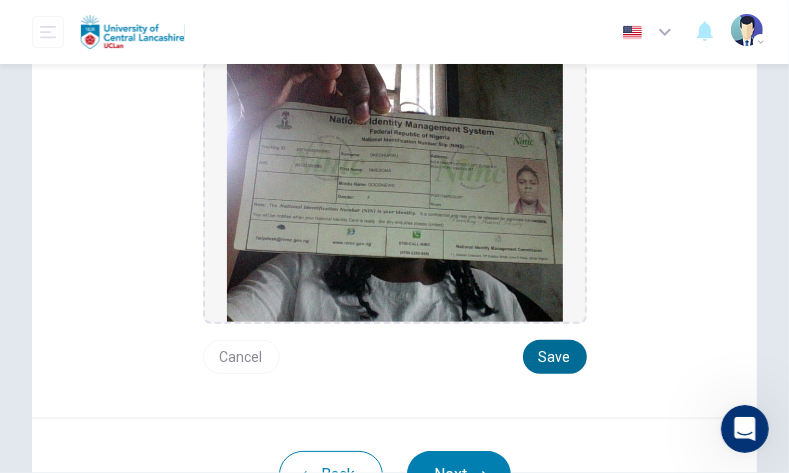 type 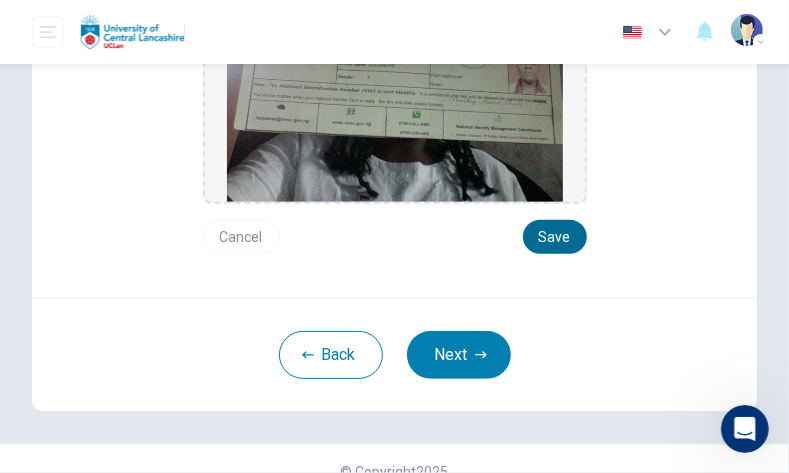 scroll, scrollTop: 400, scrollLeft: 0, axis: vertical 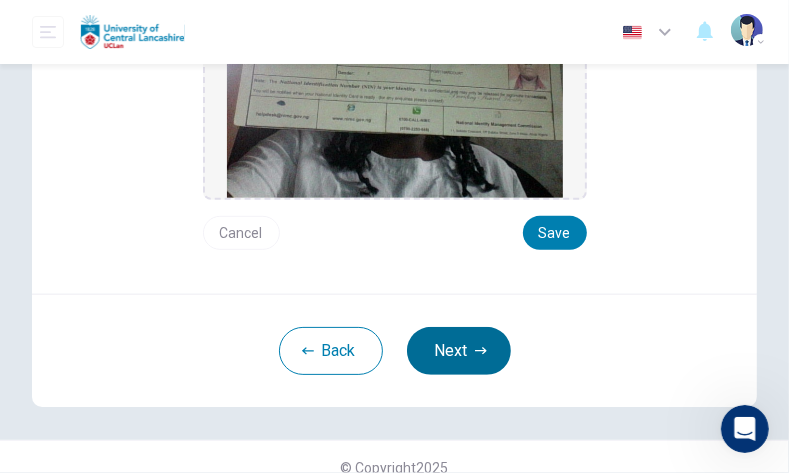 click 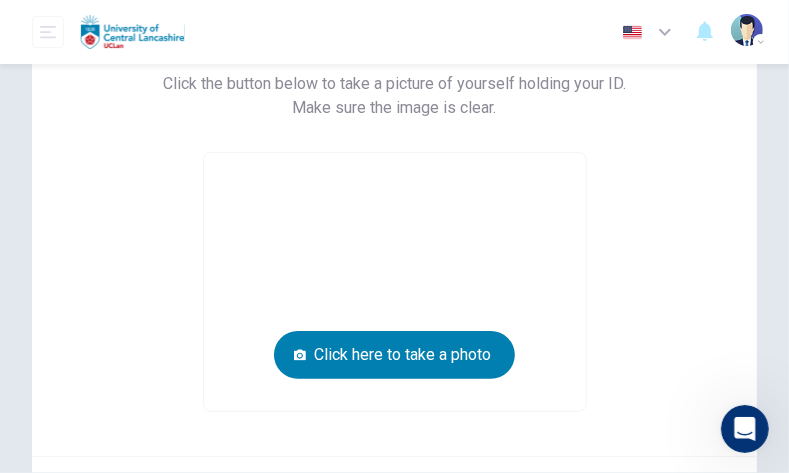 scroll, scrollTop: 159, scrollLeft: 0, axis: vertical 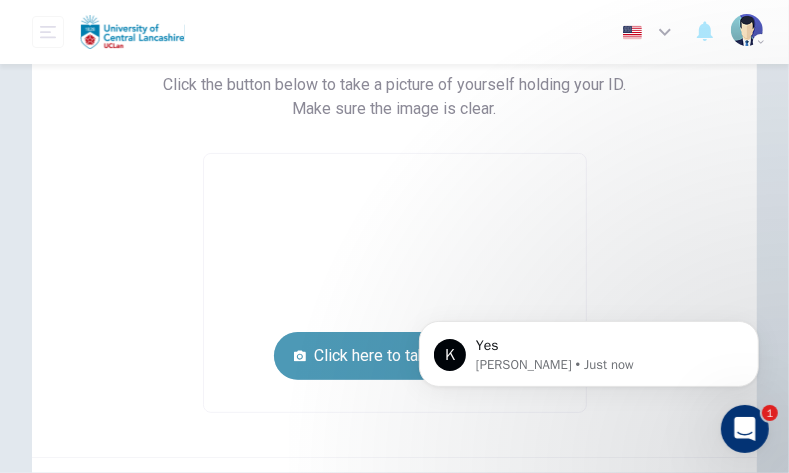 click on "Click here to take a photo" at bounding box center (394, 356) 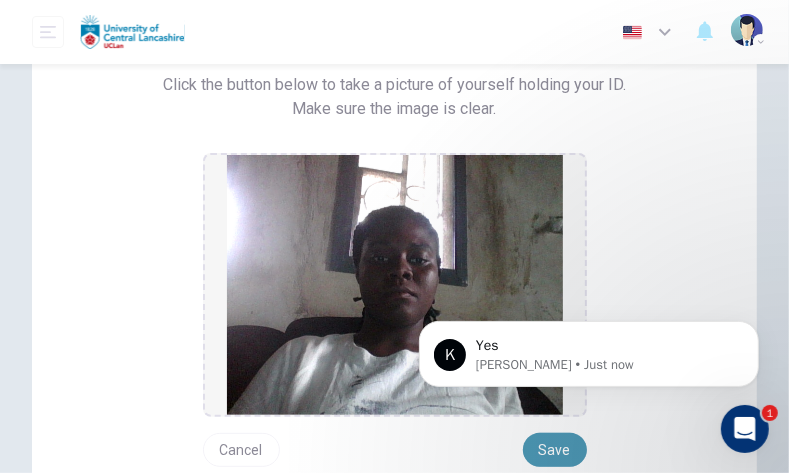 click on "Save" at bounding box center (555, 450) 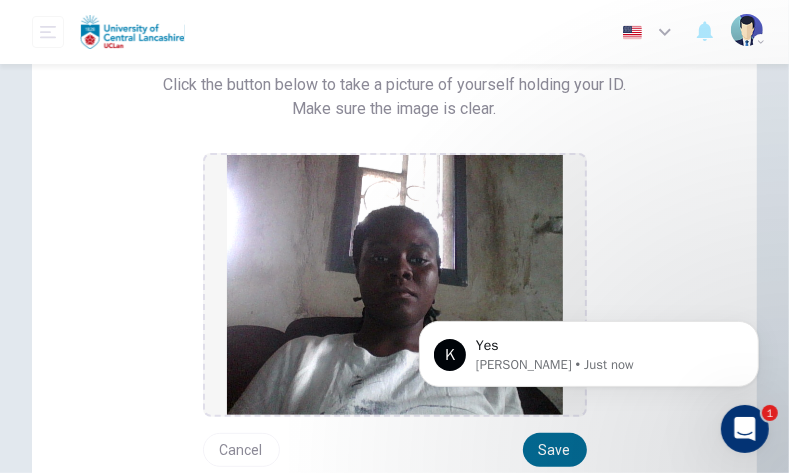 type 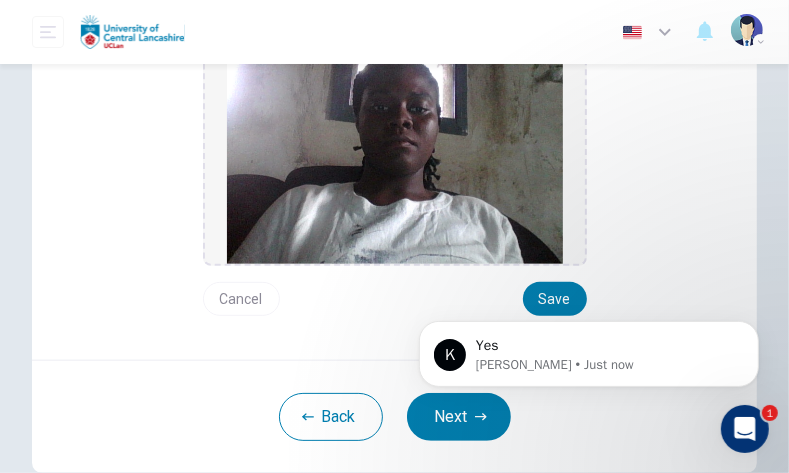 scroll, scrollTop: 313, scrollLeft: 0, axis: vertical 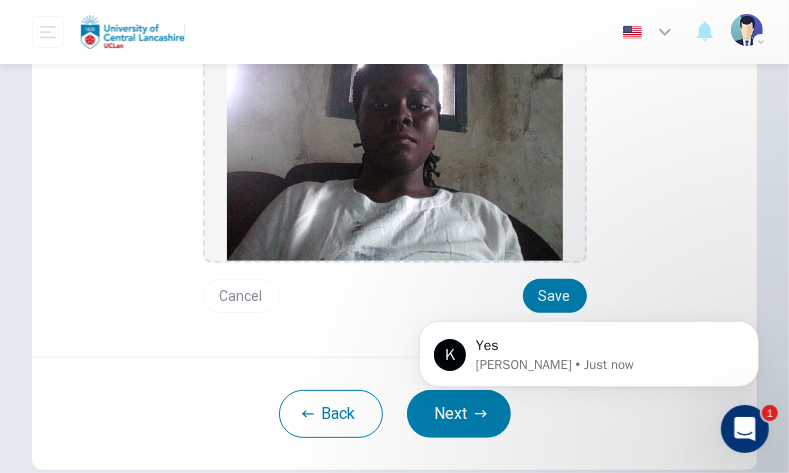 click on "K Yes [PERSON_NAME] • Just now" 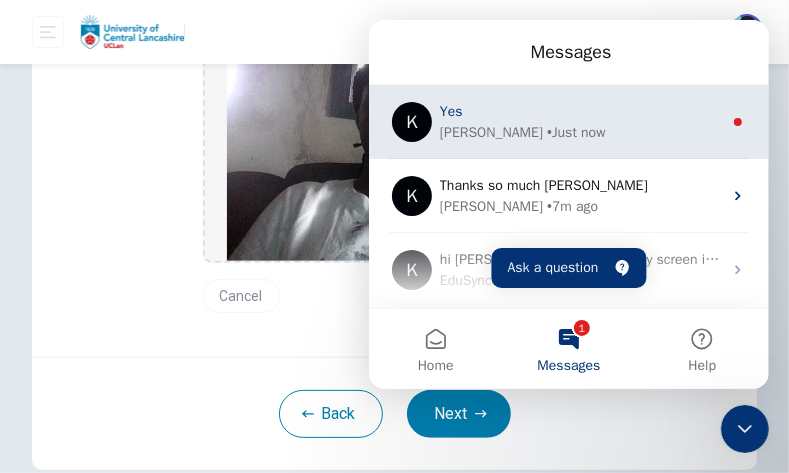 click on "K Yes [PERSON_NAME] •  Just now" at bounding box center (568, 122) 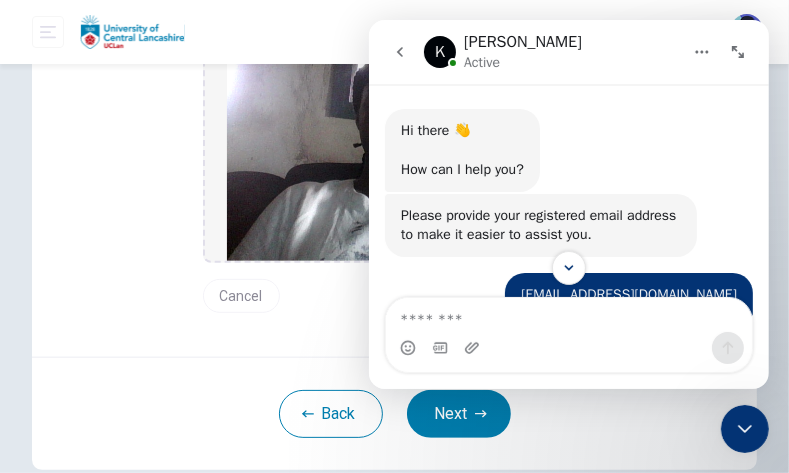 scroll, scrollTop: 2, scrollLeft: 0, axis: vertical 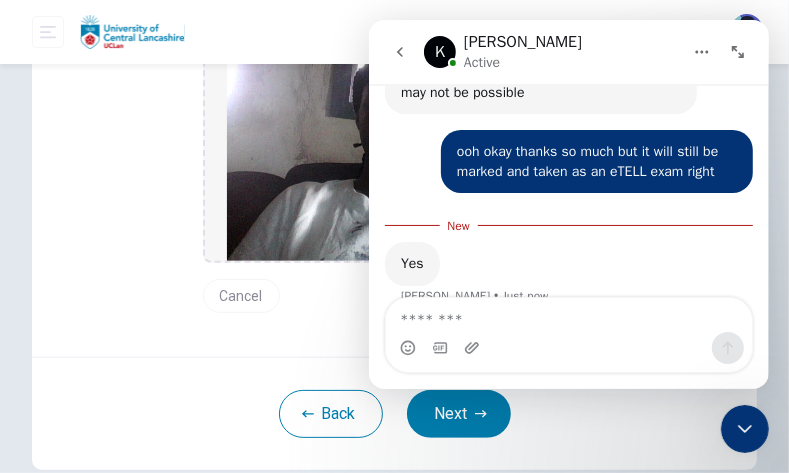 click at bounding box center [568, 348] 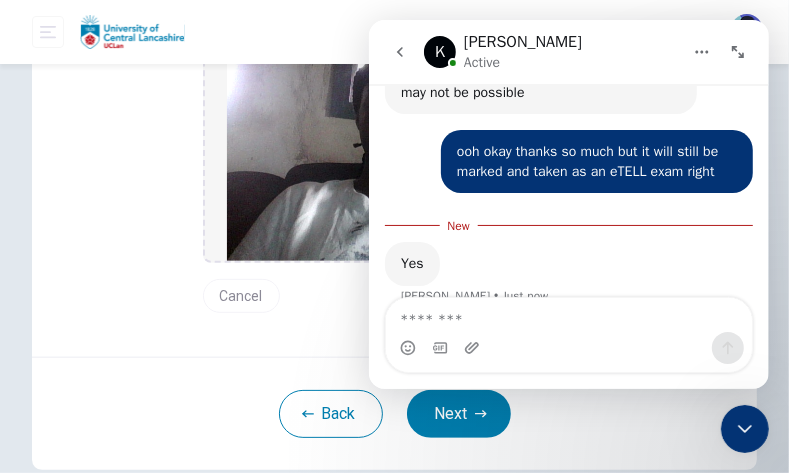 click at bounding box center (568, 348) 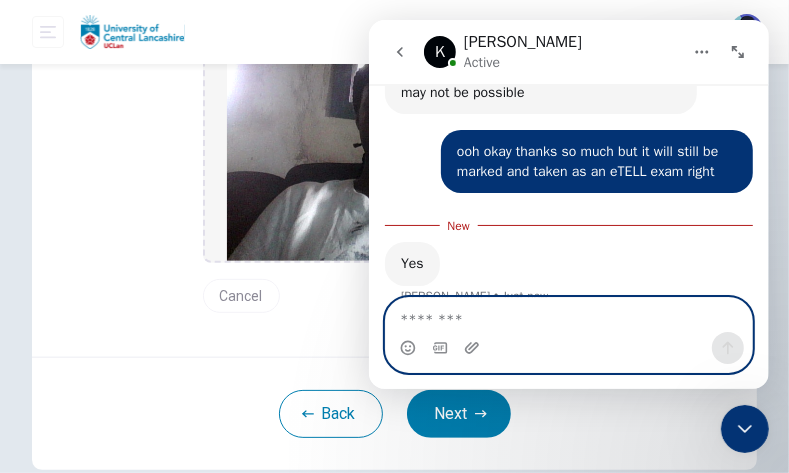 click at bounding box center [568, 315] 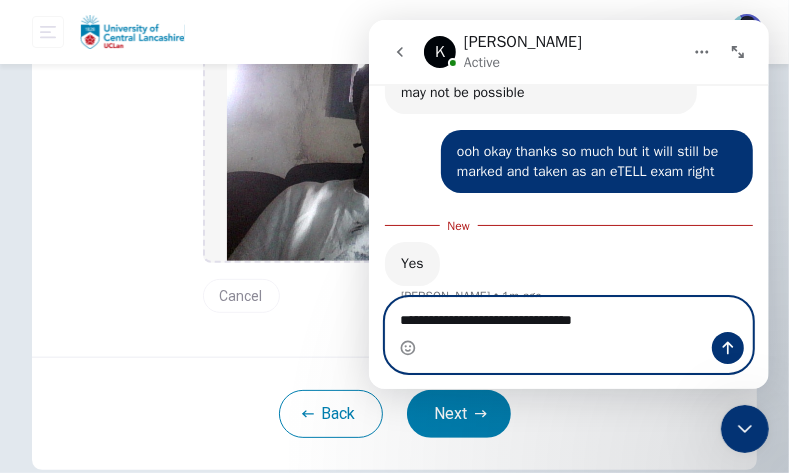 type on "**********" 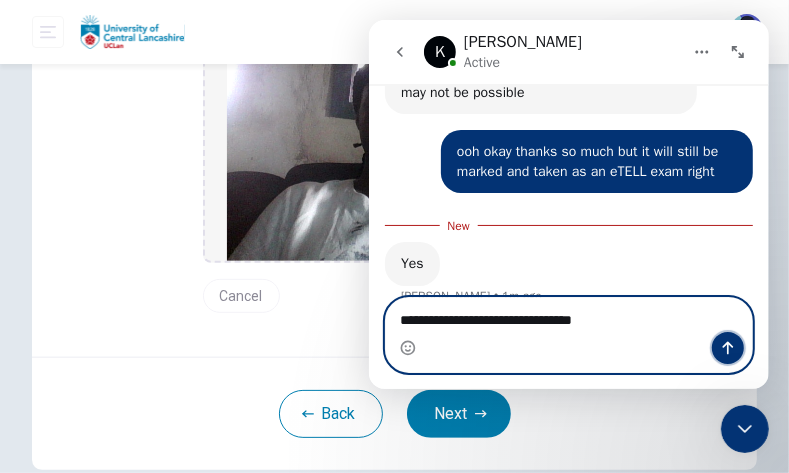 click at bounding box center (727, 348) 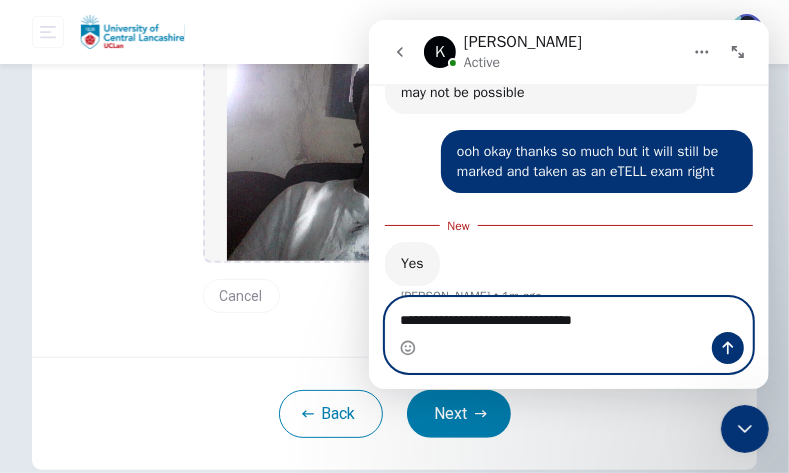 type 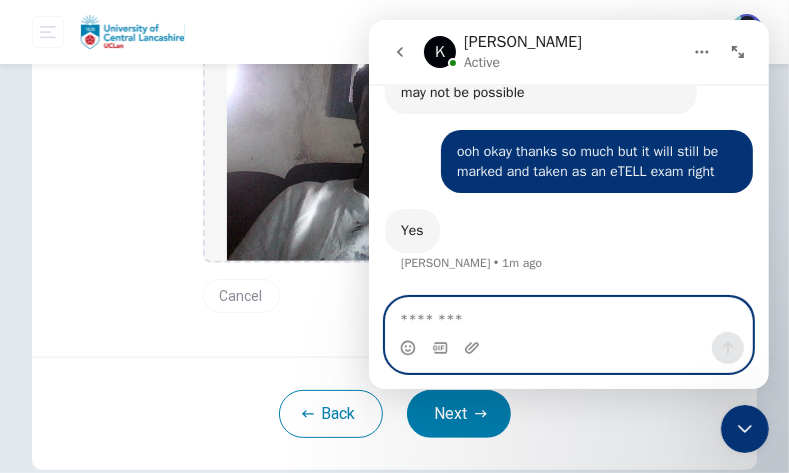 scroll, scrollTop: 2586, scrollLeft: 0, axis: vertical 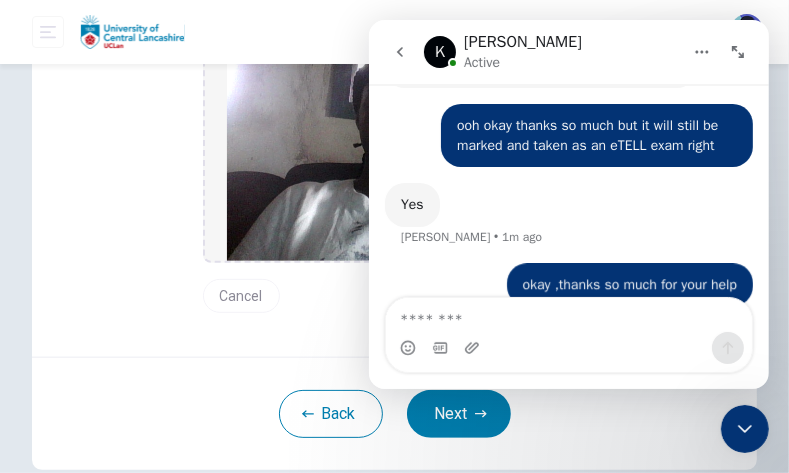 click at bounding box center (744, 428) 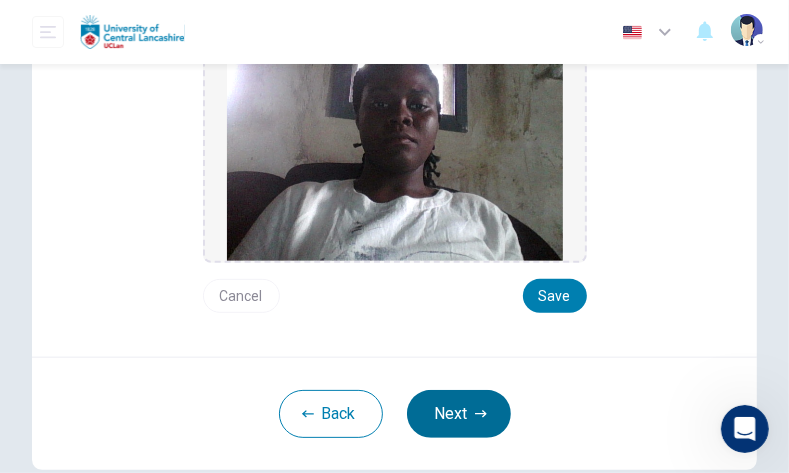 click on "Next" at bounding box center [459, 414] 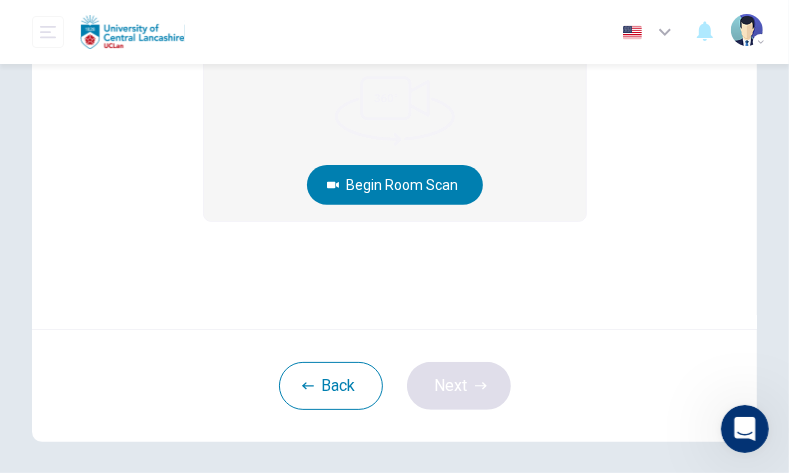 scroll, scrollTop: 75, scrollLeft: 0, axis: vertical 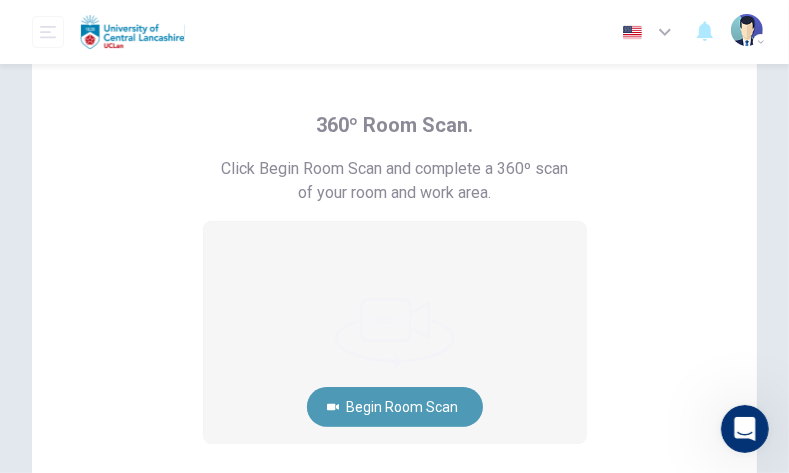click on "Begin Room Scan" at bounding box center (395, 407) 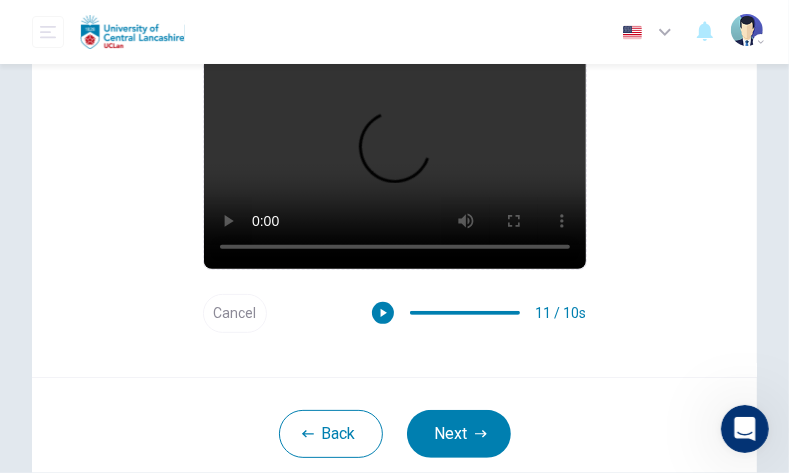scroll, scrollTop: 290, scrollLeft: 0, axis: vertical 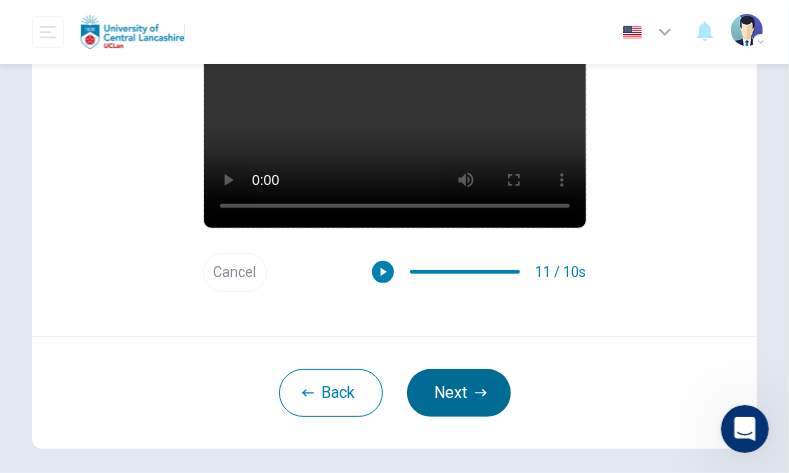 click on "Next" at bounding box center [459, 393] 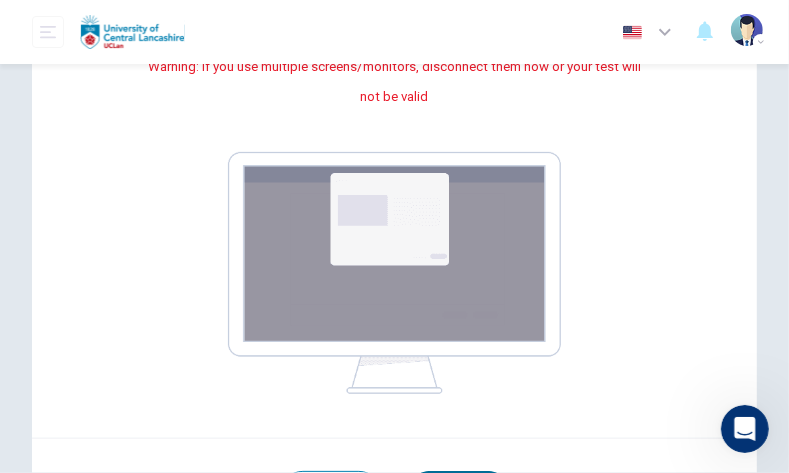 type 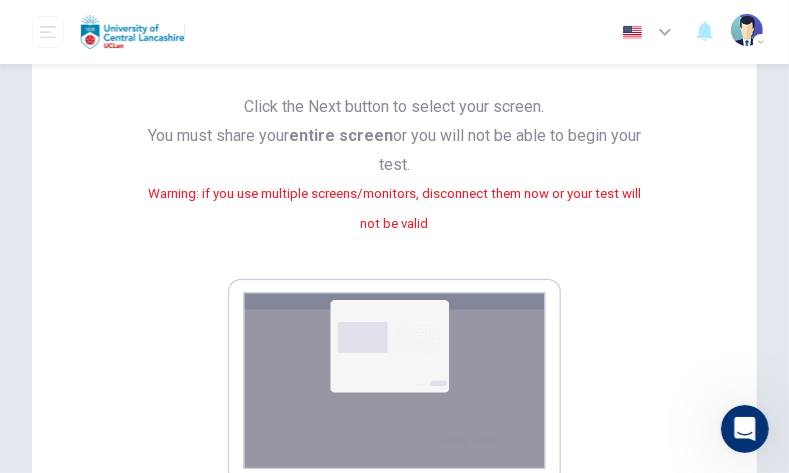 scroll, scrollTop: 167, scrollLeft: 0, axis: vertical 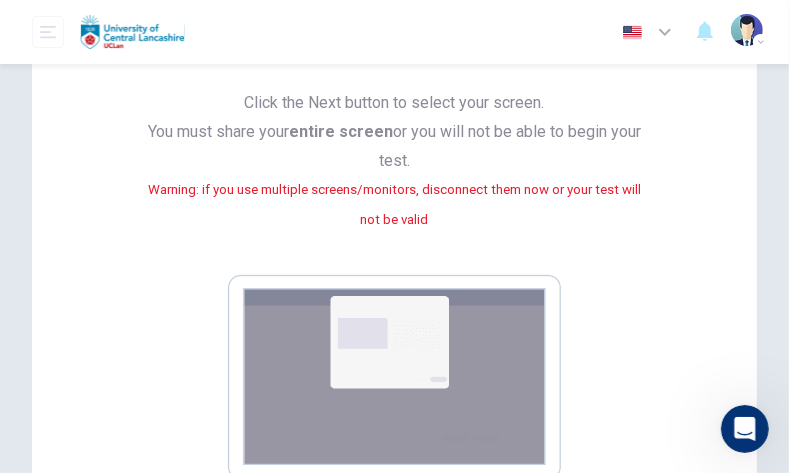 click at bounding box center (394, 396) 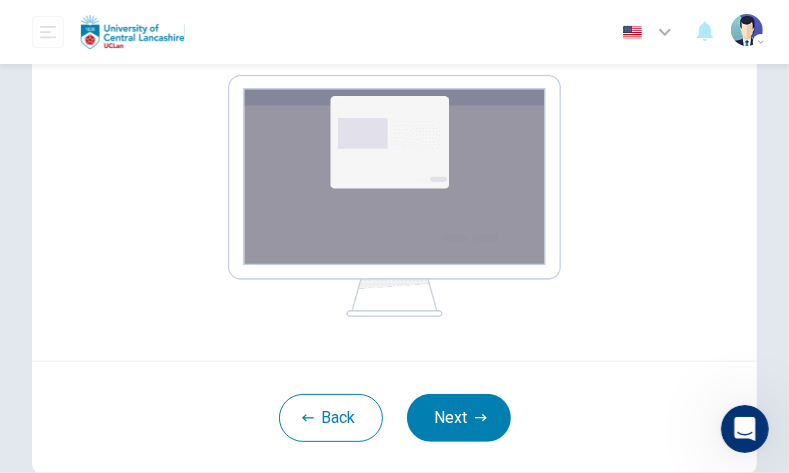 scroll, scrollTop: 413, scrollLeft: 0, axis: vertical 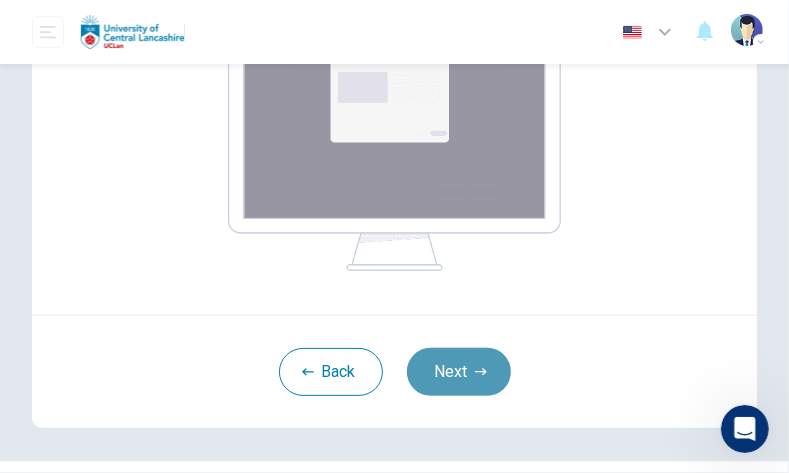 click on "Next" at bounding box center (459, 372) 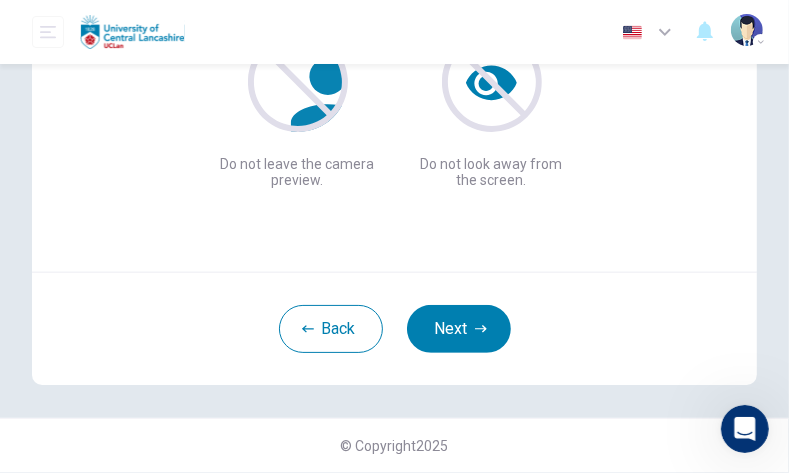 scroll, scrollTop: 279, scrollLeft: 0, axis: vertical 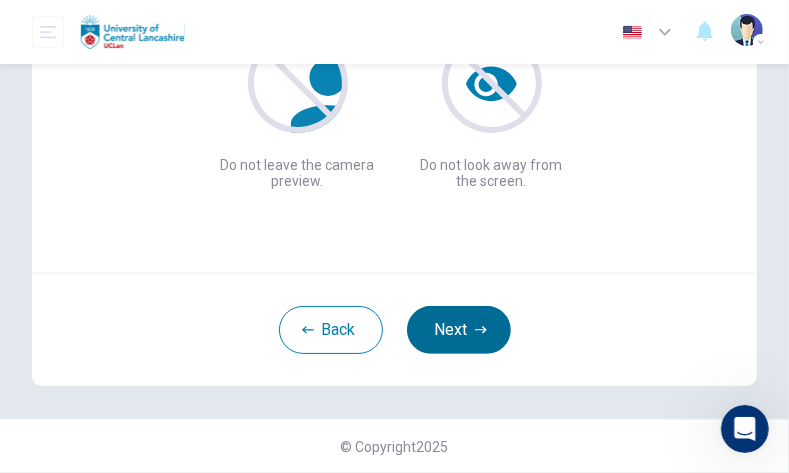 click on "Next" at bounding box center (459, 330) 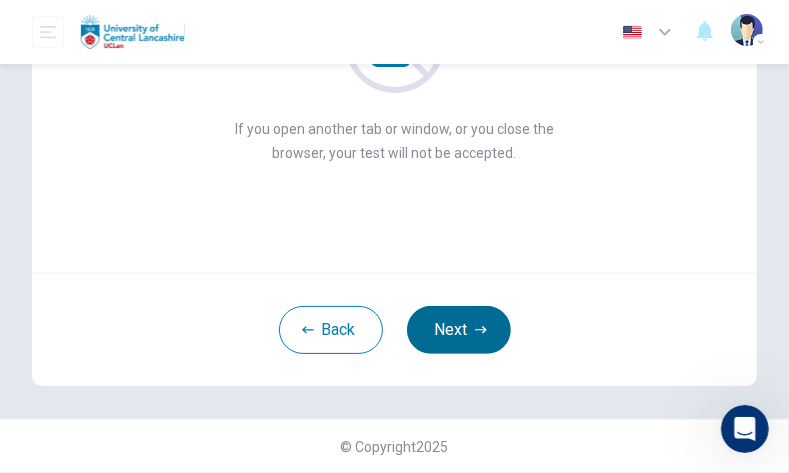 click on "Next" at bounding box center (459, 330) 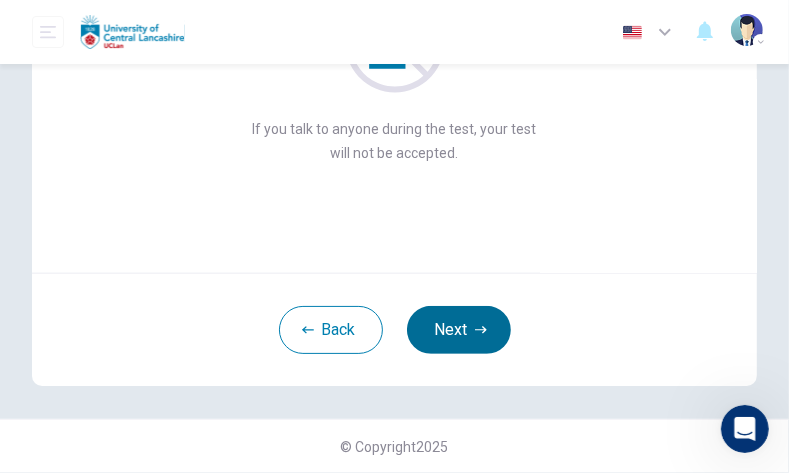 click on "Next" at bounding box center (459, 330) 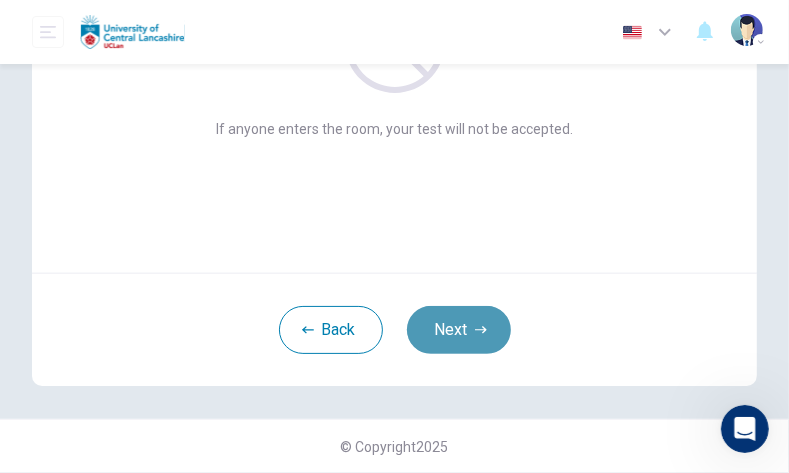 click on "Next" at bounding box center [459, 330] 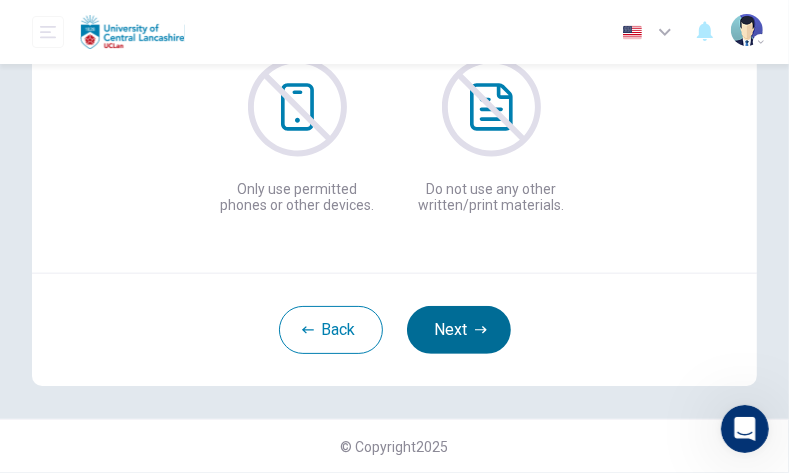 click on "Next" at bounding box center (459, 330) 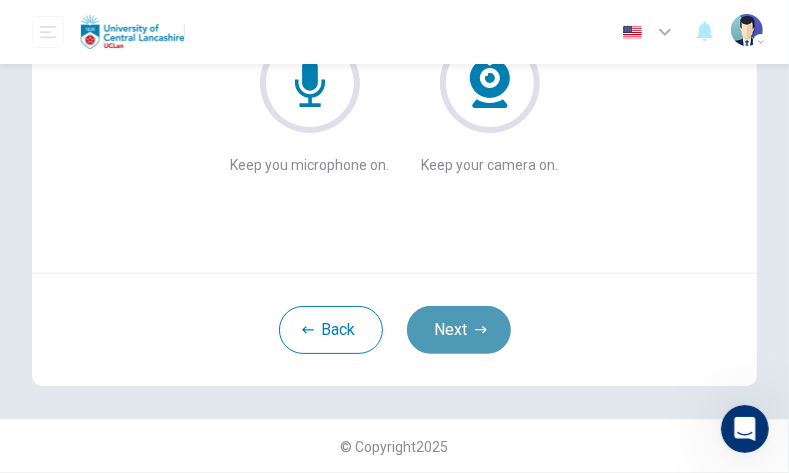 click on "Next" at bounding box center [459, 330] 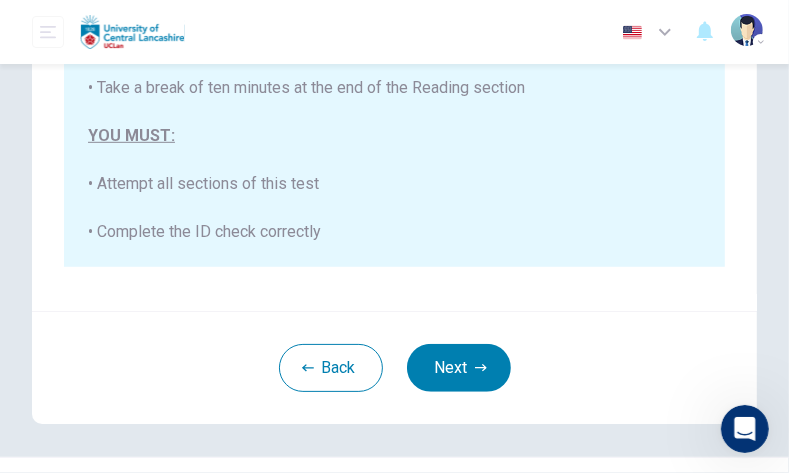 scroll, scrollTop: 610, scrollLeft: 0, axis: vertical 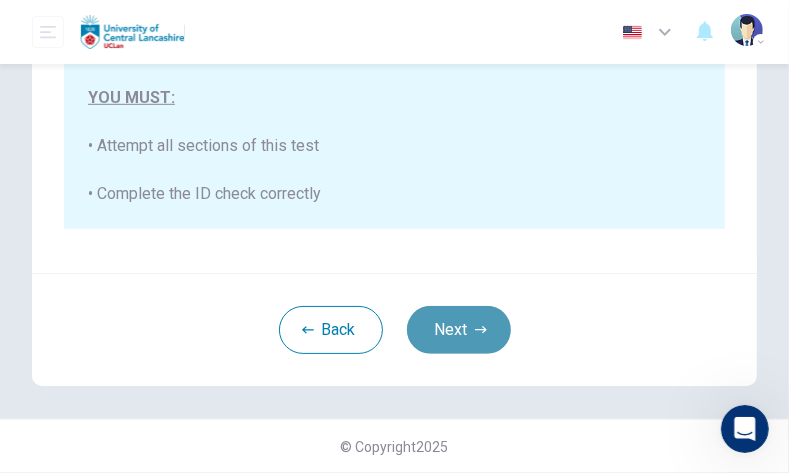 click on "Next" at bounding box center (459, 330) 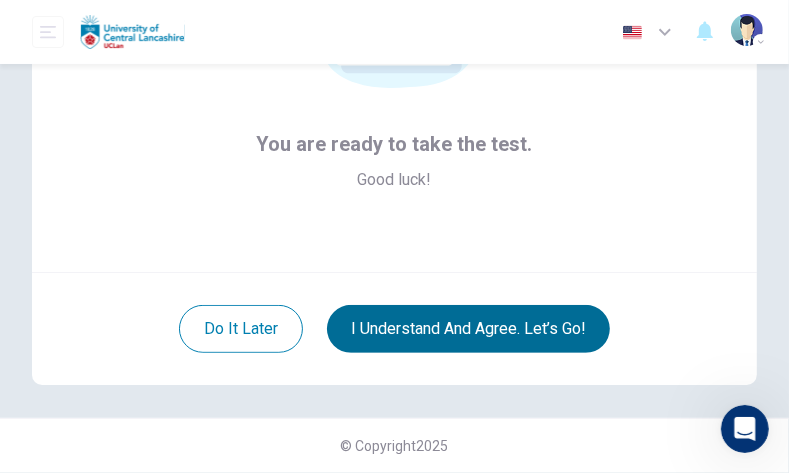 scroll, scrollTop: 279, scrollLeft: 0, axis: vertical 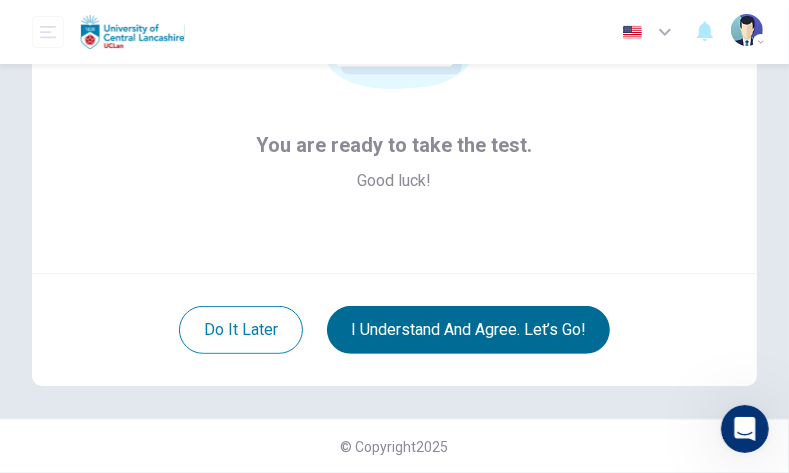 click on "I understand and agree. Let’s go!" at bounding box center [468, 330] 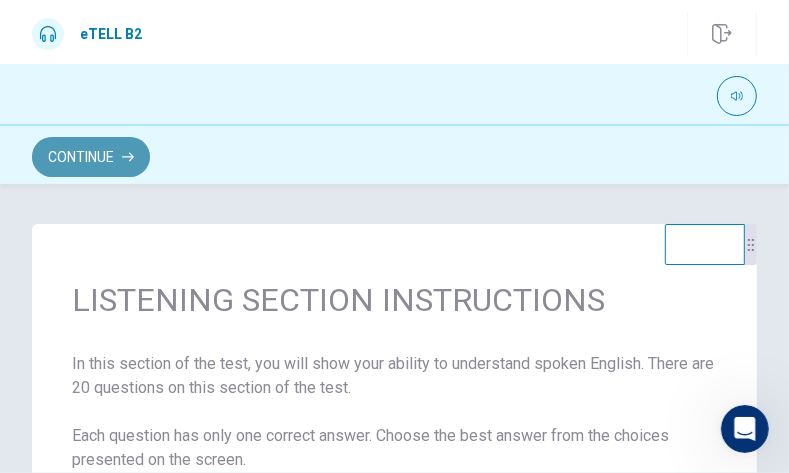 click on "Continue" at bounding box center [91, 157] 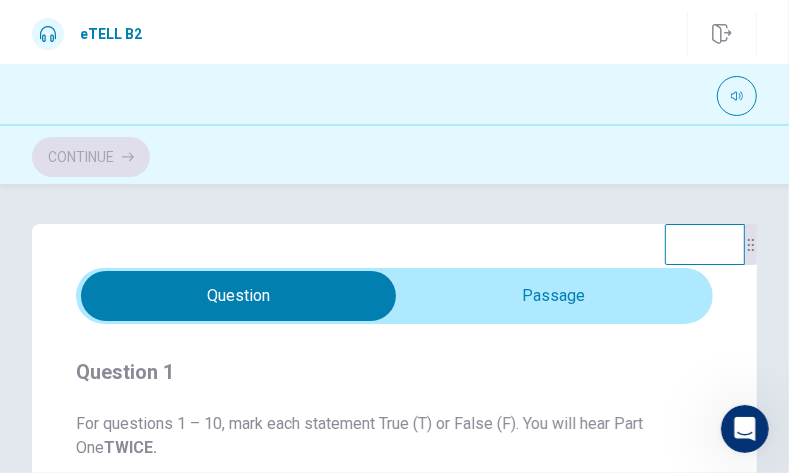 click on "Question 1 For questions 1 – 10, mark each statement True (T) or False (F). You will hear Part One  TWICE.
You have one minute to read the questions for Part One.
Questions 1 - 10 T if the statement is TRUE F if the statement is FALSE 1 ​ ​ [PERSON_NAME] has always known her son is colour-blind. 2 ​ ​ Colour-blind people can see most colours. 3 ​ ​ No-one who is colour-blind sees only in black and white. 4 ​ ​ There is more than one cause of [MEDICAL_DATA]. 5 ​ ​ Approximately 250 million people worldwide are colour blind. 6 ​ ​ [PERSON_NAME] has never met a colour-blind woman. 7 ​ ​ It is unknown why few [DEMOGRAPHIC_DATA] are colour-blind. 8 ​ ​ [PERSON_NAME] believes [MEDICAL_DATA] does not limit job  choice.  9 ​ ​ [PERSON_NAME] says some colour-blind people have been cured. 10 ​ ​ Before the discussion, the interviewer knew little about  [MEDICAL_DATA]." at bounding box center (394, 820) 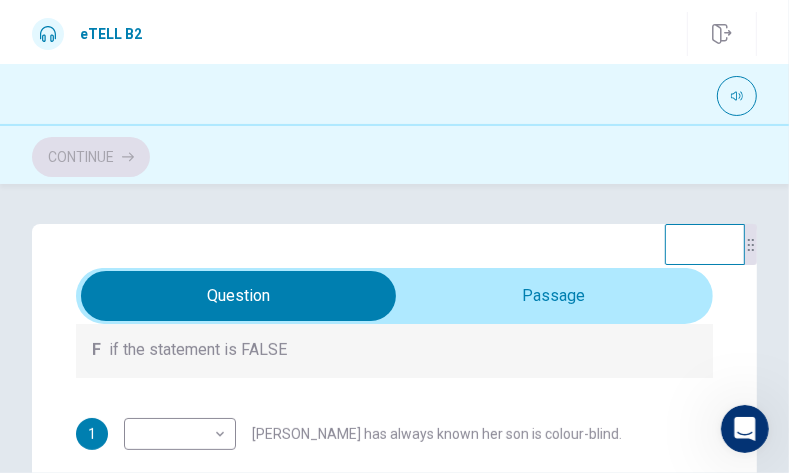 scroll, scrollTop: 331, scrollLeft: 0, axis: vertical 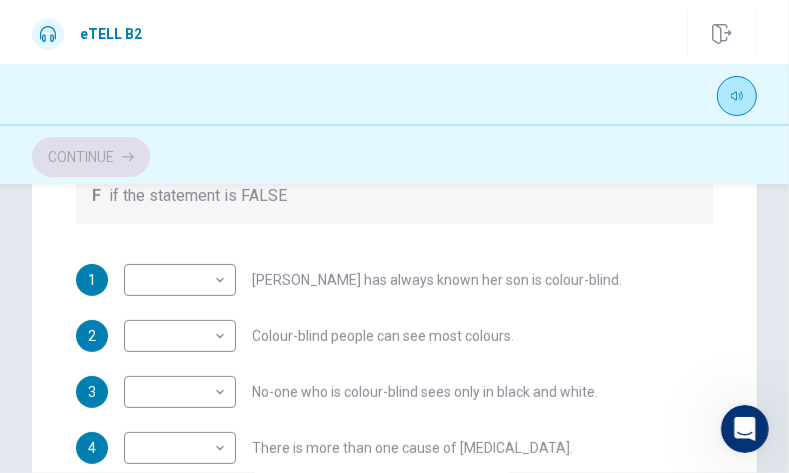 click at bounding box center [737, 96] 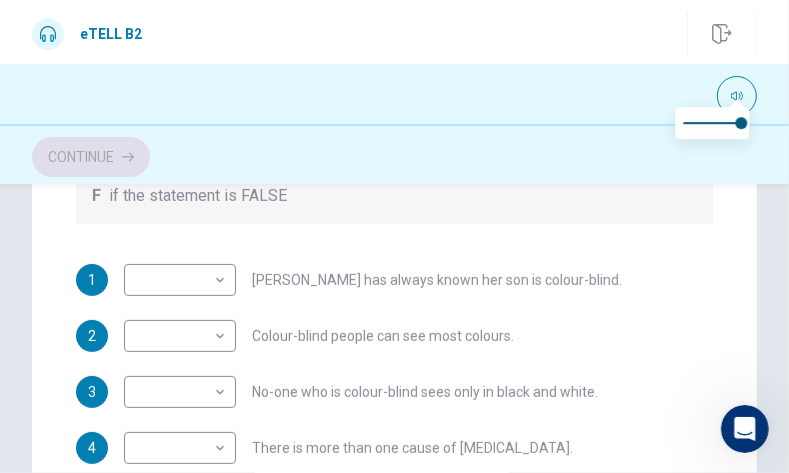 type 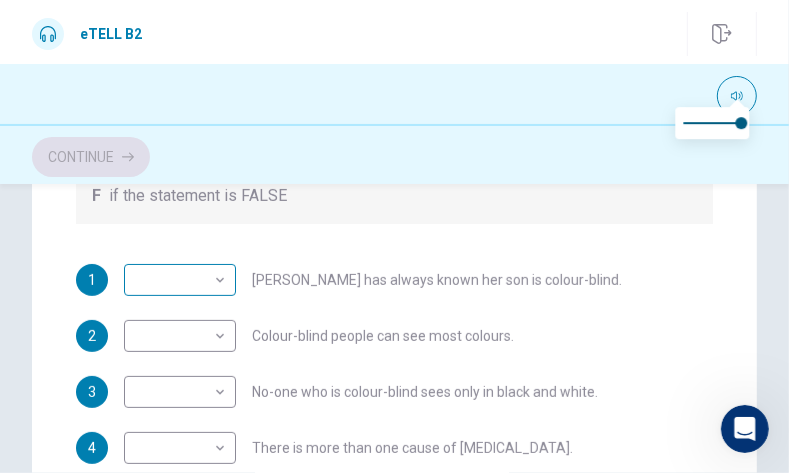 click on "This site uses cookies, as explained in our  Privacy Policy . If you agree to the use of cookies, please click the Accept button and continue to browse our site.   Privacy Policy Accept   eTELL B2 Continue Continue Question 1 For questions 1 – 10, mark each statement True (T) or False (F). You will hear Part One  TWICE.
You have one minute to read the questions for Part One.
Questions 1 - 10 T if the statement is TRUE F if the statement is FALSE 1 ​ ​ [PERSON_NAME] has always known her son is colour-blind. 2 ​ ​ Colour-blind people can see most colours. 3 ​ ​ No-one who is colour-blind sees only in black and white. 4 ​ ​ There is more than one cause of [MEDICAL_DATA]. 5 ​ ​ Approximately 250 million people worldwide are colour blind. 6 ​ ​ [PERSON_NAME] has never met a colour-blind woman. 7 ​ ​ It is unknown why few [DEMOGRAPHIC_DATA] are colour-blind. 8 ​ ​ [PERSON_NAME] believes [MEDICAL_DATA] does not limit job  choice.  9 ​ ​ [PERSON_NAME] says some colour-blind people have been cured. 10" at bounding box center (394, 236) 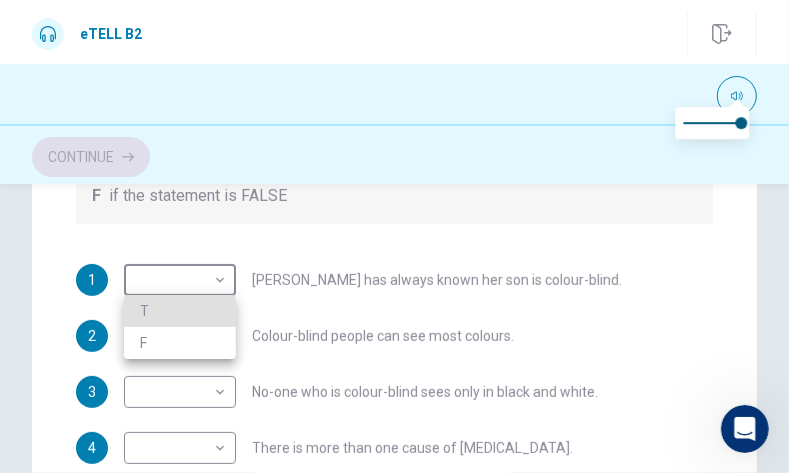 click on "F" at bounding box center (180, 343) 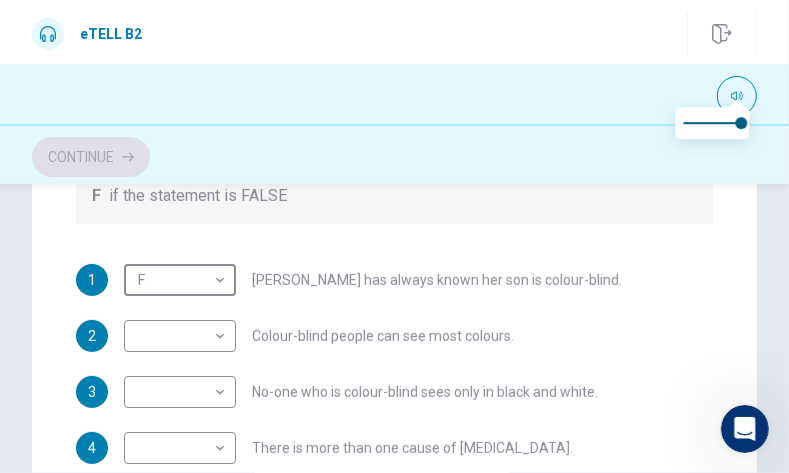 click on "F" at bounding box center [180, 322] 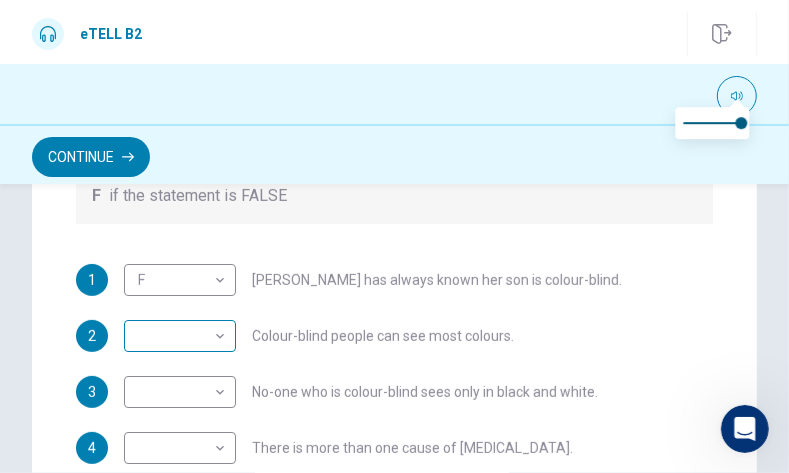 click on "This site uses cookies, as explained in our  Privacy Policy . If you agree to the use of cookies, please click the Accept button and continue to browse our site.   Privacy Policy Accept   eTELL B2 Continue Continue Question 1 For questions 1 – 10, mark each statement True (T) or False (F). You will hear Part One  TWICE.
You have one minute to read the questions for Part One.
Questions 1 - 10 T if the statement is TRUE F if the statement is FALSE 1 F * ​ [PERSON_NAME] has always known her son is colour-blind. 2 ​ ​ Colour-blind people can see most colours. 3 ​ ​ No-one who is colour-blind sees only in black and white. 4 ​ ​ There is more than one cause of [MEDICAL_DATA]. 5 ​ ​ Approximately 250 million people worldwide are colour blind. 6 ​ ​ [PERSON_NAME] has never met a colour-blind woman. 7 ​ ​ It is unknown why few [DEMOGRAPHIC_DATA] are colour-blind. 8 ​ ​ [PERSON_NAME] believes [MEDICAL_DATA] does not limit job  choice.  9 ​ ​ [PERSON_NAME] says some colour-blind people have been cured. 10" at bounding box center [394, 236] 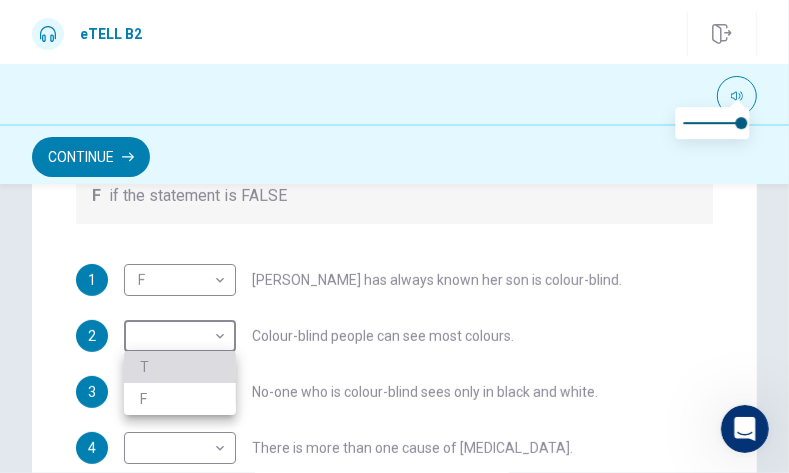 click on "T" at bounding box center [180, 367] 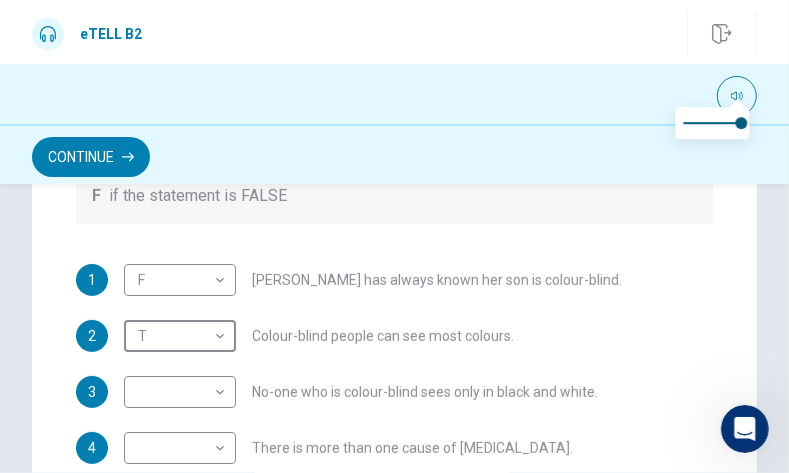 click on "This site uses cookies, as explained in our  Privacy Policy . If you agree to the use of cookies, please click the Accept button and continue to browse our site.   Privacy Policy Accept   eTELL B2 Continue Continue Question 1 For questions 1 – 10, mark each statement True (T) or False (F). You will hear Part One  TWICE.
You have one minute to read the questions for Part One.
Questions 1 - 10 T if the statement is TRUE F if the statement is FALSE 1 F * ​ [PERSON_NAME] has always known her son is colour-blind. 2 T * ​ Colour-blind people can see most colours. 3 ​ ​ No-one who is colour-blind sees only in black and white. 4 ​ ​ There is more than one cause of [MEDICAL_DATA]. 5 ​ ​ Approximately 250 million people worldwide are colour blind. 6 ​ ​ [PERSON_NAME] has never met a colour-blind woman. 7 ​ ​ It is unknown why few [DEMOGRAPHIC_DATA] are colour-blind. 8 ​ ​ [PERSON_NAME] believes [MEDICAL_DATA] does not limit job  choice.  9 ​ ​ [PERSON_NAME] says some colour-blind people have been cured. 10" at bounding box center [394, 236] 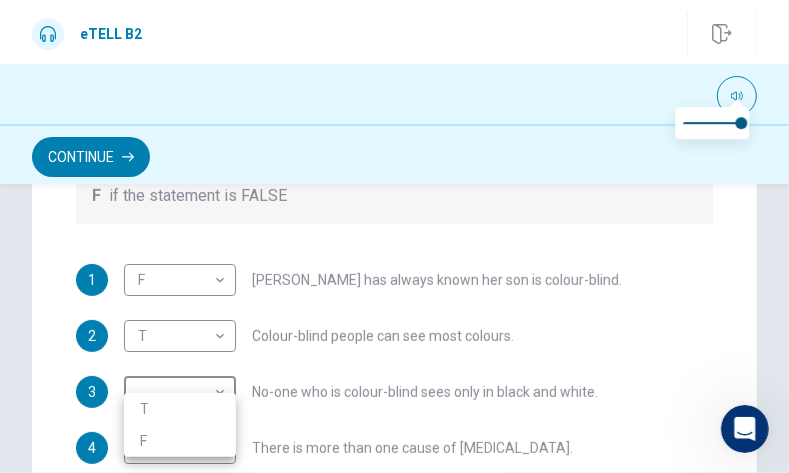 click on "F" at bounding box center [180, 441] 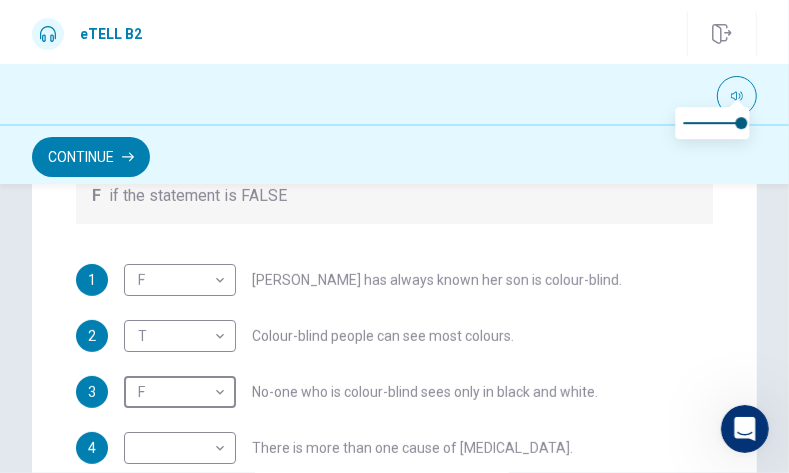type on "*" 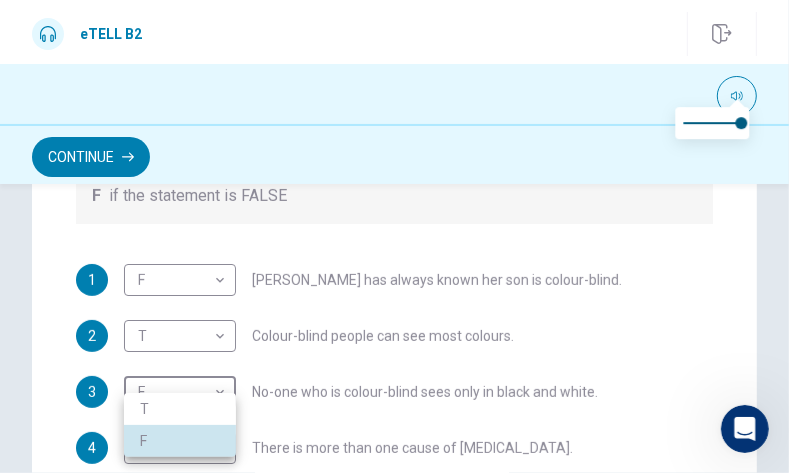 type 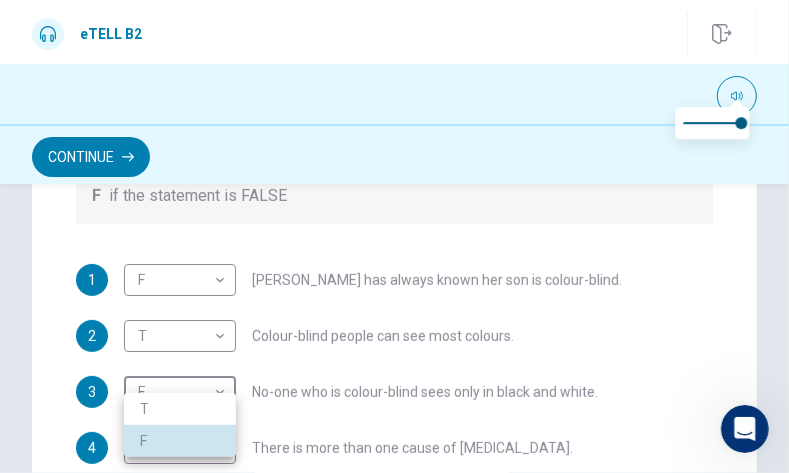 click at bounding box center (394, 236) 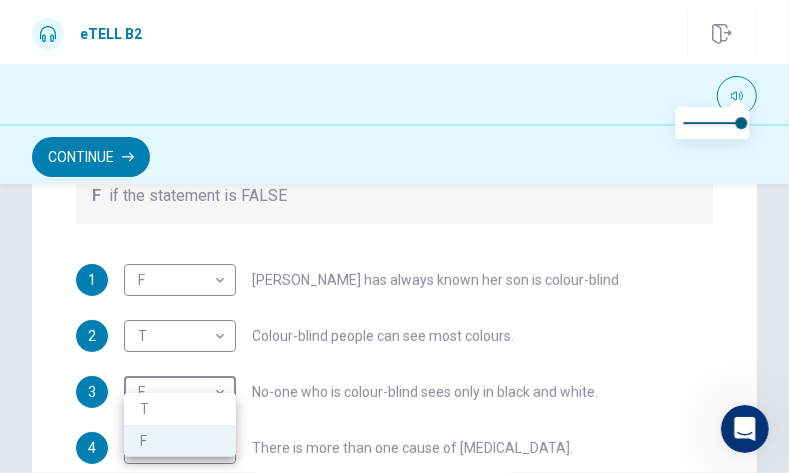 click at bounding box center (394, 236) 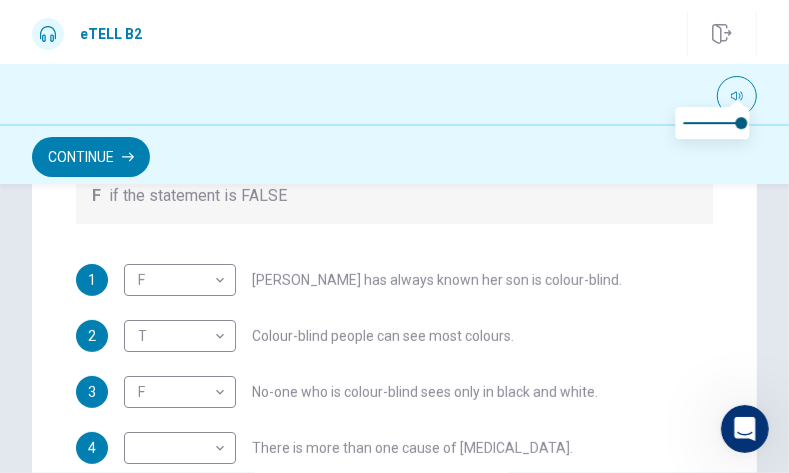 click on "1 F * ​ [PERSON_NAME] has always known her son is colour-blind. 2 T * ​ Colour-blind people can see most colours. 3 F * ​ No-one who is colour-blind sees only in black and white. 4 ​ ​ There is more than one cause of [MEDICAL_DATA]. 5 ​ ​ Approximately 250 million people worldwide are colour blind. 6 ​ ​ [PERSON_NAME] has never met a colour-blind woman. 7 ​ ​ It is unknown why few [DEMOGRAPHIC_DATA] are colour-blind. 8 ​ ​ [PERSON_NAME] believes [MEDICAL_DATA] does not limit job  choice.  9 ​ ​ [PERSON_NAME] says some colour-blind people have been cured. 10 ​ ​ Before the discussion, the interviewer knew little about  [MEDICAL_DATA]." at bounding box center (394, 532) 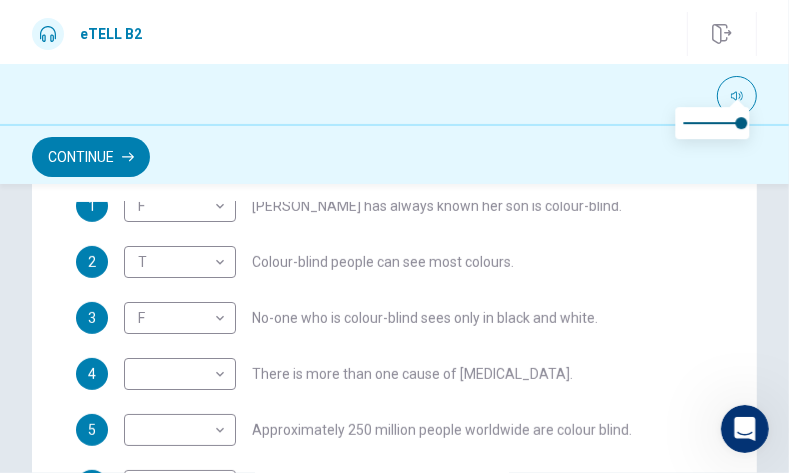 scroll, scrollTop: 246, scrollLeft: 0, axis: vertical 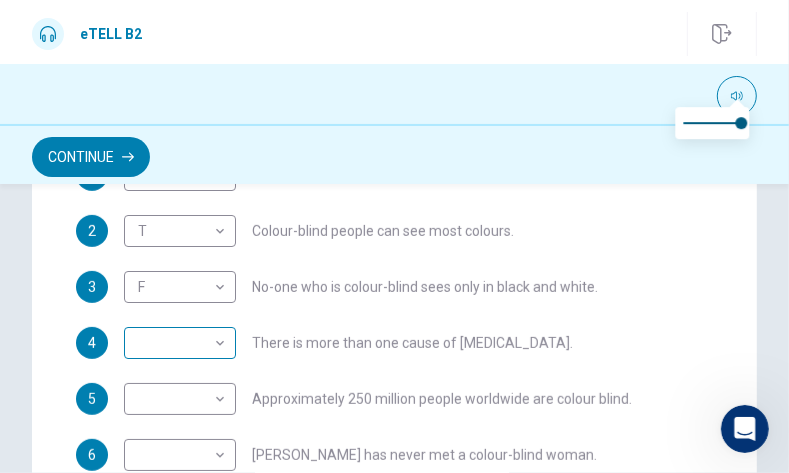 click on "This site uses cookies, as explained in our  Privacy Policy . If you agree to the use of cookies, please click the Accept button and continue to browse our site.   Privacy Policy Accept   eTELL B2 Continue Continue Question 1 For questions 1 – 10, mark each statement True (T) or False (F). You will hear Part One  TWICE.
You have one minute to read the questions for Part One.
Questions 1 - 10 T if the statement is TRUE F if the statement is FALSE 1 F * ​ [PERSON_NAME] has always known her son is colour-blind. 2 T * ​ Colour-blind people can see most colours. 3 F * ​ No-one who is colour-blind sees only in black and white. 4 ​ ​ There is more than one cause of [MEDICAL_DATA]. 5 ​ ​ Approximately 250 million people worldwide are colour blind. 6 ​ ​ [PERSON_NAME] has never met a colour-blind woman. 7 ​ ​ It is unknown why few [DEMOGRAPHIC_DATA] are colour-blind. 8 ​ ​ [PERSON_NAME] believes [MEDICAL_DATA] does not limit job  choice.  9 ​ ​ [PERSON_NAME] says some colour-blind people have been cured. 10" at bounding box center (394, 236) 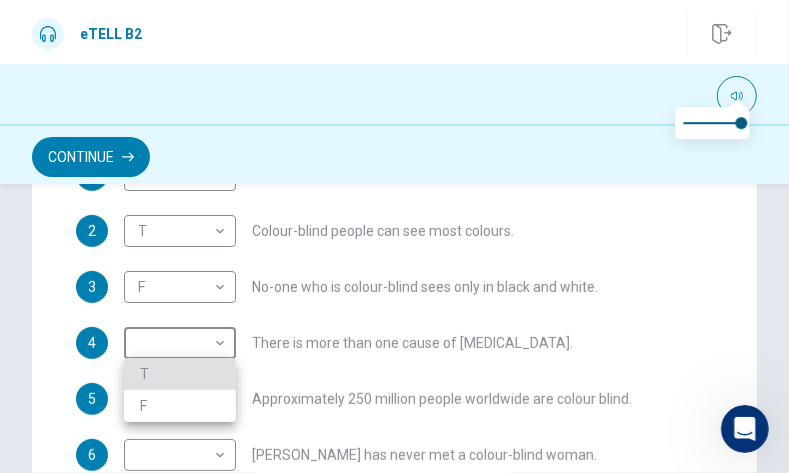 scroll, scrollTop: 2638, scrollLeft: 0, axis: vertical 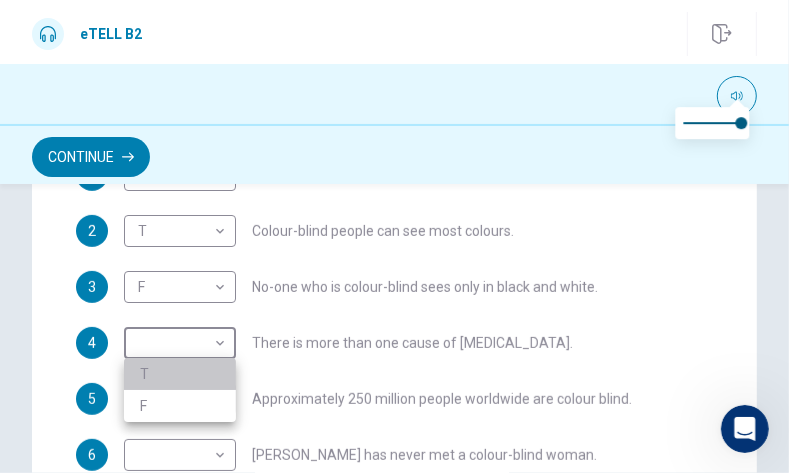 click on "T" at bounding box center (180, 374) 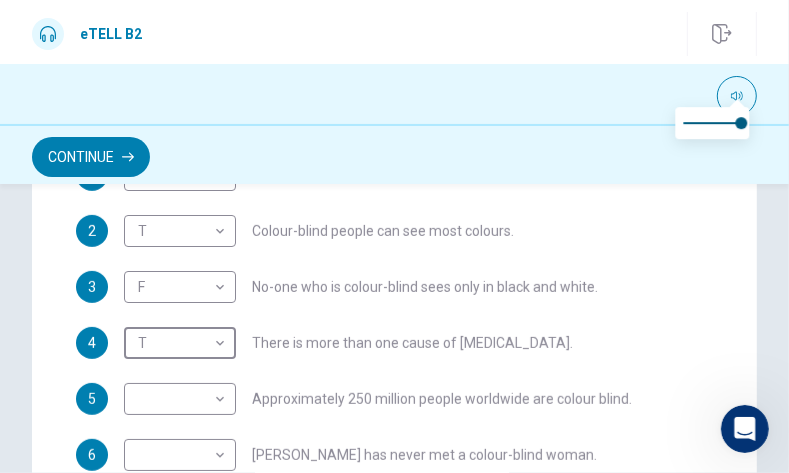 type on "*" 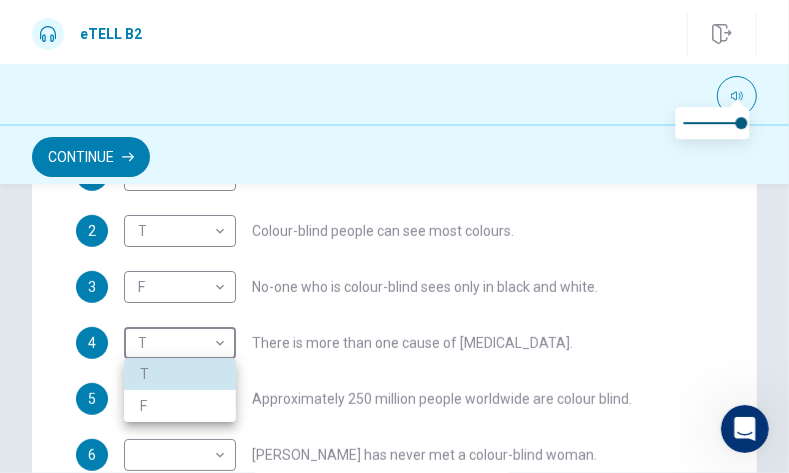 type 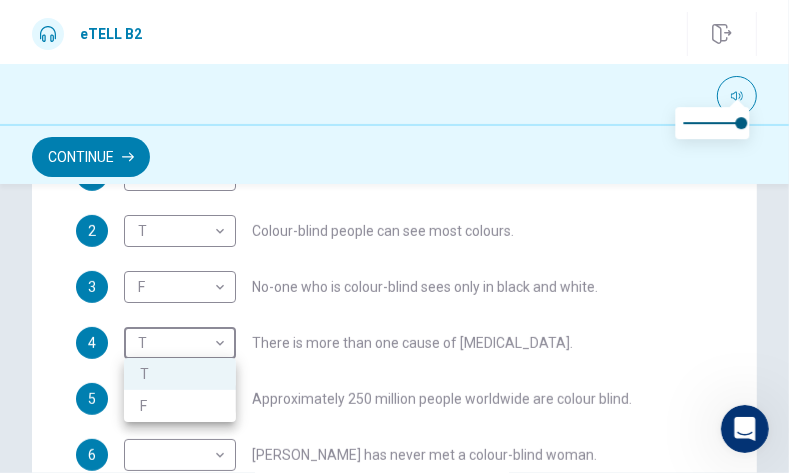 click at bounding box center (394, 236) 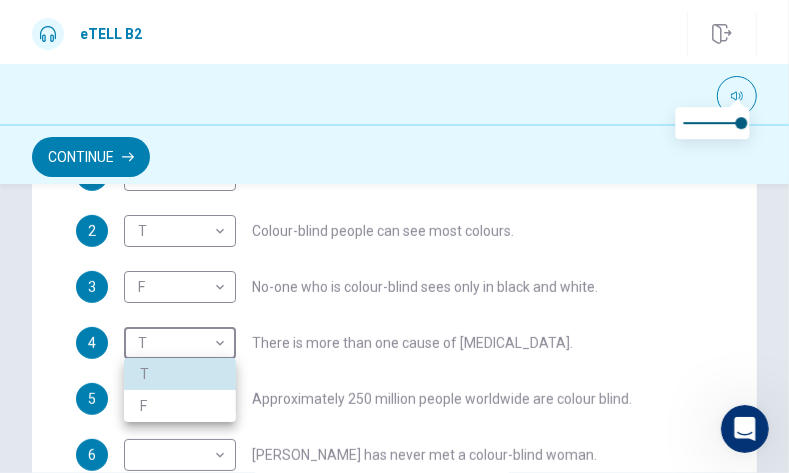 type 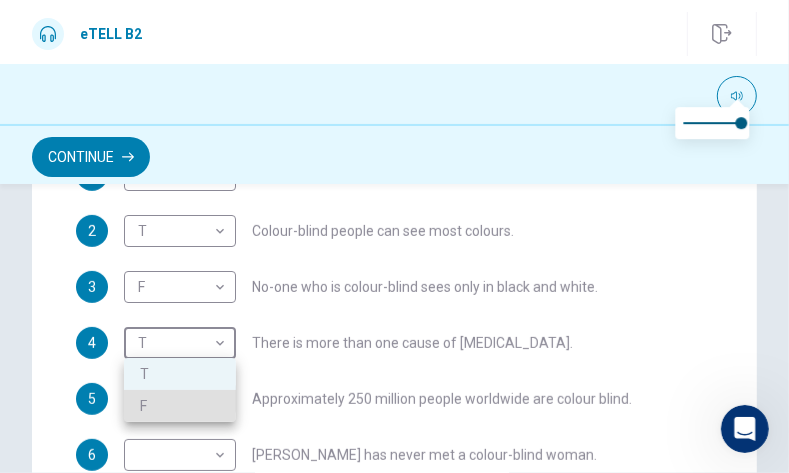 click at bounding box center [394, 236] 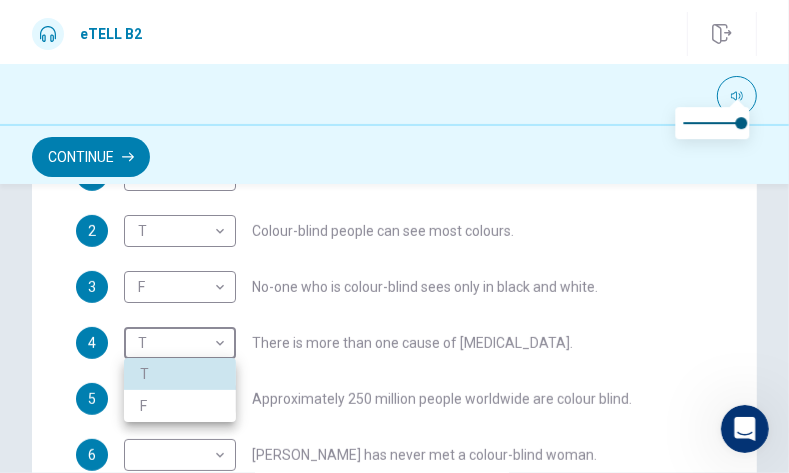 type 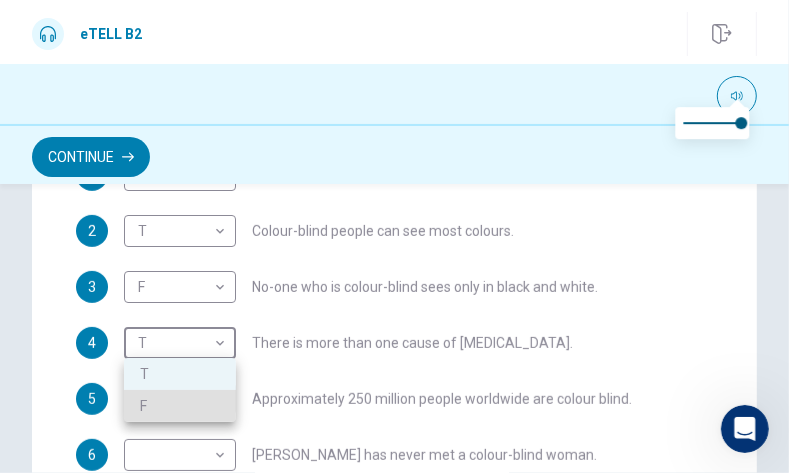 click at bounding box center (394, 236) 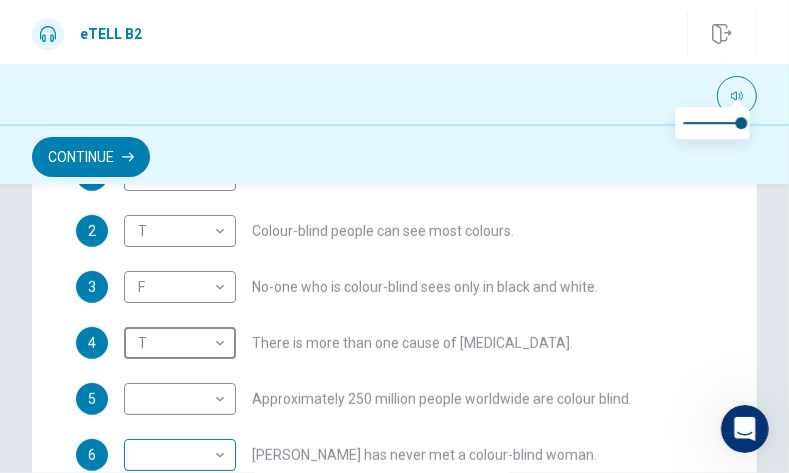 click on "This site uses cookies, as explained in our  Privacy Policy . If you agree to the use of cookies, please click the Accept button and continue to browse our site.   Privacy Policy Accept   eTELL B2 Continue Continue Question 1 For questions 1 – 10, mark each statement True (T) or False (F). You will hear Part One  TWICE.
You have one minute to read the questions for Part One.
Questions 1 - 10 T if the statement is TRUE F if the statement is FALSE 1 F * ​ [PERSON_NAME] has always known her son is colour-blind. 2 T * ​ Colour-blind people can see most colours. 3 F * ​ No-one who is colour-blind sees only in black and white. 4 T * ​ There is more than one cause of [MEDICAL_DATA]. 5 ​ ​ Approximately 250 million people worldwide are colour blind. 6 ​ ​ [PERSON_NAME] has never met a colour-blind woman. 7 ​ ​ It is unknown why few [DEMOGRAPHIC_DATA] are colour-blind. 8 ​ ​ [PERSON_NAME] believes [MEDICAL_DATA] does not limit job  choice.  9 ​ ​ [PERSON_NAME] says some colour-blind people have been cured. 10" at bounding box center (394, 236) 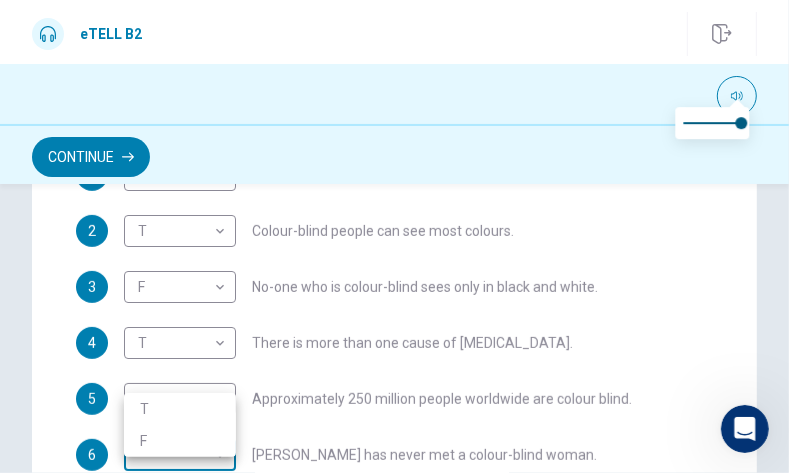 scroll, scrollTop: 255, scrollLeft: 0, axis: vertical 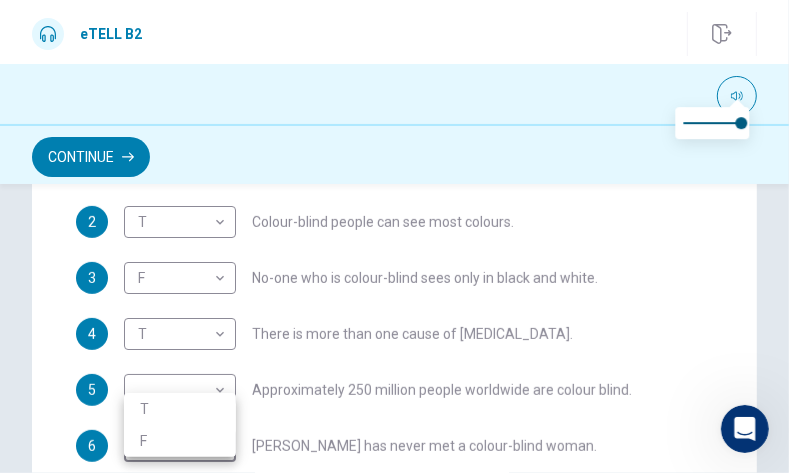 click on "F" at bounding box center (180, 441) 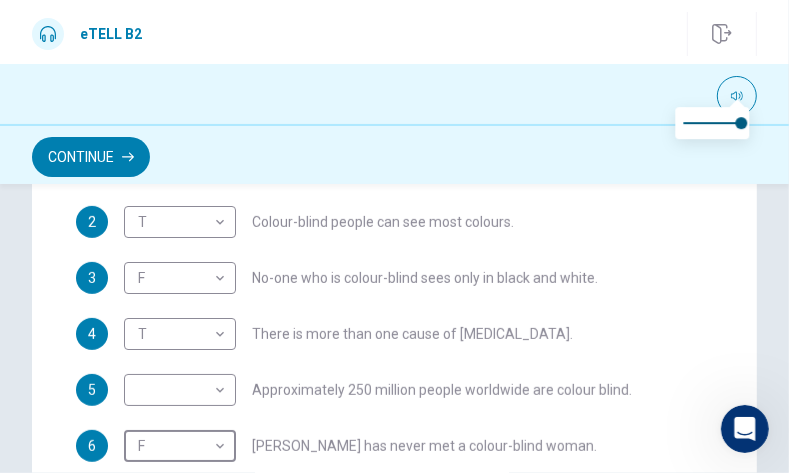 click on "F" at bounding box center [180, 450] 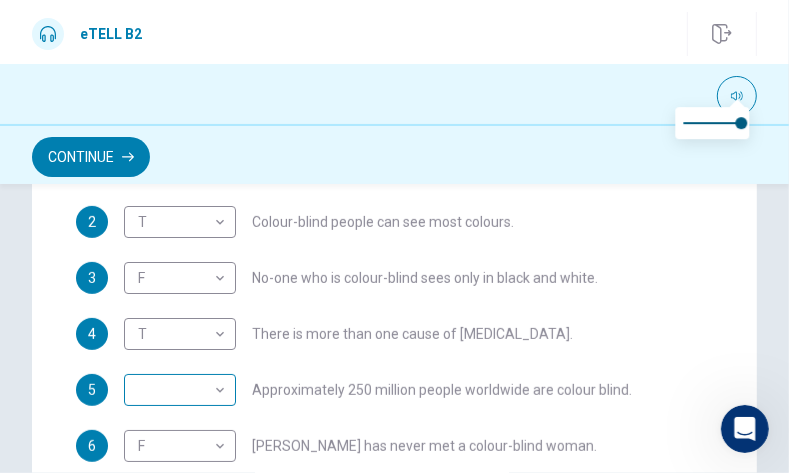 scroll, scrollTop: 2586, scrollLeft: 0, axis: vertical 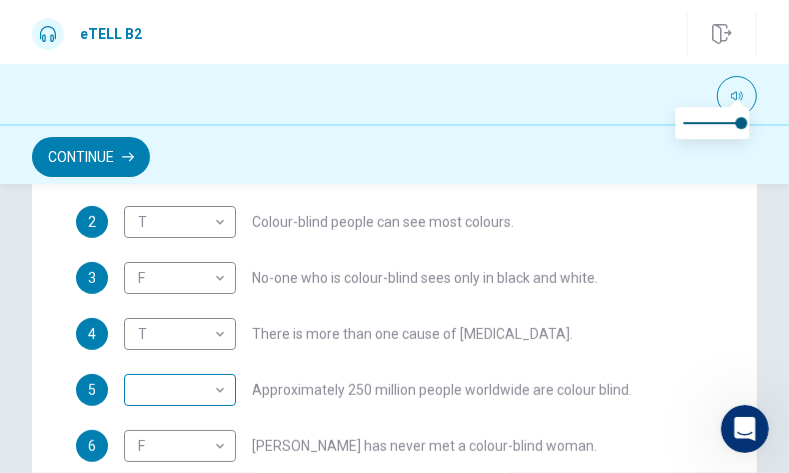 click on "This site uses cookies, as explained in our  Privacy Policy . If you agree to the use of cookies, please click the Accept button and continue to browse our site.   Privacy Policy Accept   eTELL B2 Continue Continue Question 1 For questions 1 – 10, mark each statement True (T) or False (F). You will hear Part One  TWICE.
You have one minute to read the questions for Part One.
Questions 1 - 10 T if the statement is TRUE F if the statement is FALSE 1 F * ​ [PERSON_NAME] has always known her son is colour-blind. 2 T * ​ Colour-blind people can see most colours. 3 F * ​ No-one who is colour-blind sees only in black and white. 4 T * ​ There is more than one cause of [MEDICAL_DATA]. 5 ​ ​ Approximately 250 million people worldwide are colour blind. 6 F * ​ [PERSON_NAME] has never met a colour-blind woman. 7 ​ ​ It is unknown why few [DEMOGRAPHIC_DATA] are colour-blind. 8 ​ ​ [PERSON_NAME] believes [MEDICAL_DATA] does not limit job  choice.  9 ​ ​ [PERSON_NAME] says some colour-blind people have been cured. 10" at bounding box center [394, 236] 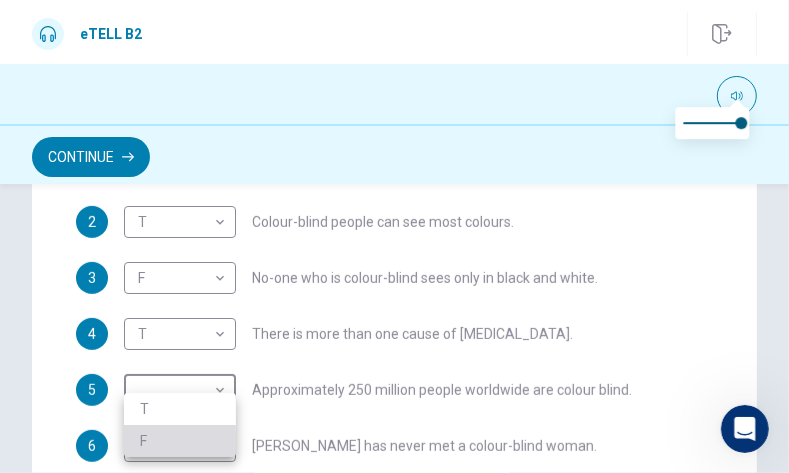 click on "F" at bounding box center (180, 441) 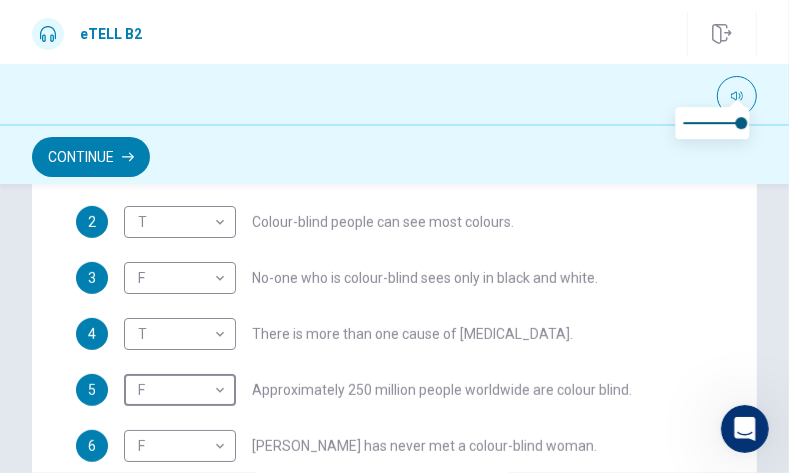 type on "*" 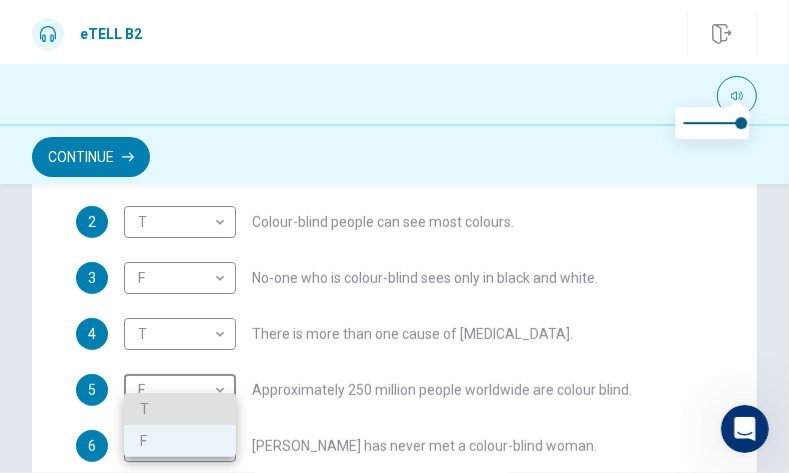 type 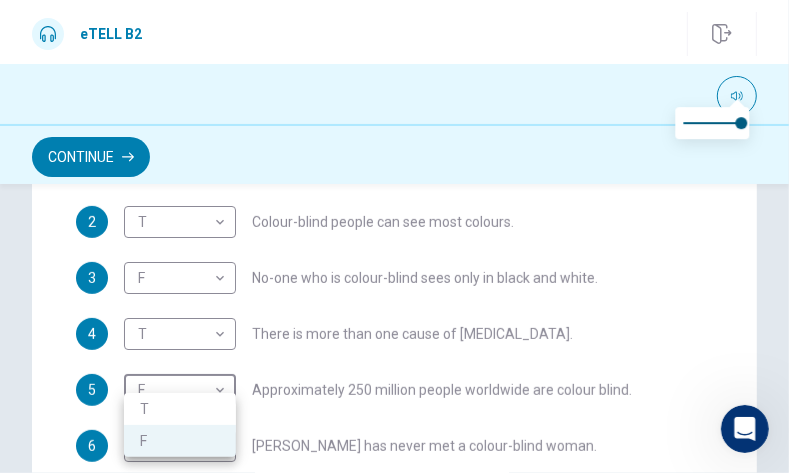 click at bounding box center [394, 236] 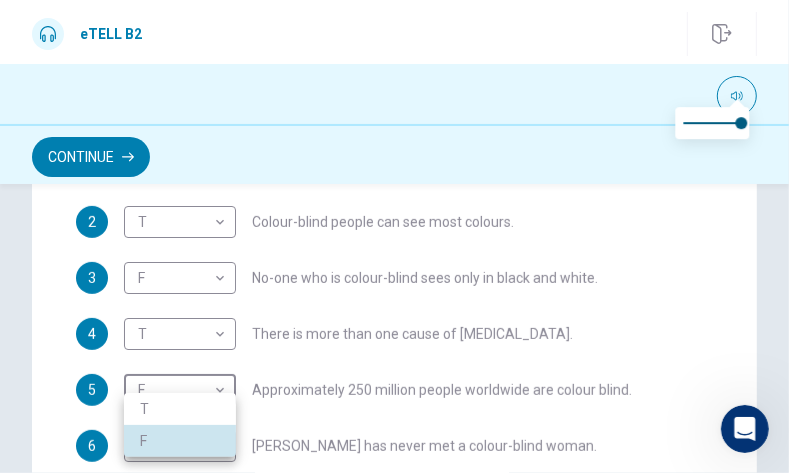 type 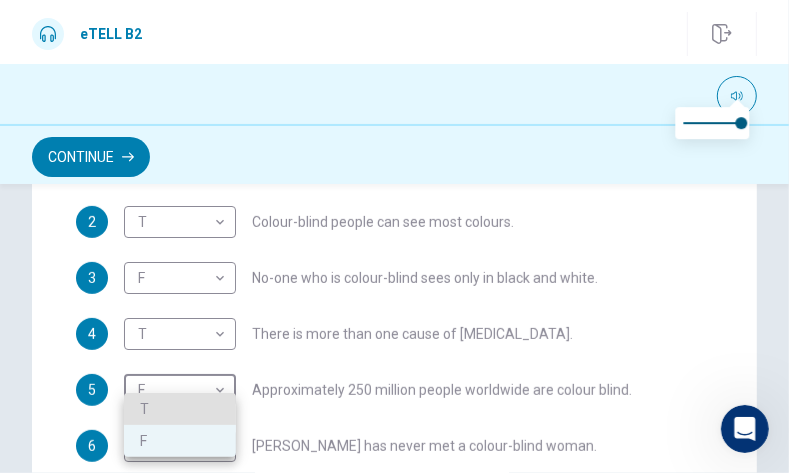 click at bounding box center [394, 236] 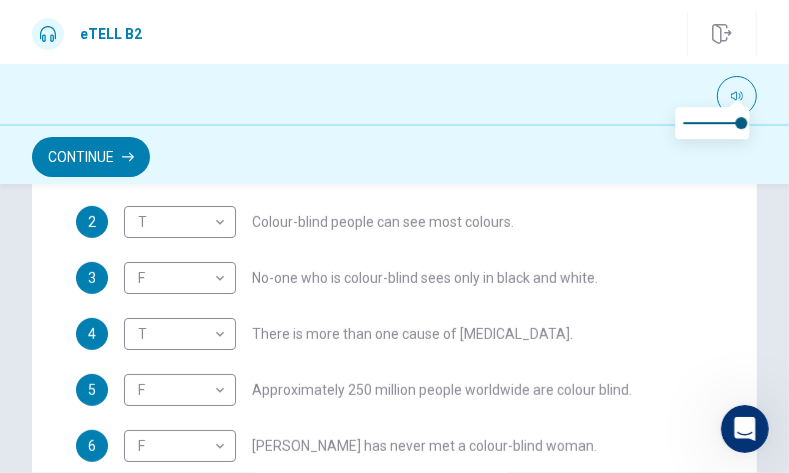 click on "2 T * ​ Colour-blind people can see most colours." at bounding box center (394, 222) 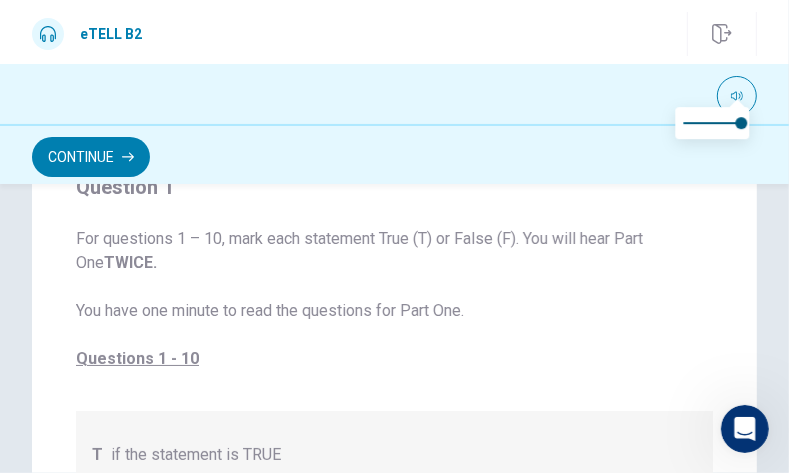 scroll, scrollTop: 163, scrollLeft: 0, axis: vertical 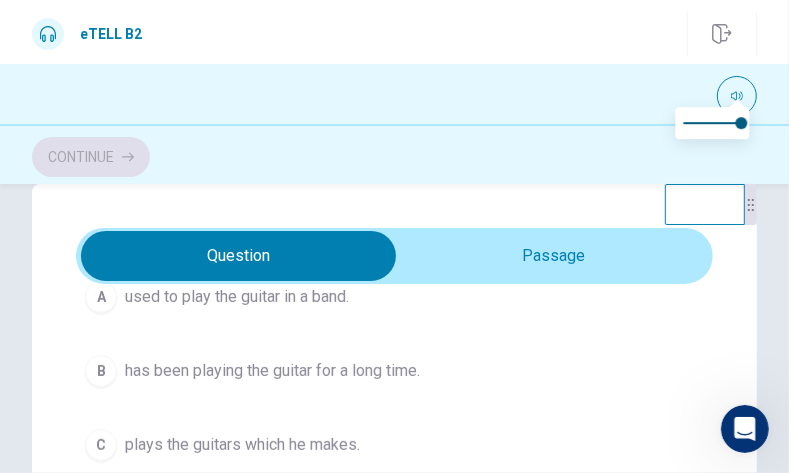 click on "B has been playing the guitar for a long time." at bounding box center [394, 371] 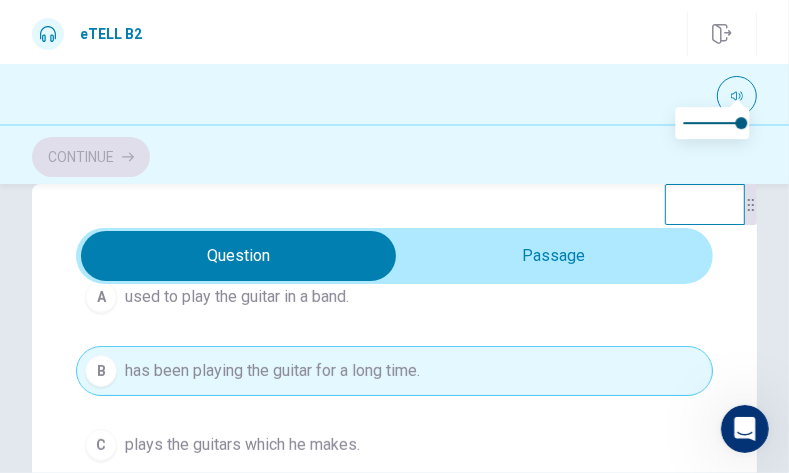 type 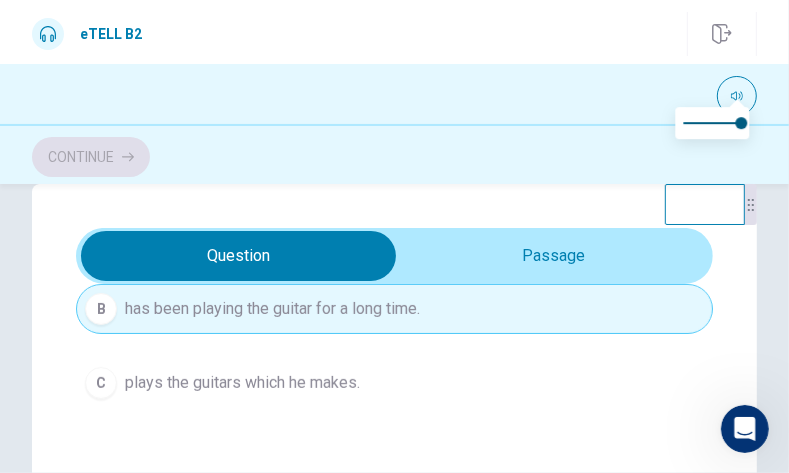 click on "has been playing the guitar for a long time." at bounding box center [272, 309] 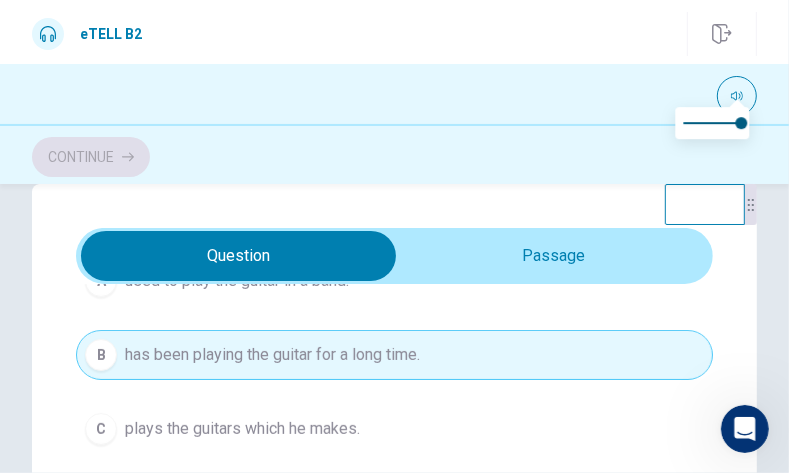 scroll, scrollTop: 276, scrollLeft: 0, axis: vertical 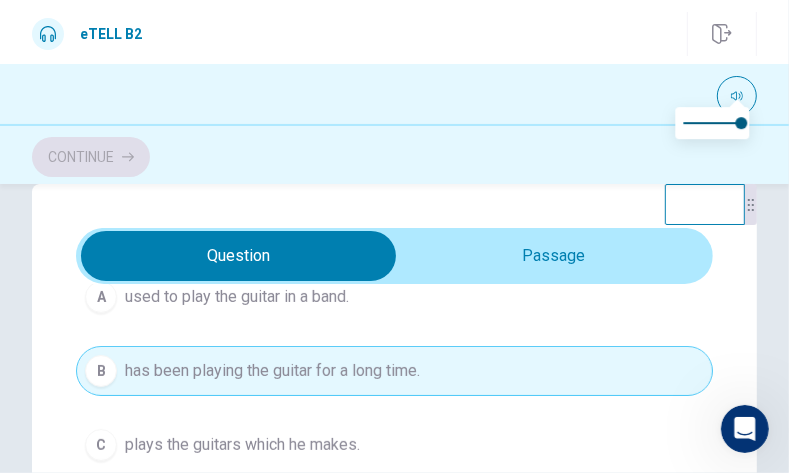 click on "B has been playing the guitar for a long time." at bounding box center (394, 371) 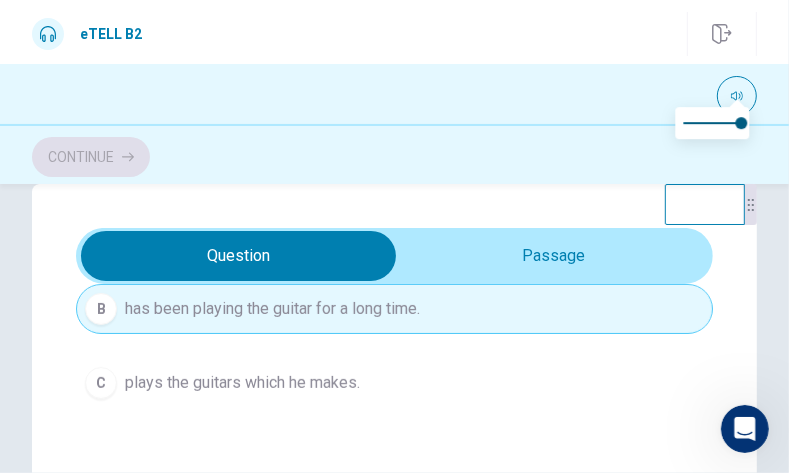 click on "A used to play the guitar in a band. B has been playing the guitar for a long time.  C plays the guitars which he makes." at bounding box center (394, 309) 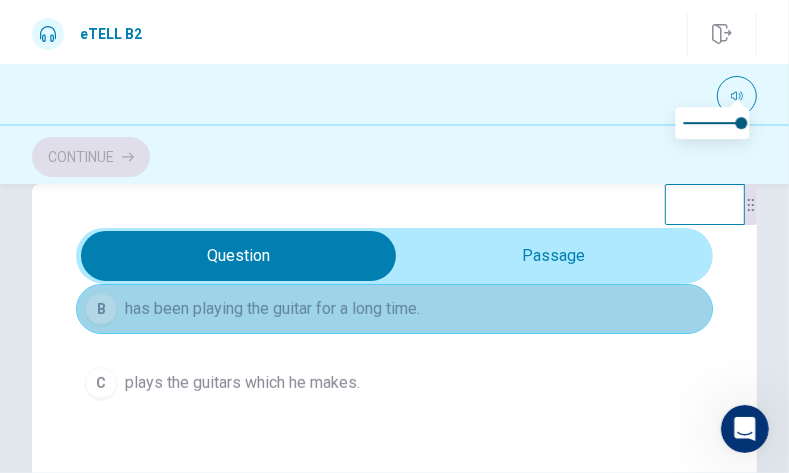 click on "B has been playing the guitar for a long time." at bounding box center (394, 309) 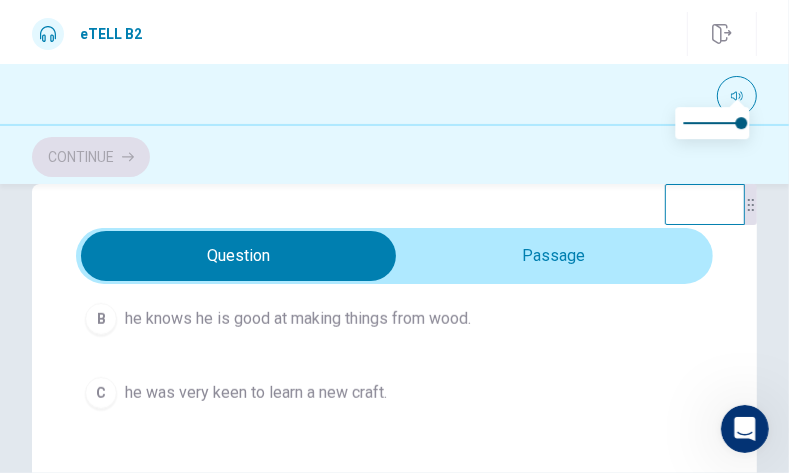 scroll, scrollTop: 707, scrollLeft: 0, axis: vertical 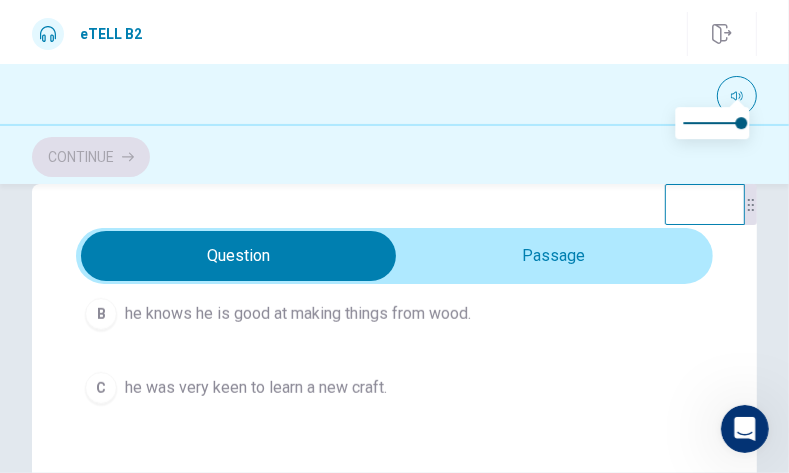 click on "C he was very keen to learn a new craft." at bounding box center [394, 388] 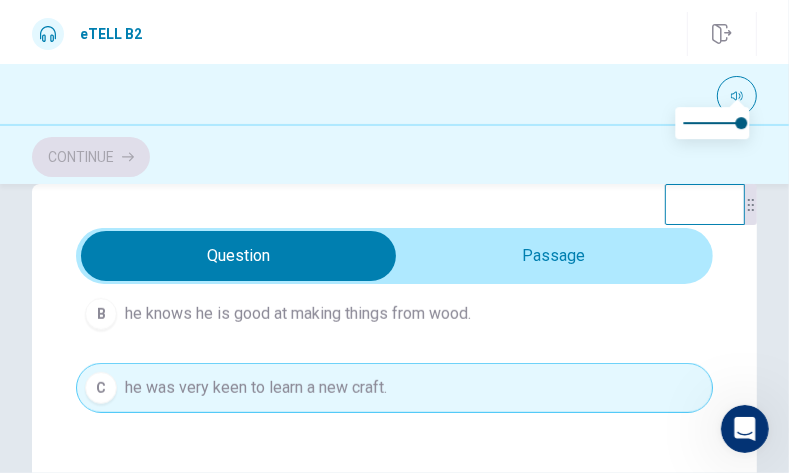 type 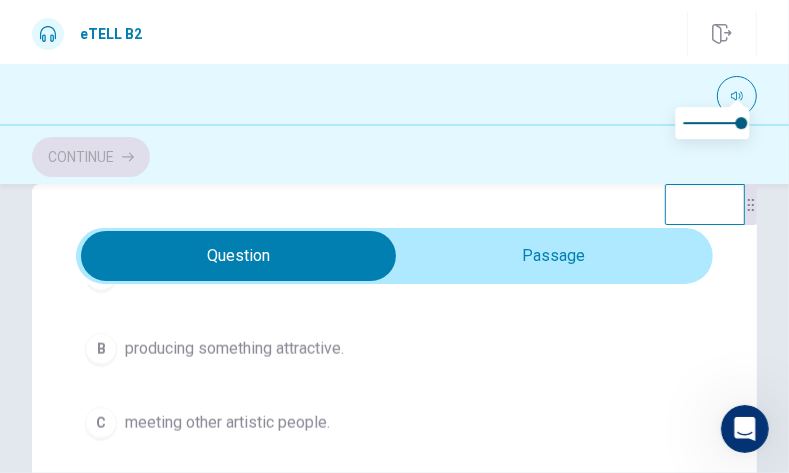 scroll, scrollTop: 1076, scrollLeft: 0, axis: vertical 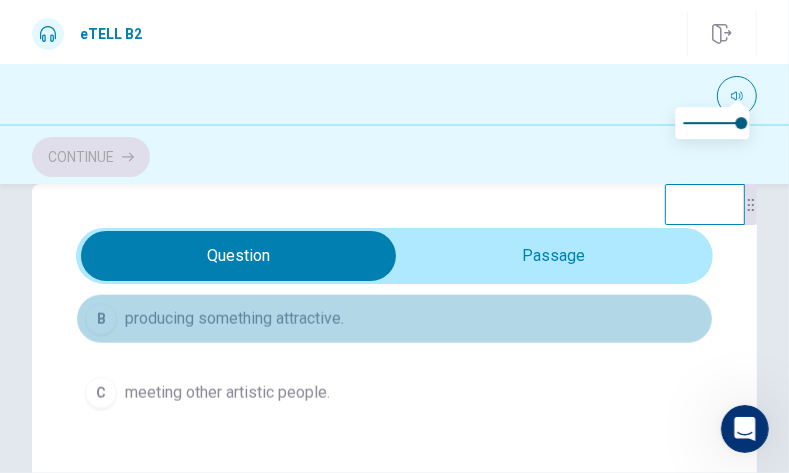 click on "B producing something attractive." at bounding box center (394, 319) 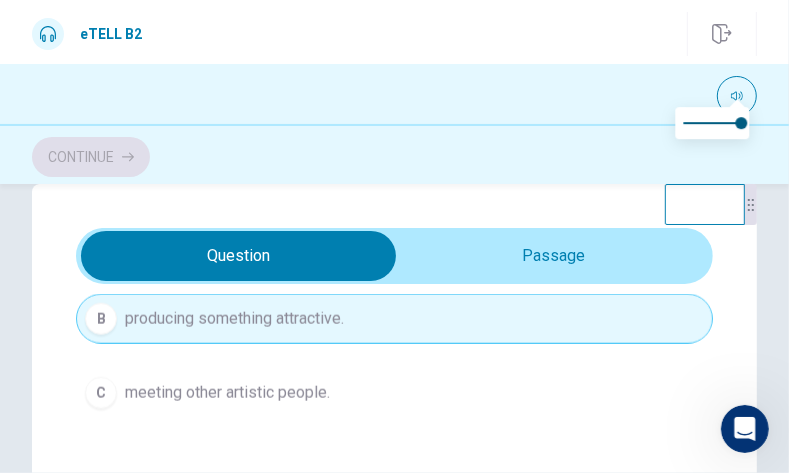 type 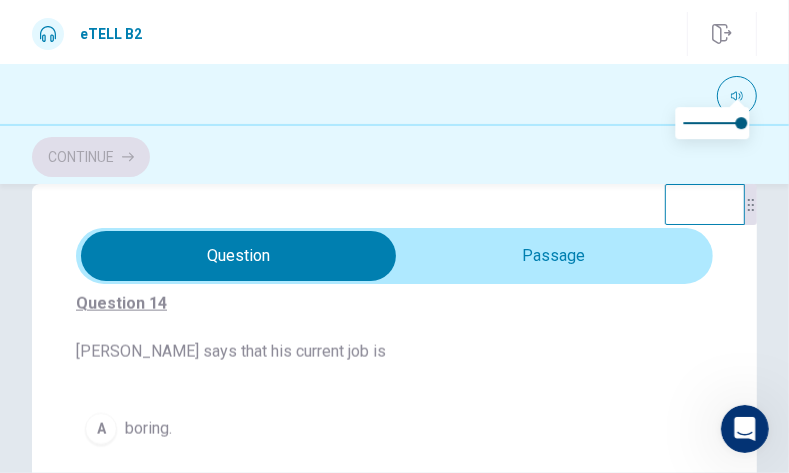 scroll, scrollTop: 1323, scrollLeft: 0, axis: vertical 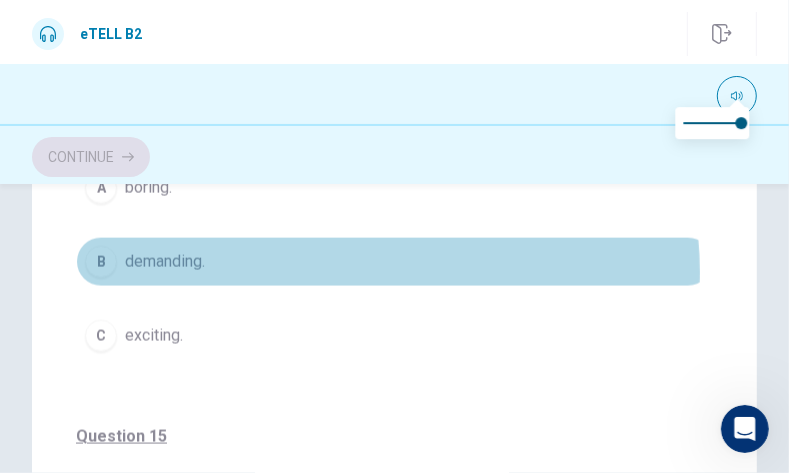 click on "B demanding." at bounding box center [394, 262] 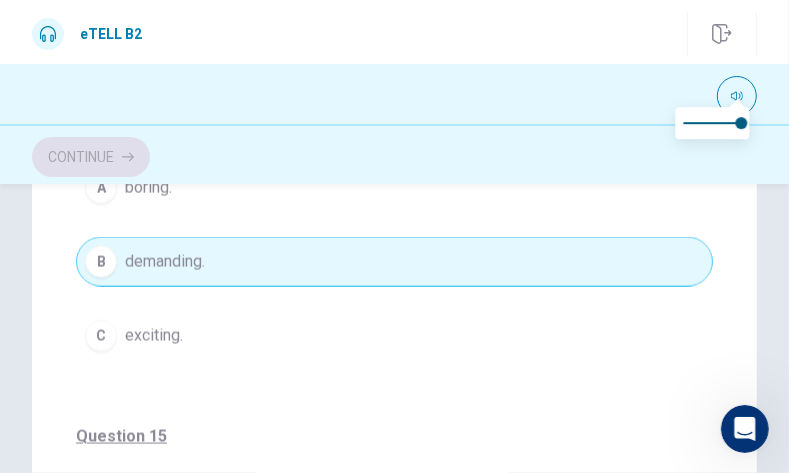 type 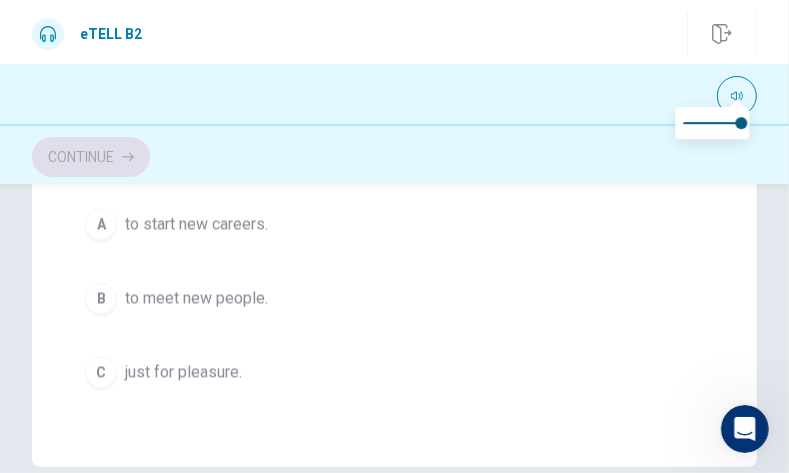 scroll, scrollTop: 563, scrollLeft: 0, axis: vertical 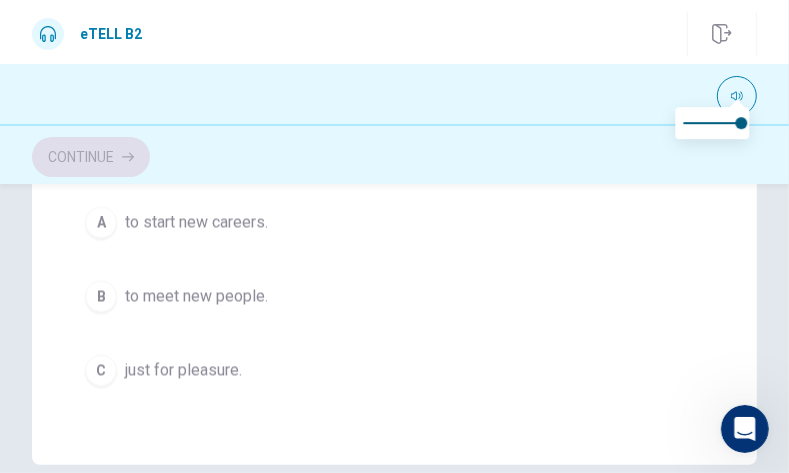 click on "A to start new careers." at bounding box center [394, 223] 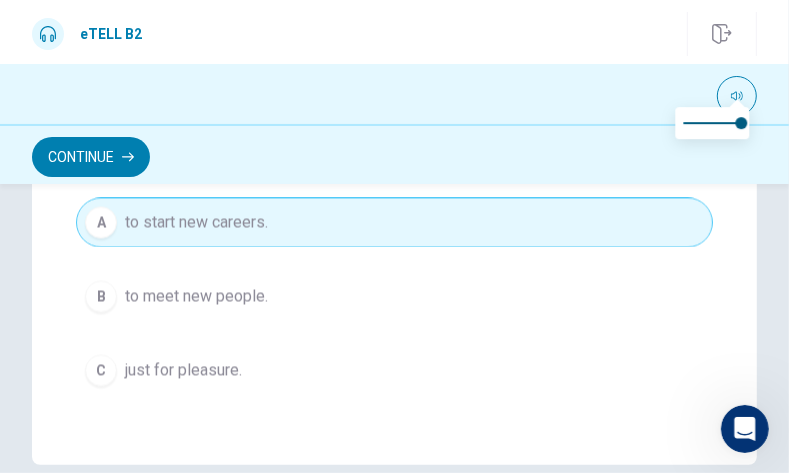 type 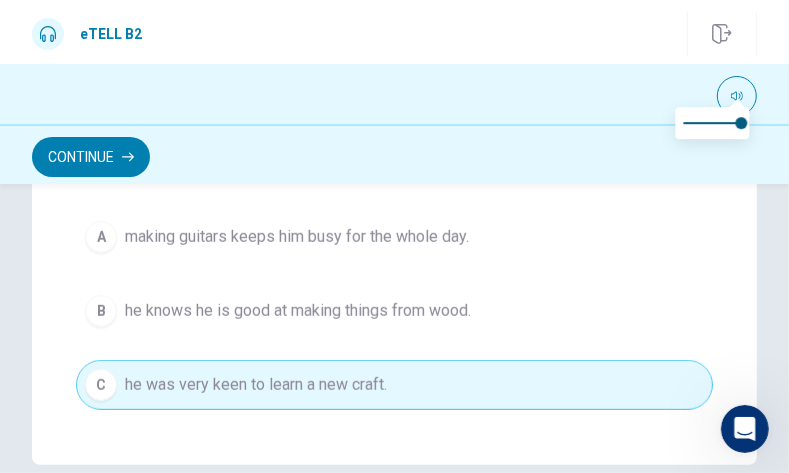 scroll, scrollTop: 184, scrollLeft: 0, axis: vertical 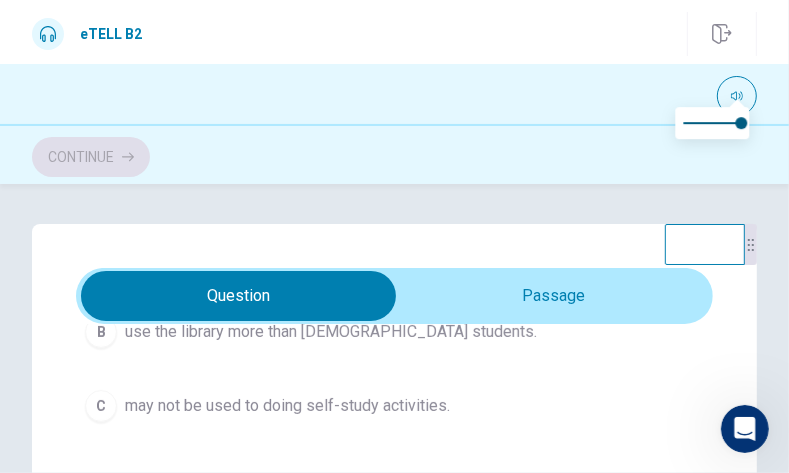 click on "C may not be used to doing self-study activities." at bounding box center (394, 406) 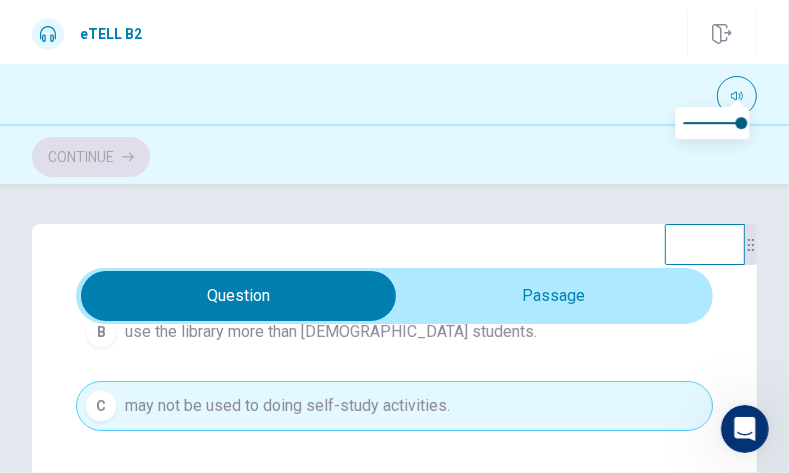 click on "C may not be used to doing self-study activities." at bounding box center (394, 406) 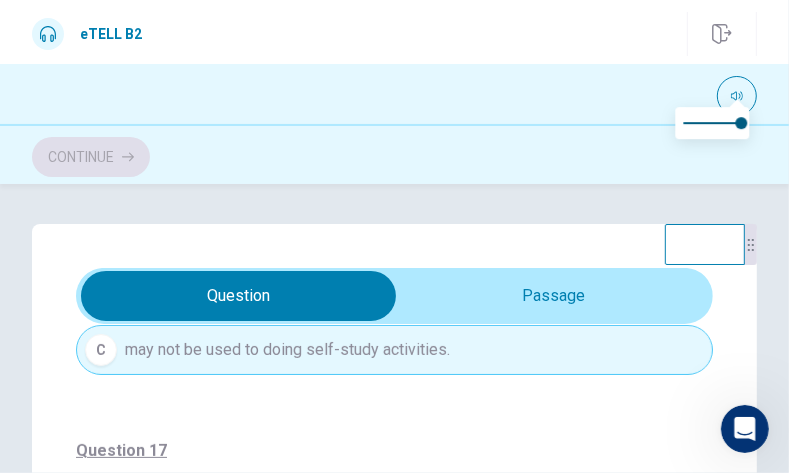 scroll, scrollTop: 307, scrollLeft: 0, axis: vertical 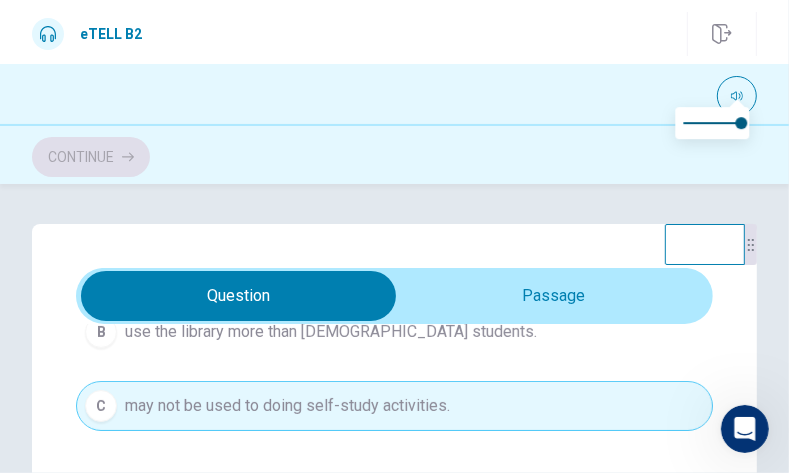 click on "use the library more than [DEMOGRAPHIC_DATA] students." at bounding box center (331, 332) 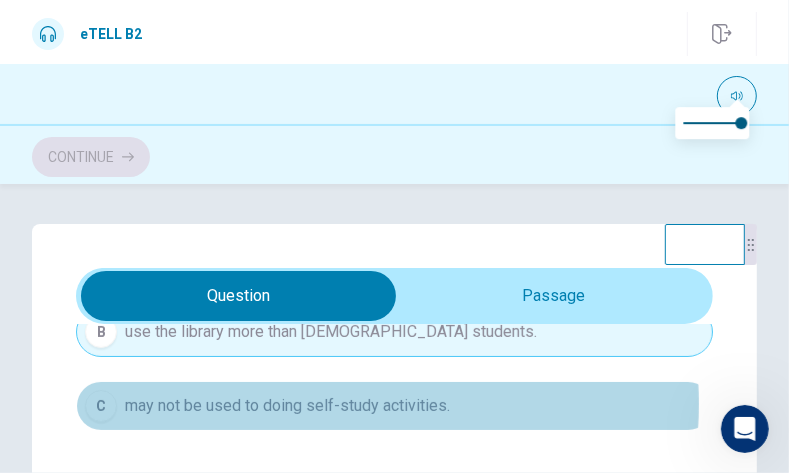 click on "may not be used to doing self-study activities." at bounding box center (287, 406) 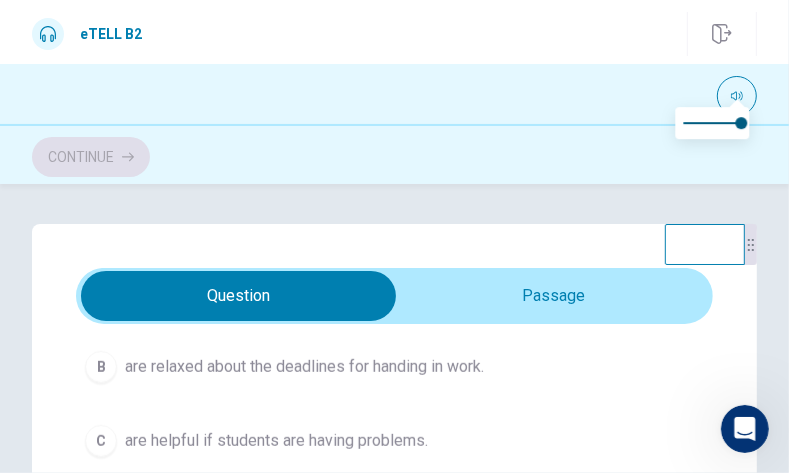 scroll, scrollTop: 676, scrollLeft: 0, axis: vertical 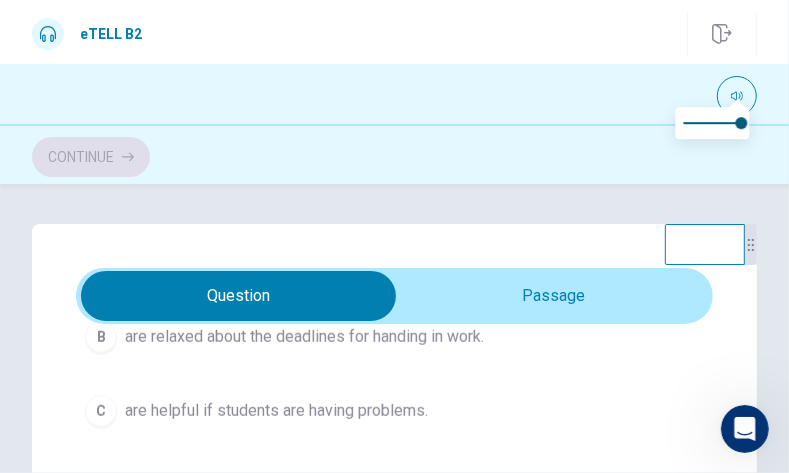 click on "are helpful if students are having problems." at bounding box center [276, 411] 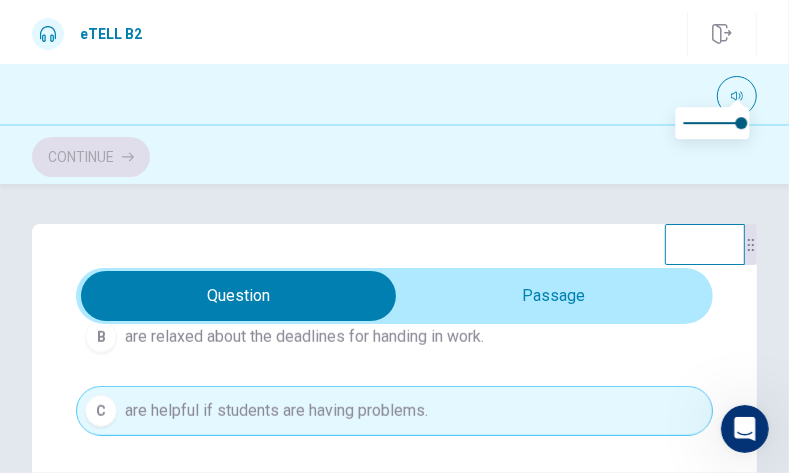 click on "are helpful if students are having problems." at bounding box center [276, 411] 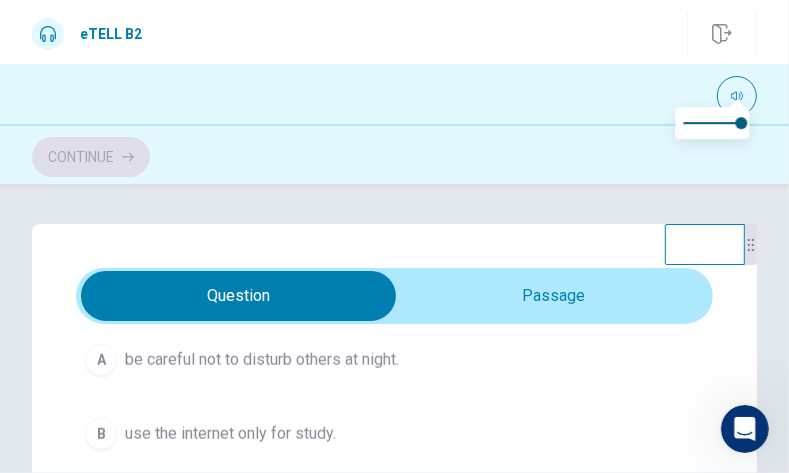 scroll, scrollTop: 923, scrollLeft: 0, axis: vertical 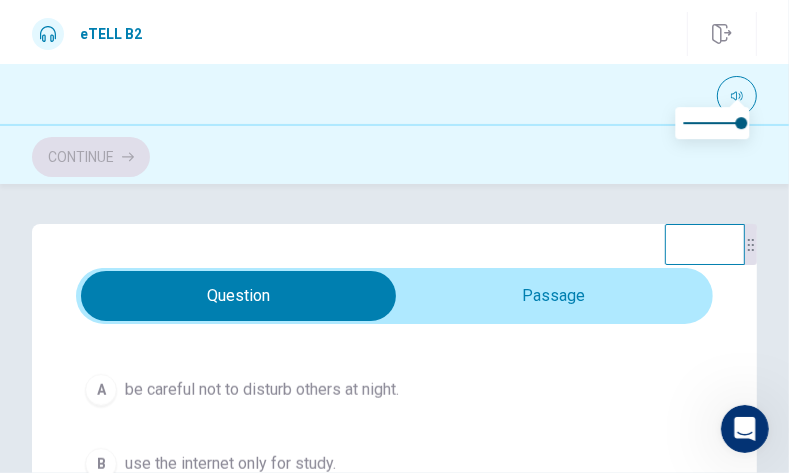 click on "A be careful not to disturb others at night." at bounding box center (394, 390) 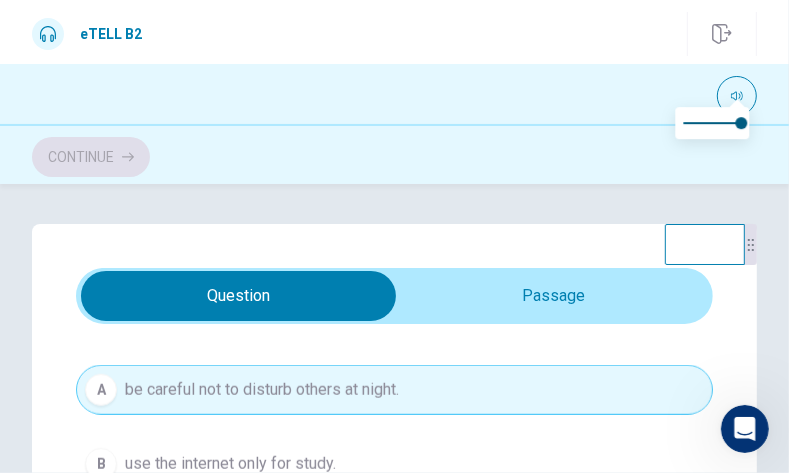 click on "be careful not to disturb others at night." at bounding box center (262, 390) 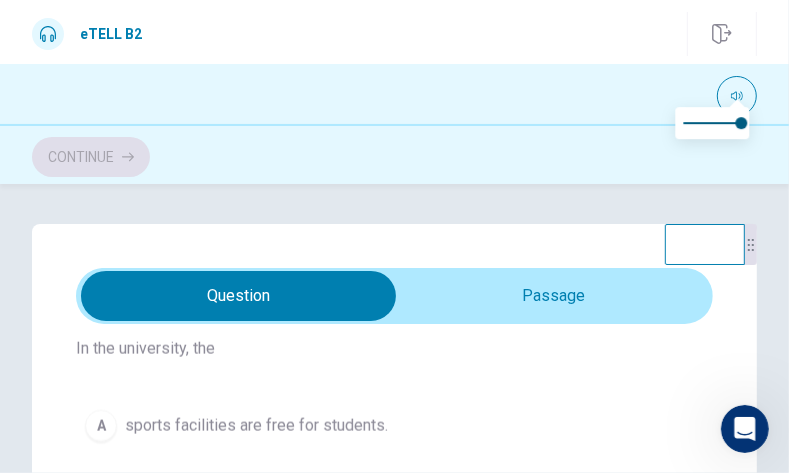 scroll, scrollTop: 1274, scrollLeft: 0, axis: vertical 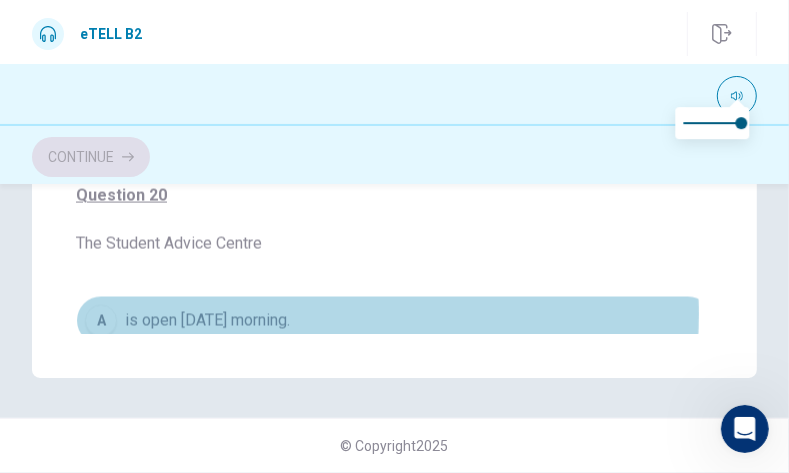 click on "is open [DATE] morning." at bounding box center (207, 321) 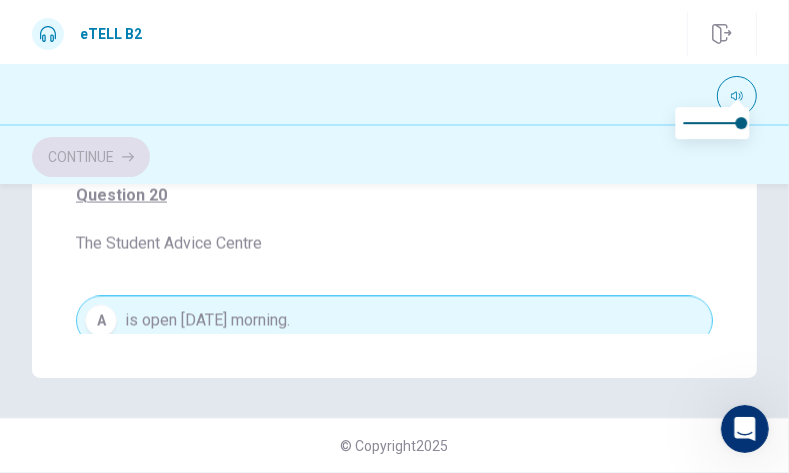 type 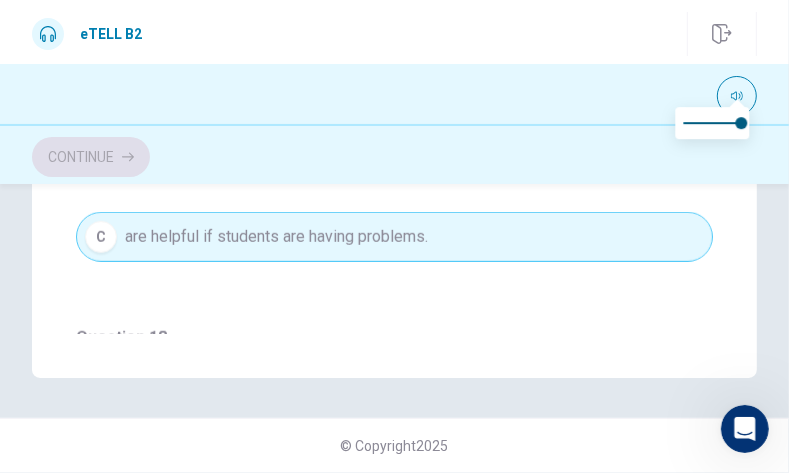 scroll, scrollTop: 0, scrollLeft: 0, axis: both 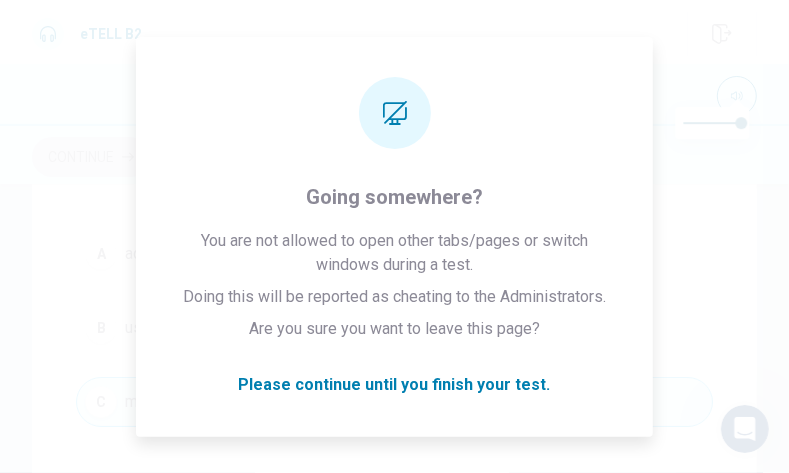 click on "C may not be used to doing self-study activities." at bounding box center (394, 402) 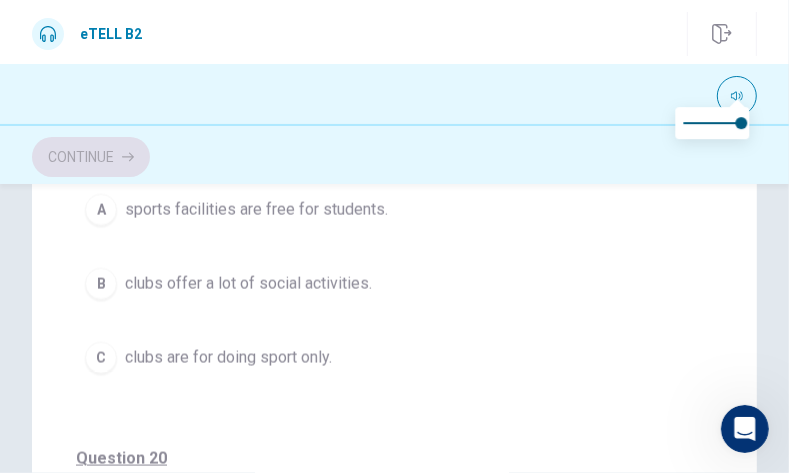 scroll, scrollTop: 1169, scrollLeft: 0, axis: vertical 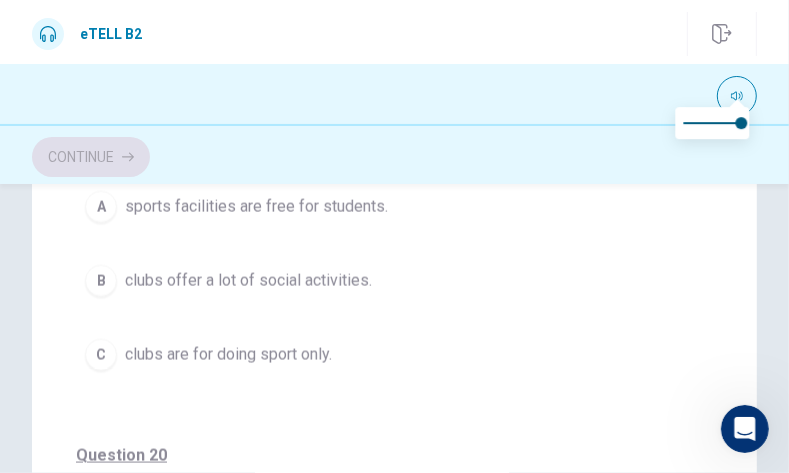 click on "B clubs offer a lot of social activities." at bounding box center (394, 281) 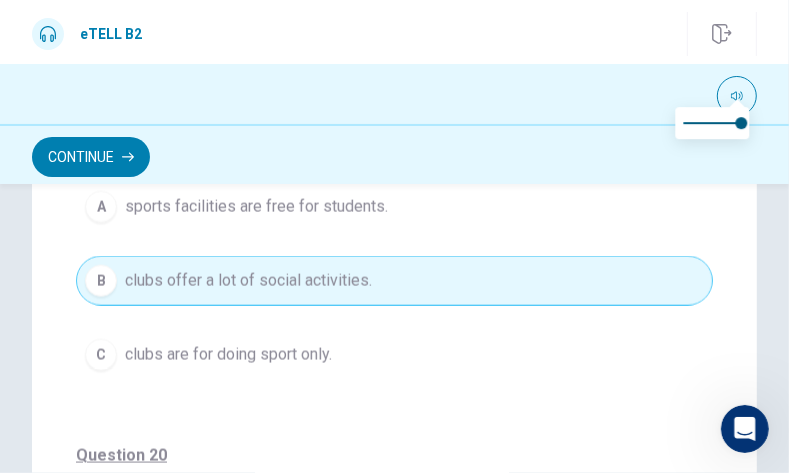 type 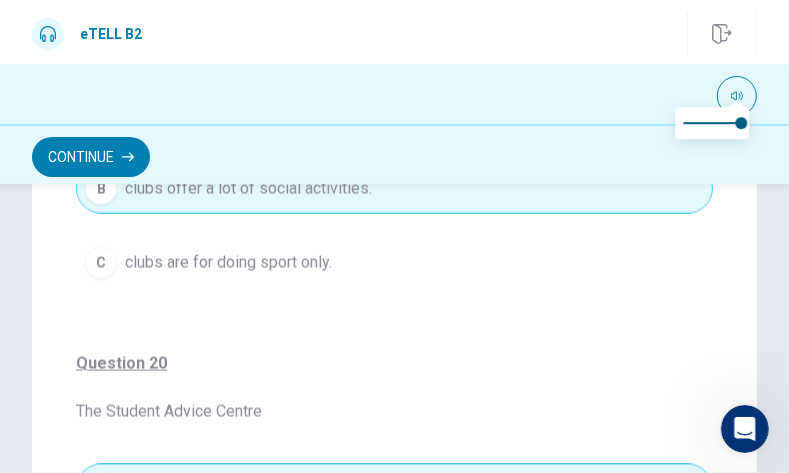 scroll, scrollTop: 1274, scrollLeft: 0, axis: vertical 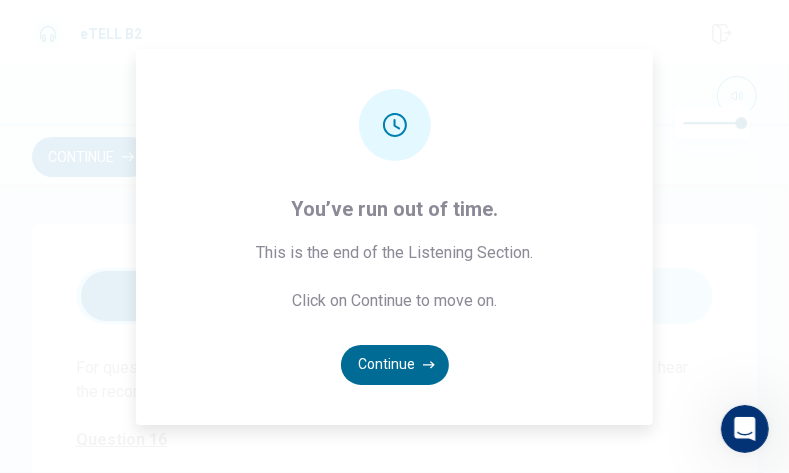 click on "Continue" at bounding box center (395, 365) 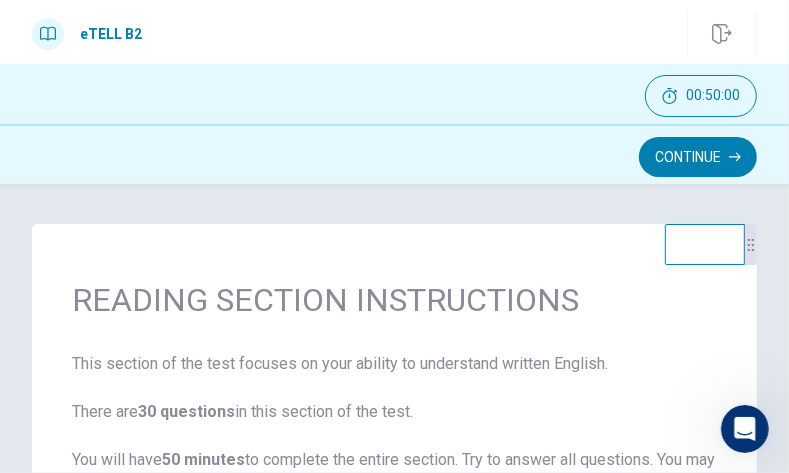click on "This section of the test focuses on your ability to understand written English.  There are  30 questions  in this section of the test.  You will have  50 minutes  to complete the entire section. Try to answer all questions. You may answer the questions in any order you wish.  Each question has only one correct answer. Choose the best answer to the question from the choices you see on the screen. If you change your mind about an answer, you can go back and change it. If you are not sure about an answer, you may guess.
(Click on  Continue  to move on.)" at bounding box center [394, 520] 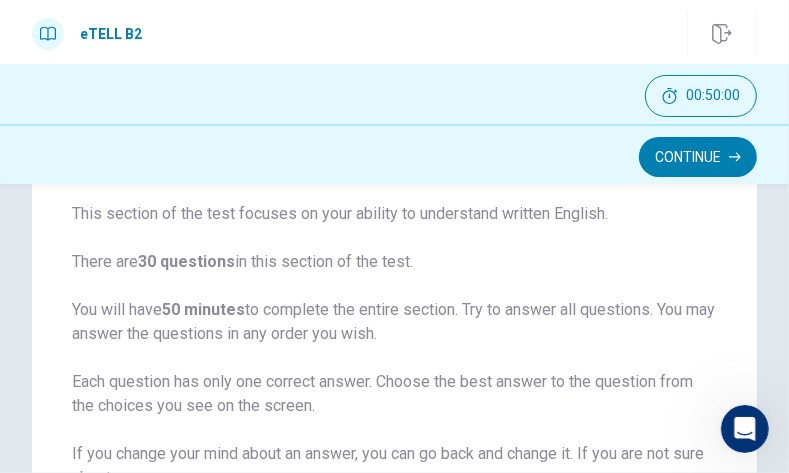 scroll, scrollTop: 181, scrollLeft: 0, axis: vertical 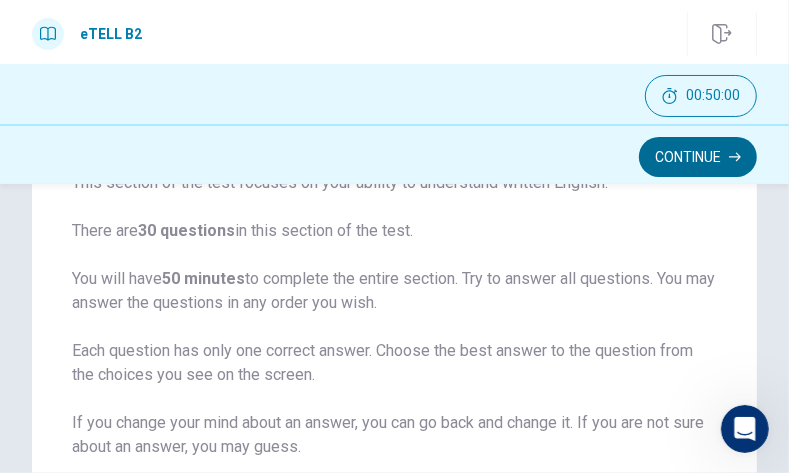 click on "Continue" at bounding box center [698, 157] 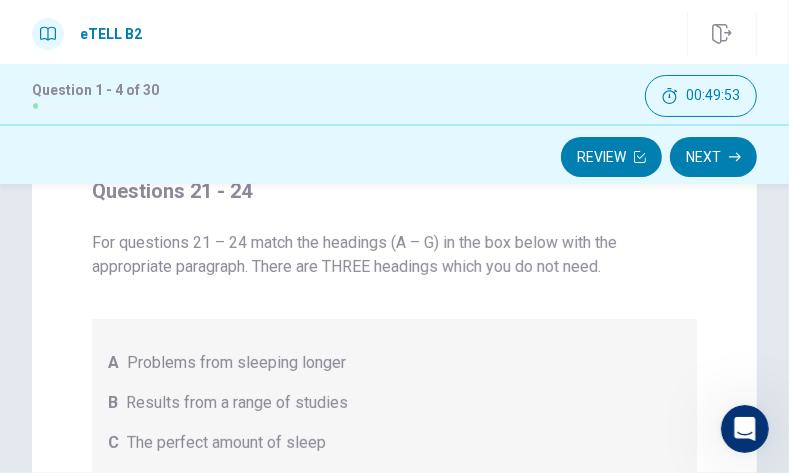 click on "For questions 21 – 24 match the headings (A – G) in the box below with the appropriate paragraph. There are THREE headings which you do not need. A Problems from sleeping longer B Results from a range of studies C The perfect amount of sleep D Comparison with other risks E Advice for better sleep F Other explanations G Regional differences" at bounding box center [394, 431] 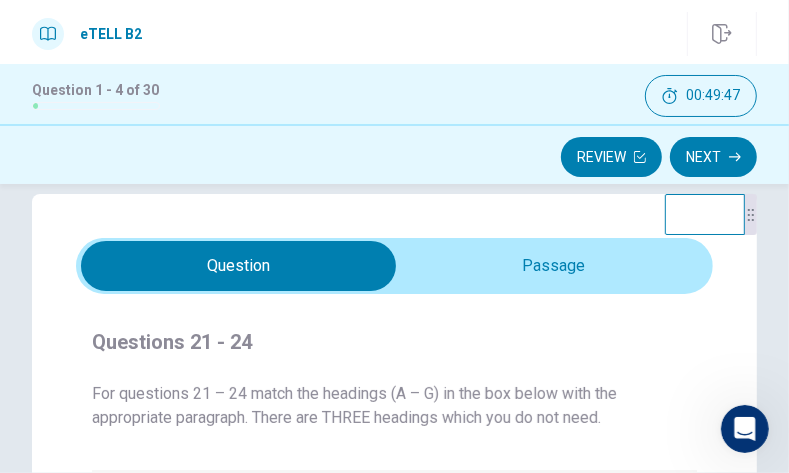 scroll, scrollTop: 123, scrollLeft: 0, axis: vertical 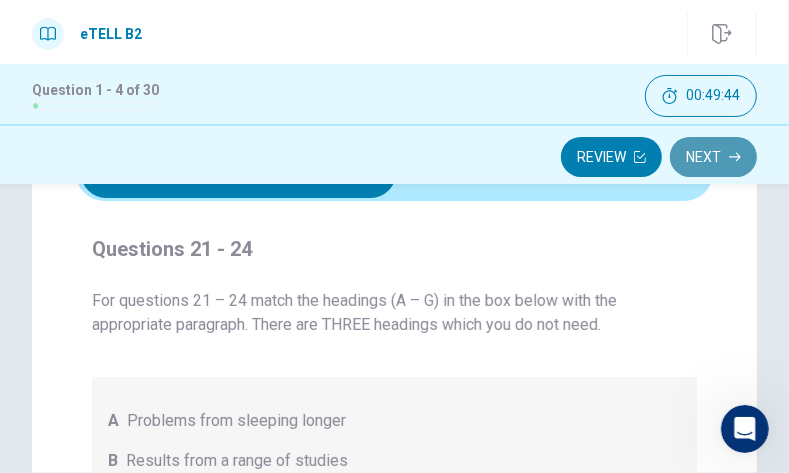 click on "Next" at bounding box center [713, 157] 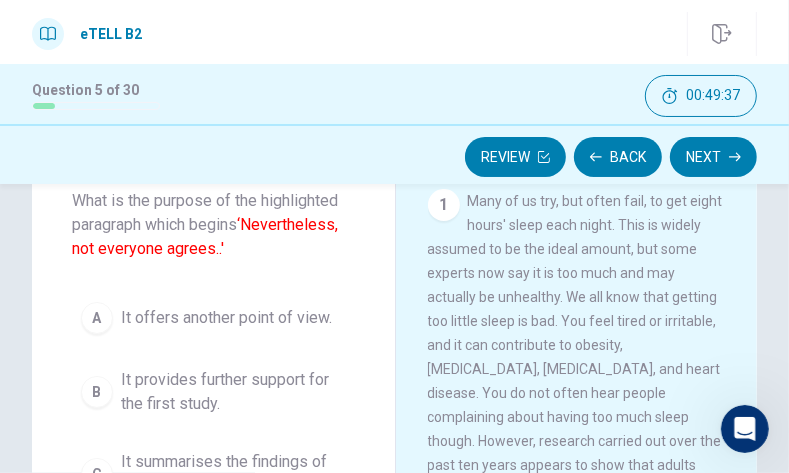 click on "A It offers another point of view.  B It provides further support for the first study.  C It summarises the findings of both studies." at bounding box center [213, 400] 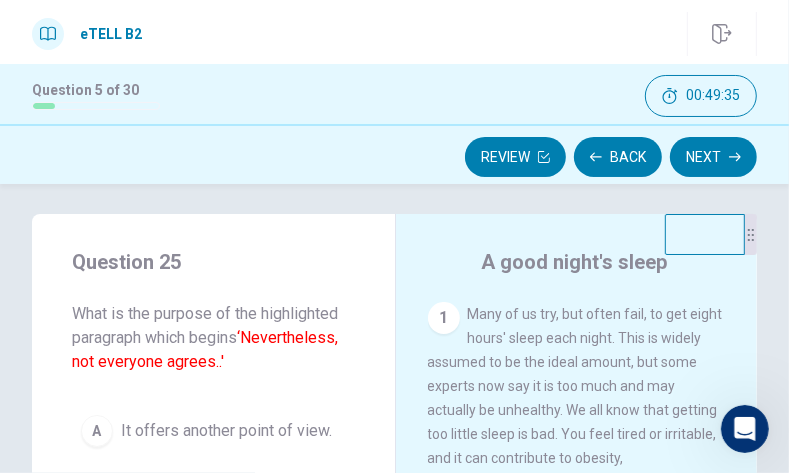 scroll, scrollTop: 0, scrollLeft: 0, axis: both 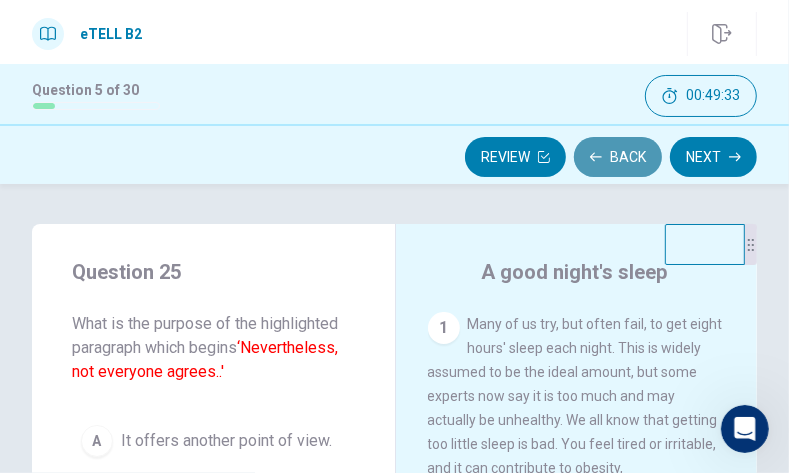 click on "Back" at bounding box center (618, 157) 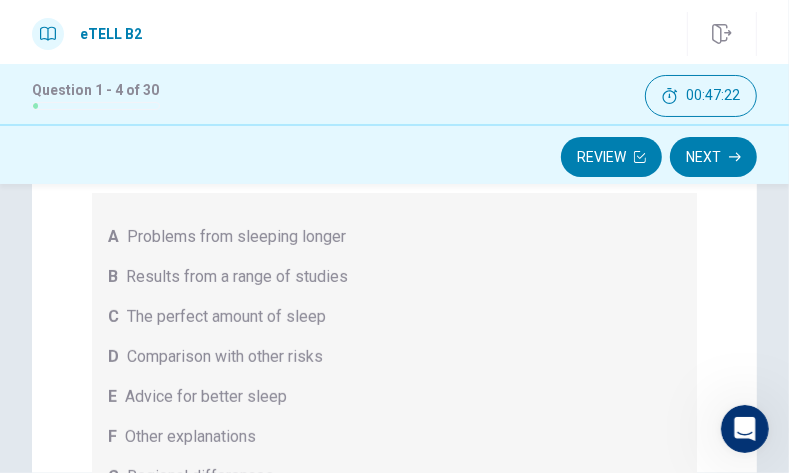 scroll, scrollTop: 338, scrollLeft: 0, axis: vertical 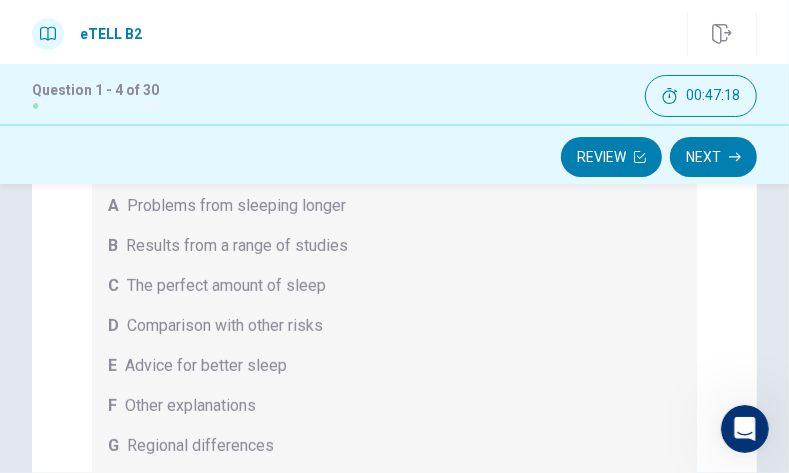 click on "D Comparison with other risks" at bounding box center (394, 326) 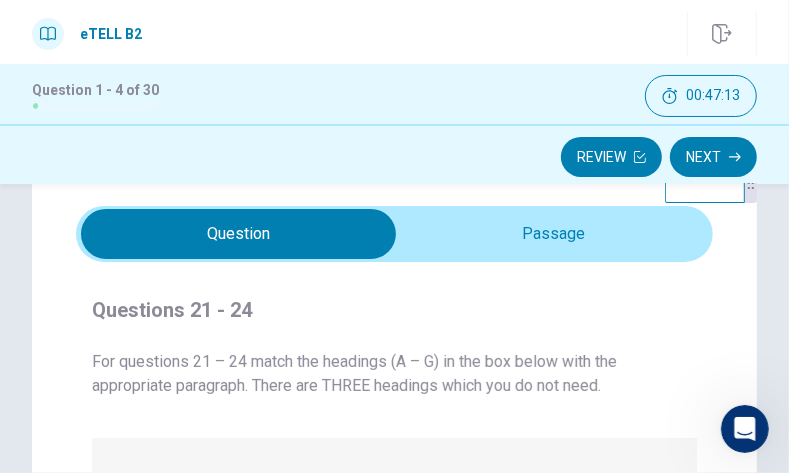 scroll, scrollTop: 61, scrollLeft: 0, axis: vertical 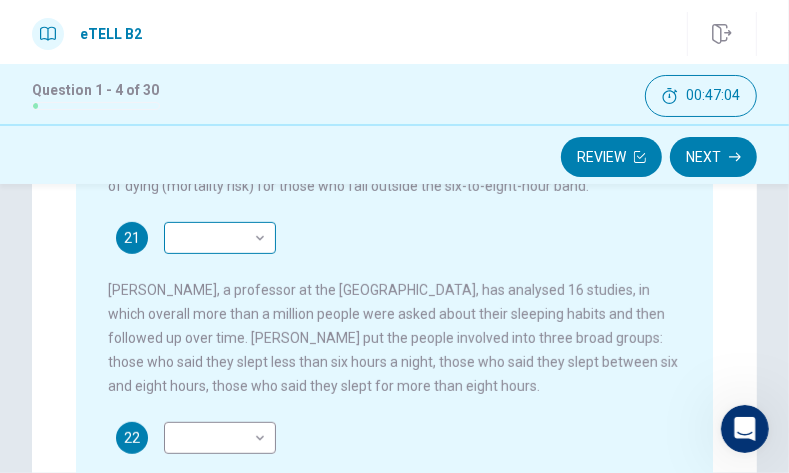 click on "This site uses cookies, as explained in our  Privacy Policy . If you agree to the use of cookies, please click the Accept button and continue to browse our site.   Privacy Policy Accept   eTELL B2 Part One Review Next 00:47:04 Question 1 - 4 of 30 00:47:04 Review Next Questions 21 - 24 For questions 21 – 24 match the headings (A – G) in the box below with the appropriate paragraph. There are THREE headings which you do not need. A Problems from sleeping longer B Results from a range of studies C The perfect amount of sleep D Comparison with other risks E Advice for better sleep F Other explanations G Regional differences A good night's sleep 21 ​ ​ 22 ​ ​ 23 ​ ​ 24 ​ ​ © Copyright  2025 Going somewhere? You are not allowed to open other tabs/pages or switch windows during a test. Doing this will be reported as cheating to the Administrators. Are you sure you want to leave this page? Please continue until you finish your test. It looks like there is a problem with your internet connection." at bounding box center (394, 236) 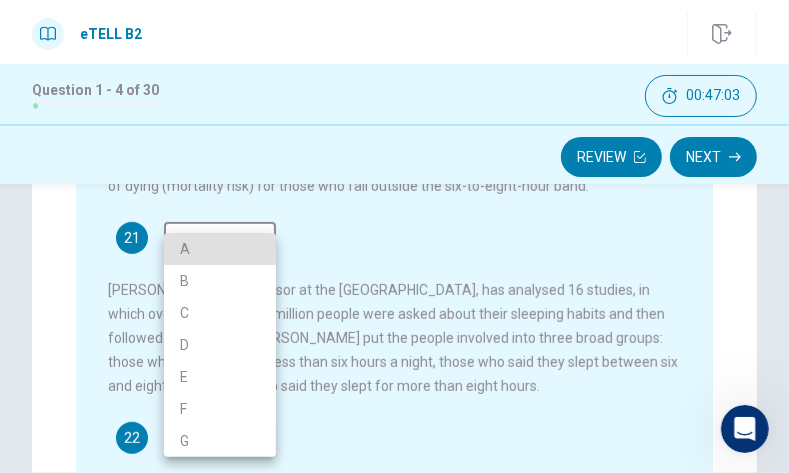 click on "D" at bounding box center [220, 345] 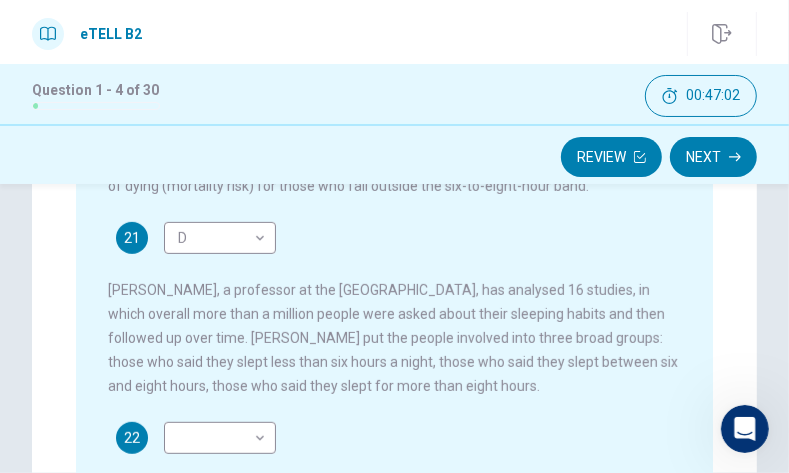 click on "D" at bounding box center [220, 305] 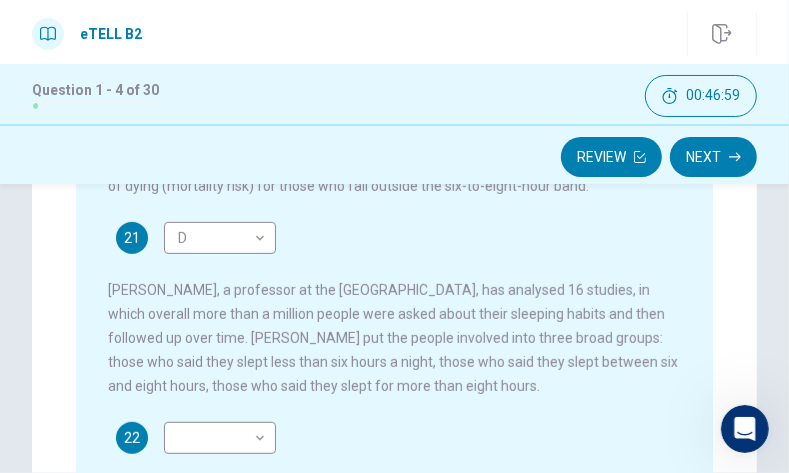 click on "Many of us try, but often fail, to get eight hours' sleep each night. This is widely assumed  to be the ideal amount, but some experts now say it is too much and may actually be  unhealthy. We all know that getting too little sleep is bad. You feel tired or irritable, and  it can contribute to obesity, [MEDICAL_DATA], [MEDICAL_DATA], and heart disease. You do  not often hear people complaining about having too much sleep though. However,  research carried out over the past ten years appears to show that adults who usually  sleep for less than six hours or more than eight, are at risk of dying earlier than those who sleep for between six and eight hours. To put it more scientifically, there is a gradual  increase in risk of dying (mortality risk) for those who fall outside the six-to-eight-hour  band.   21 D * ​ 22 ​ ​ 23 ​ ​ 24 ​ ​" at bounding box center [408, 340] 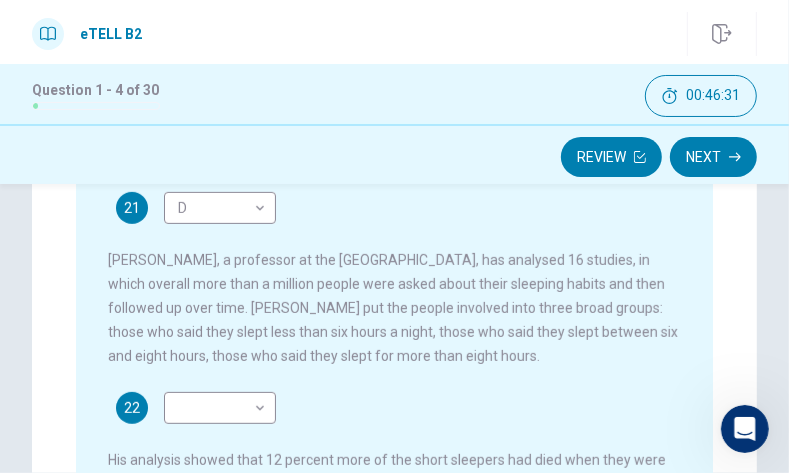 scroll, scrollTop: 0, scrollLeft: 0, axis: both 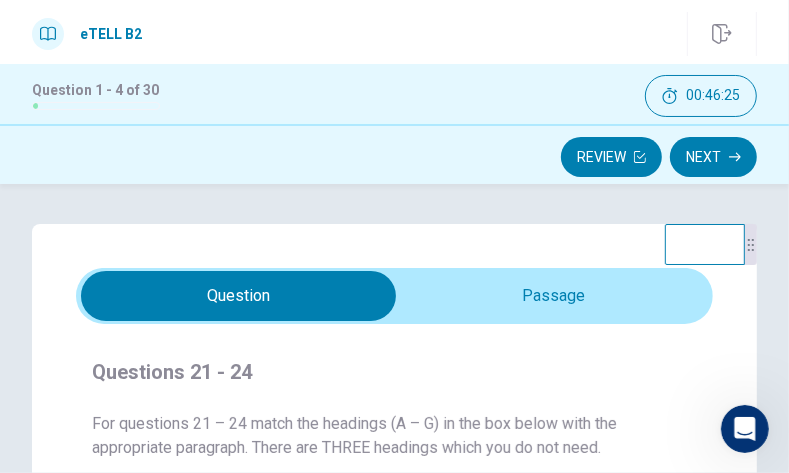 click on "Questions 21 - 24 For questions 21 – 24 match the headings (A – G) in the box below with the appropriate paragraph. There are THREE headings which you do not need. A Problems from sleeping longer B Results from a range of studies C The perfect amount of sleep D Comparison with other risks E Advice for better sleep F Other explanations G Regional differences" at bounding box center [394, 604] 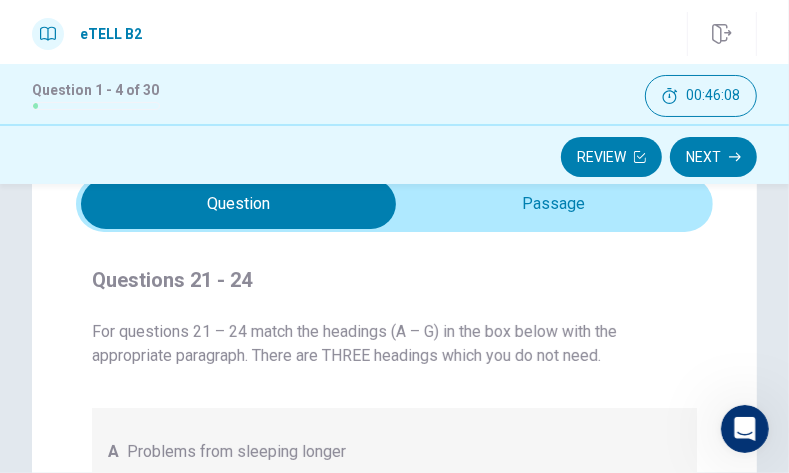scroll, scrollTop: 61, scrollLeft: 0, axis: vertical 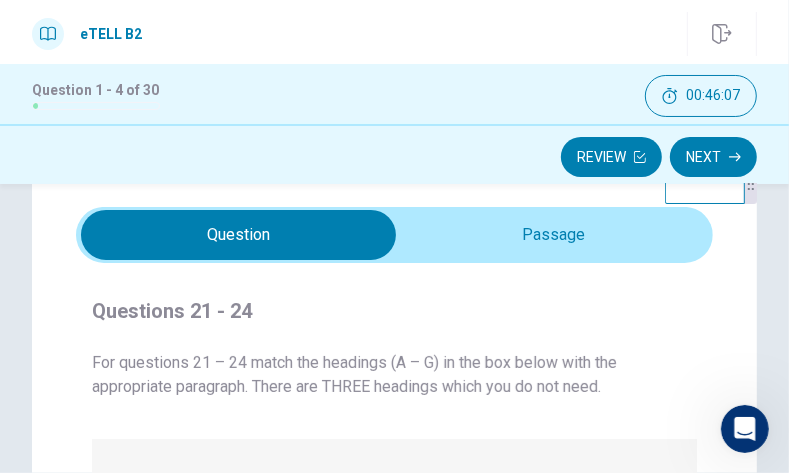 click at bounding box center (394, 235) 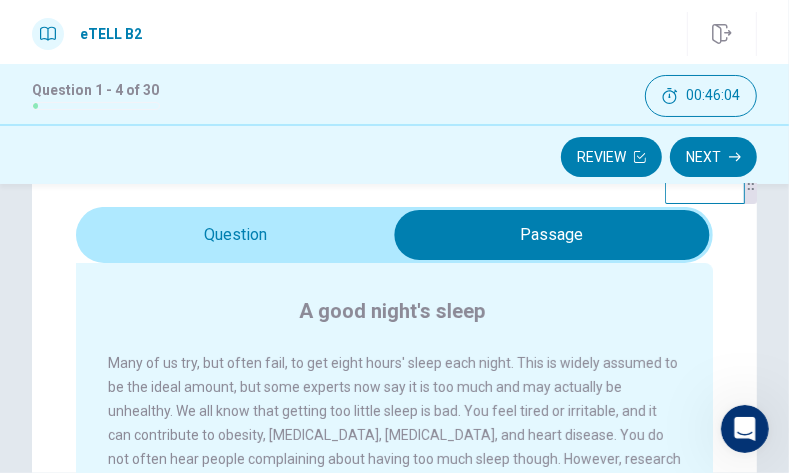 click on "A good night's sleep" at bounding box center [408, 311] 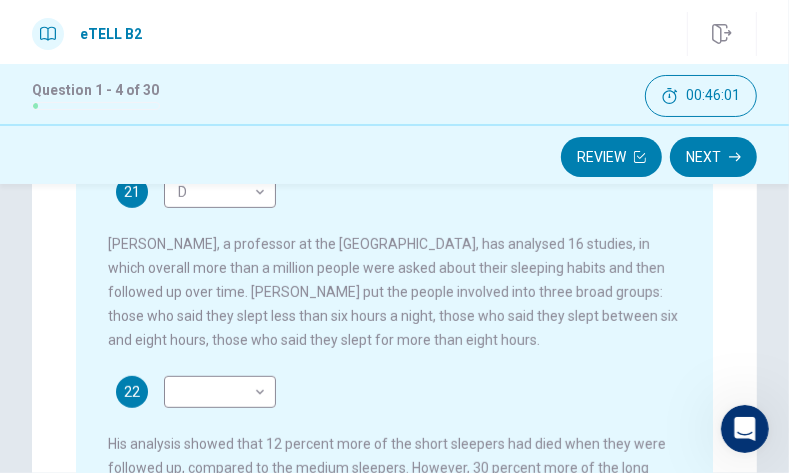 scroll, scrollTop: 523, scrollLeft: 0, axis: vertical 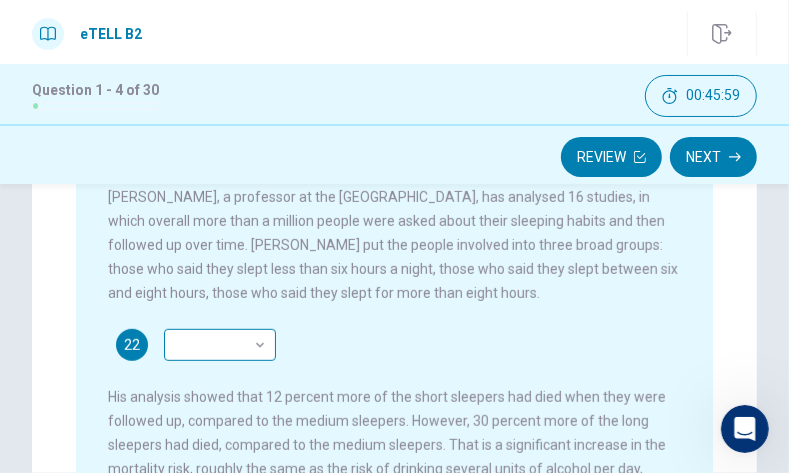 click on "This site uses cookies, as explained in our  Privacy Policy . If you agree to the use of cookies, please click the Accept button and continue to browse our site.   Privacy Policy Accept   eTELL B2 Part One Review Next 00:45:59 Question 1 - 4 of 30 00:45:59 Review Next Questions 21 - 24 For questions 21 – 24 match the headings (A – G) in the box below with the appropriate paragraph. There are THREE headings which you do not need. A Problems from sleeping longer B Results from a range of studies C The perfect amount of sleep D Comparison with other risks E Advice for better sleep F Other explanations G Regional differences A good night's sleep 21 D * ​ 22 ​ ​ 23 ​ ​ 24 ​ ​ © Copyright  2025 Going somewhere? You are not allowed to open other tabs/pages or switch windows during a test. Doing this will be reported as cheating to the Administrators. Are you sure you want to leave this page? Please continue until you finish your test. It looks like there is a problem with your internet connection." at bounding box center (394, 236) 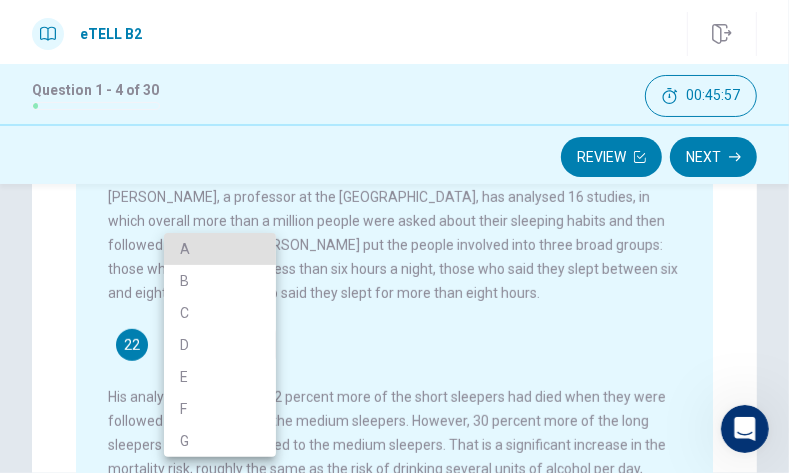 click on "B" at bounding box center (220, 281) 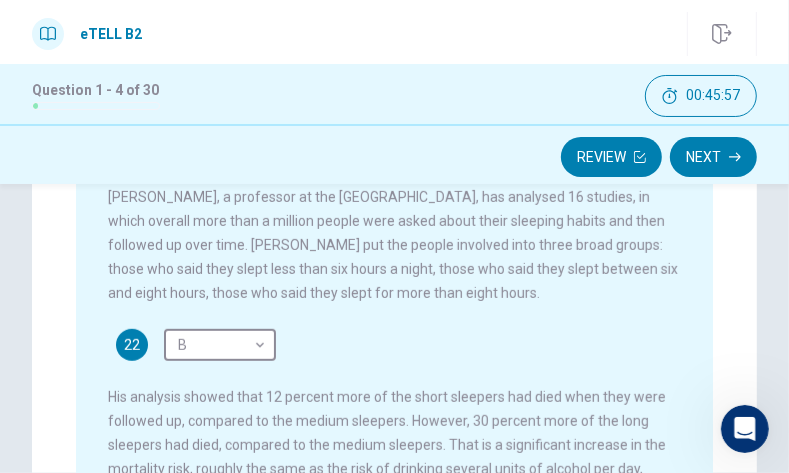 click at bounding box center [394, 236] 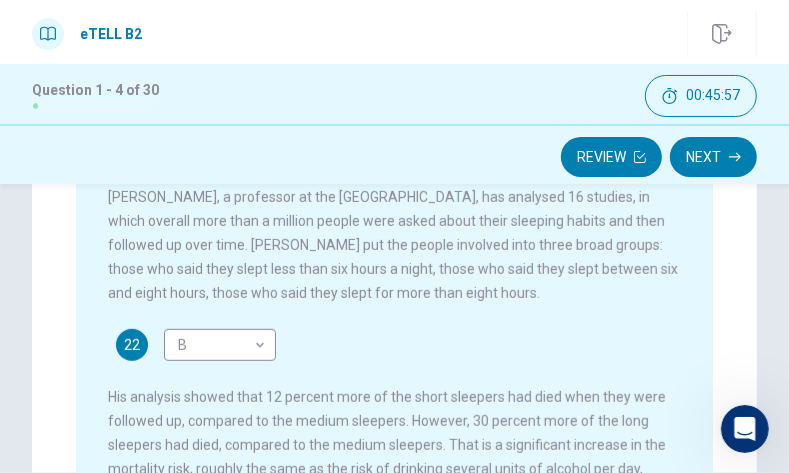 type on "*" 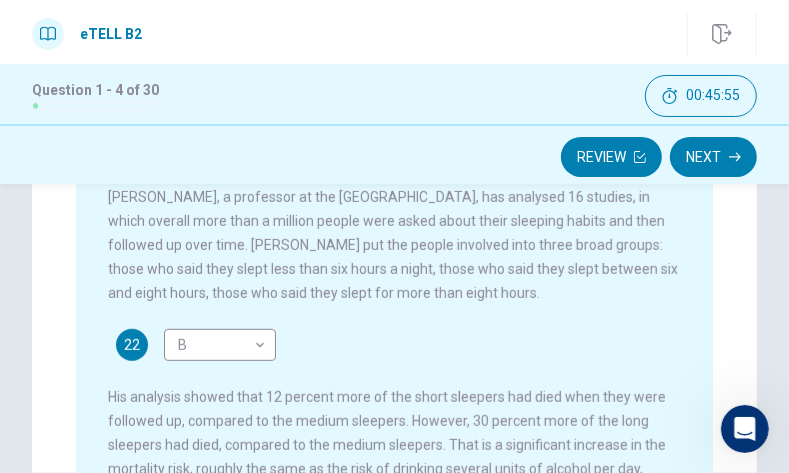 click on "22 B * ​
His analysis showed that 12 percent more of the short sleepers had died when they were  followed up, compared to the medium sleepers. However, 30 percent more of the long  sleepers had died, compared to the medium sleepers. That is a significant increase in  the mortality risk, roughly the same as the risk of drinking several units of alcohol per  day, though less than the mortality risk that comes from smoking." at bounding box center (395, 417) 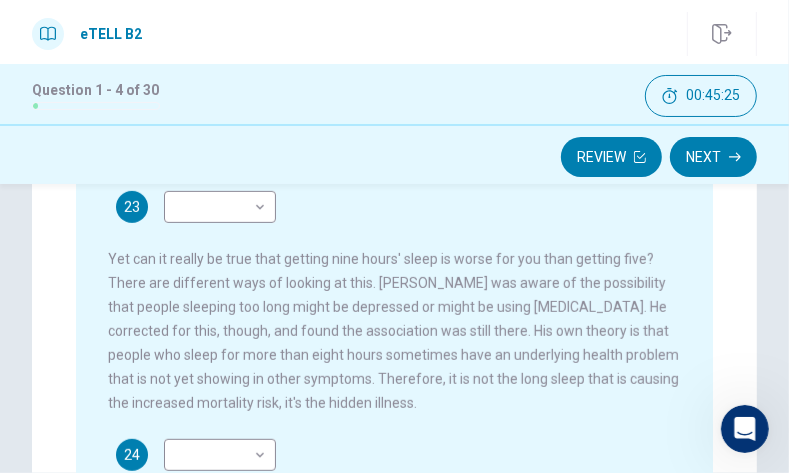 scroll, scrollTop: 369, scrollLeft: 0, axis: vertical 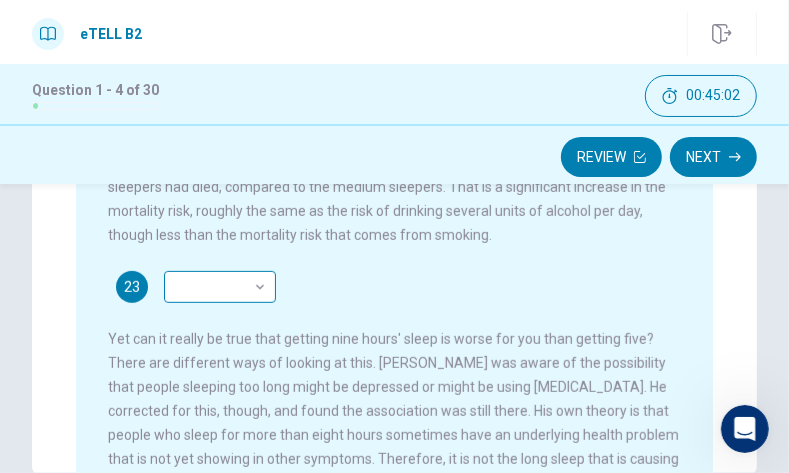 click on "This site uses cookies, as explained in our  Privacy Policy . If you agree to the use of cookies, please click the Accept button and continue to browse our site.   Privacy Policy Accept   eTELL B2 Part One Review Next 00:45:02 Question 1 - 4 of 30 00:45:02 Review Next Questions 21 - 24 For questions 21 – 24 match the headings (A – G) in the box below with the appropriate paragraph. There are THREE headings which you do not need. A Problems from sleeping longer B Results from a range of studies C The perfect amount of sleep D Comparison with other risks E Advice for better sleep F Other explanations G Regional differences A good night's sleep 21 D * ​ 22 B * ​ 23 ​ ​ 24 ​ ​ © Copyright  2025 Going somewhere? You are not allowed to open other tabs/pages or switch windows during a test. Doing this will be reported as cheating to the Administrators. Are you sure you want to leave this page? Please continue until you finish your test. It looks like there is a problem with your internet connection." at bounding box center [394, 236] 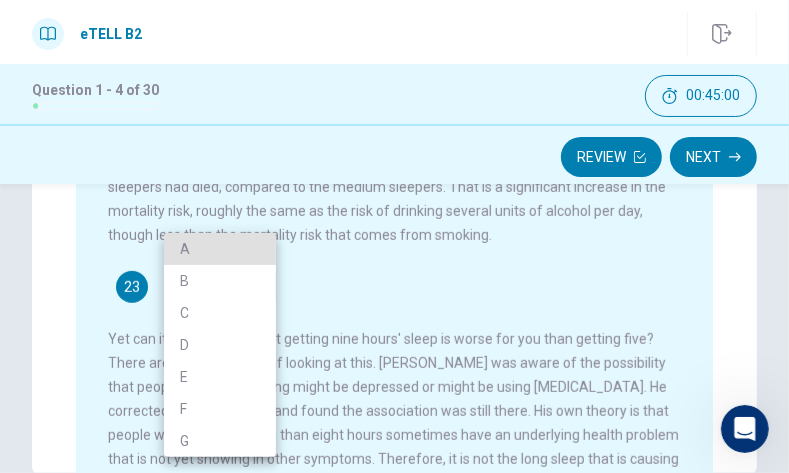 click on "D" at bounding box center (220, 345) 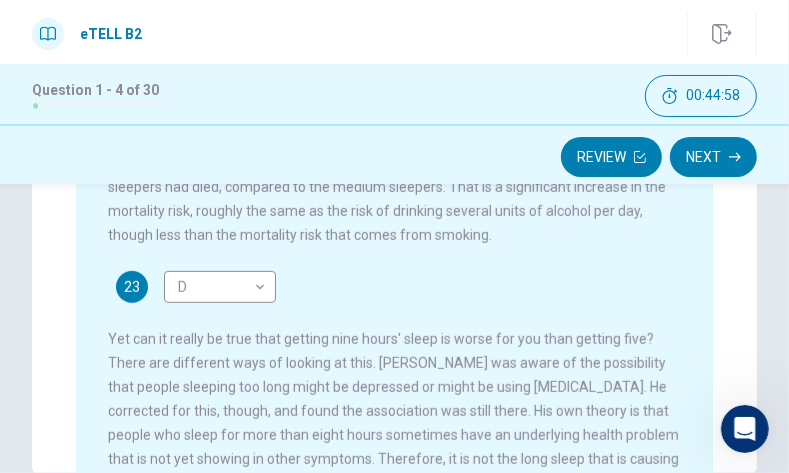 click at bounding box center (394, 236) 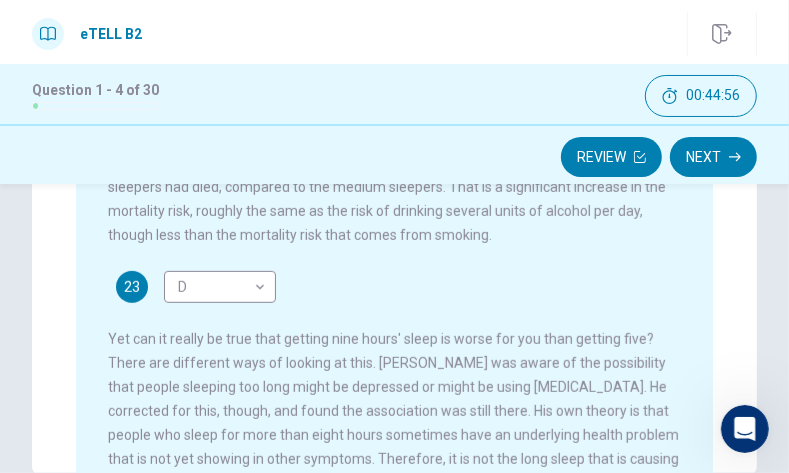 click on "23 D * ​
Yet can it really be true that getting nine hours' sleep is worse for you than getting five?  There are different ways of looking at this. [PERSON_NAME] was aware of the possibility that  people sleeping too long might be depressed or might be using [MEDICAL_DATA]. He  corrected for this, though, and found the association was still there. His own theory is  that people who sleep for more than eight hours sometimes have an underlying health  problem that is not yet showing in other symptoms. Therefore, it is not the long sleep  that is causing the increased mortality risk, it's the hidden illness." at bounding box center (395, 383) 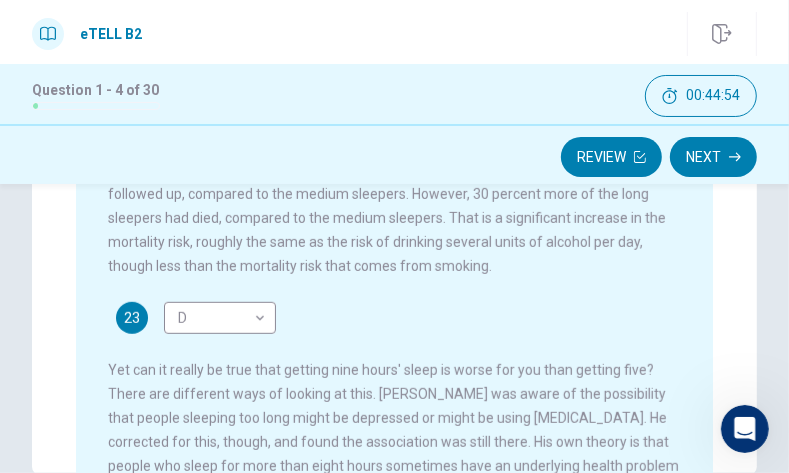 scroll, scrollTop: 0, scrollLeft: 0, axis: both 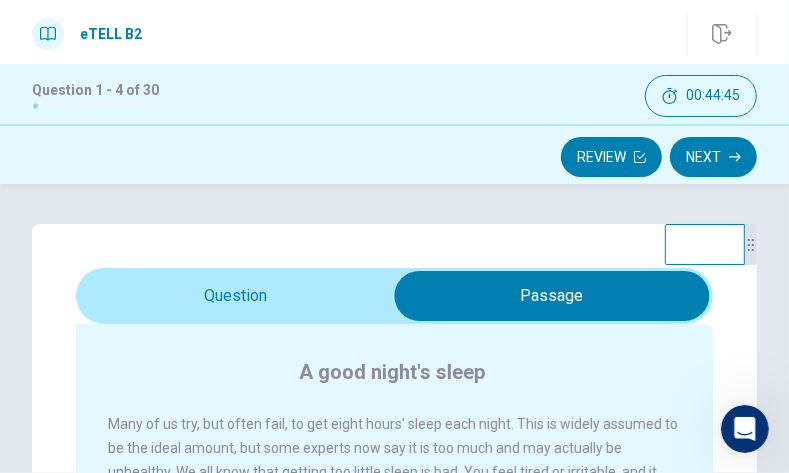 click on "A good night's sleep" at bounding box center [408, 372] 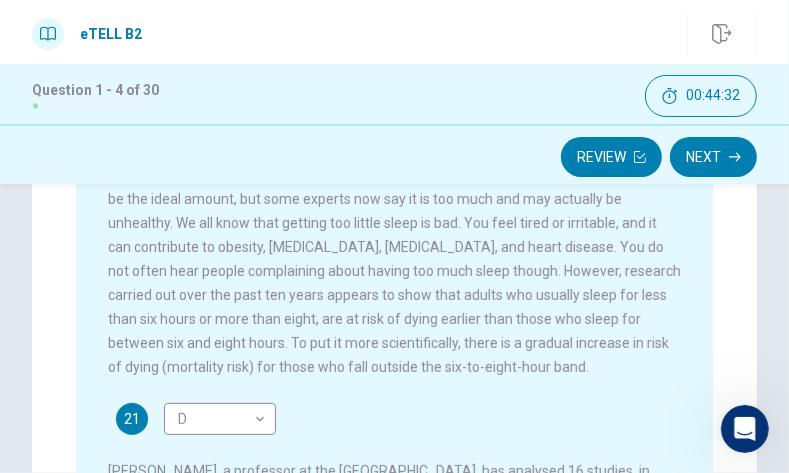 scroll, scrollTop: 0, scrollLeft: 0, axis: both 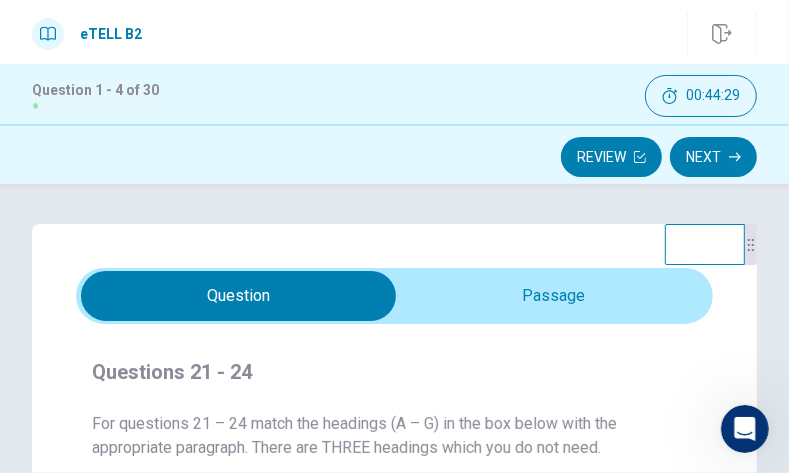 click on "Questions 21 - 24" at bounding box center [394, 372] 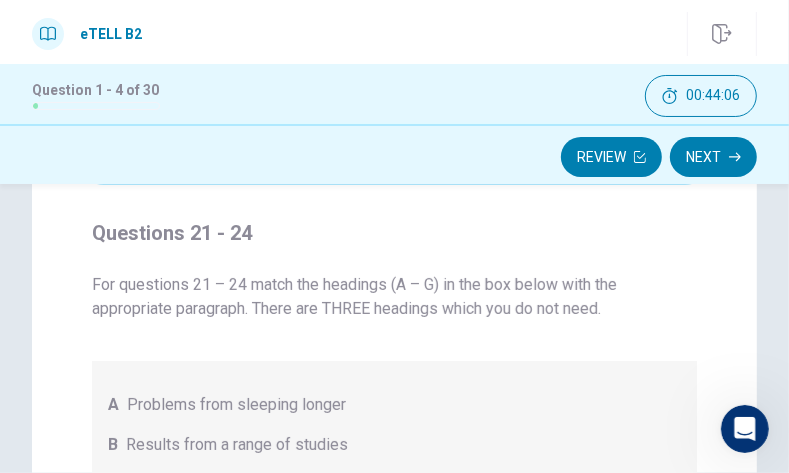scroll, scrollTop: 0, scrollLeft: 0, axis: both 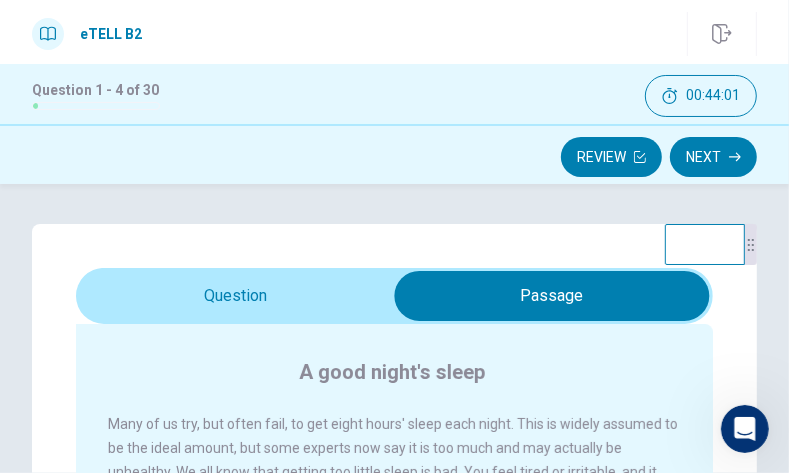 click on "A good night's sleep" at bounding box center (408, 372) 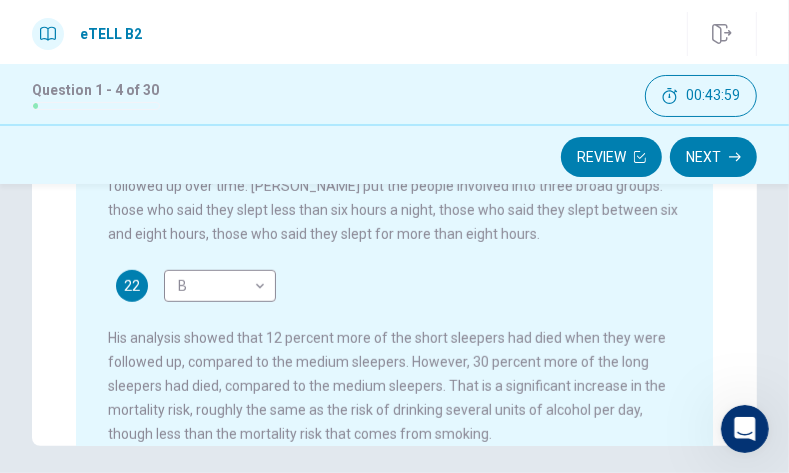 scroll, scrollTop: 650, scrollLeft: 0, axis: vertical 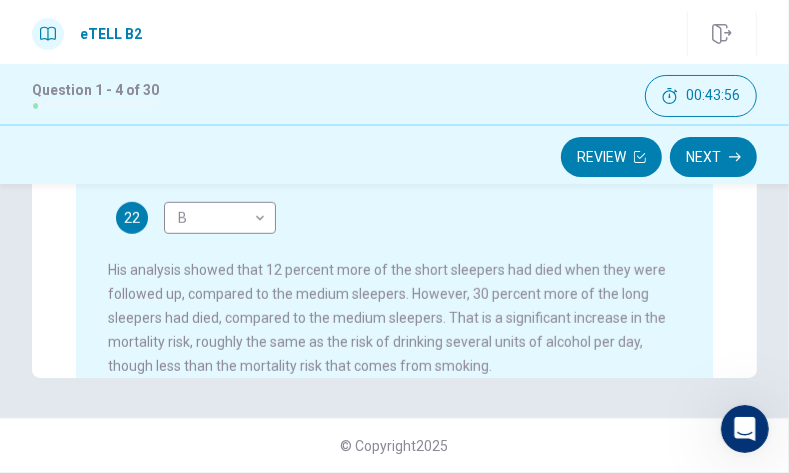 click on "22 B * ​
His analysis showed that 12 percent more of the short sleepers had died when they were  followed up, compared to the medium sleepers. However, 30 percent more of the long  sleepers had died, compared to the medium sleepers. That is a significant increase in  the mortality risk, roughly the same as the risk of drinking several units of alcohol per  day, though less than the mortality risk that comes from smoking." at bounding box center [395, 290] 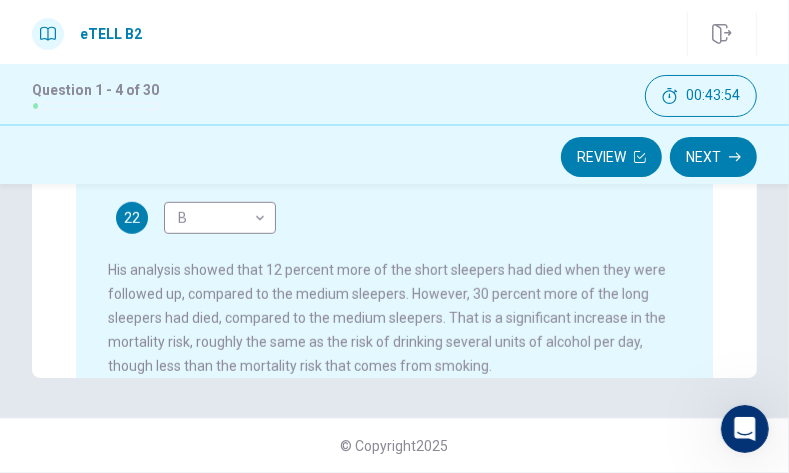 click on "22 B * ​
His analysis showed that 12 percent more of the short sleepers had died when they were  followed up, compared to the medium sleepers. However, 30 percent more of the long  sleepers had died, compared to the medium sleepers. That is a significant increase in  the mortality risk, roughly the same as the risk of drinking several units of alcohol per  day, though less than the mortality risk that comes from smoking." at bounding box center [395, 290] 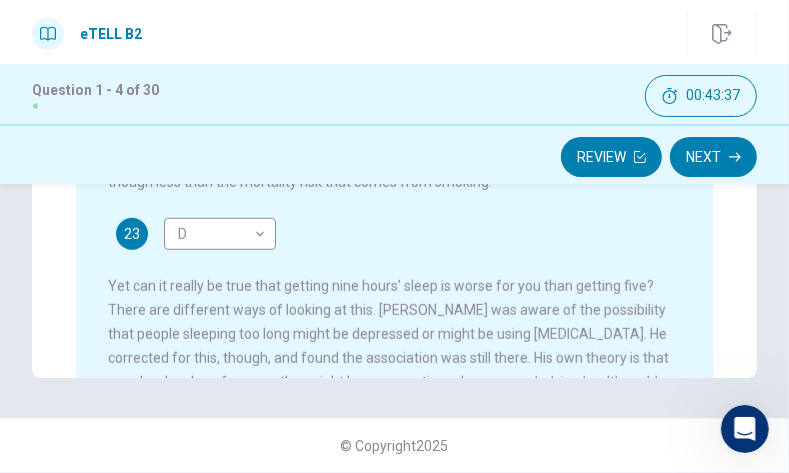 scroll, scrollTop: 153, scrollLeft: 0, axis: vertical 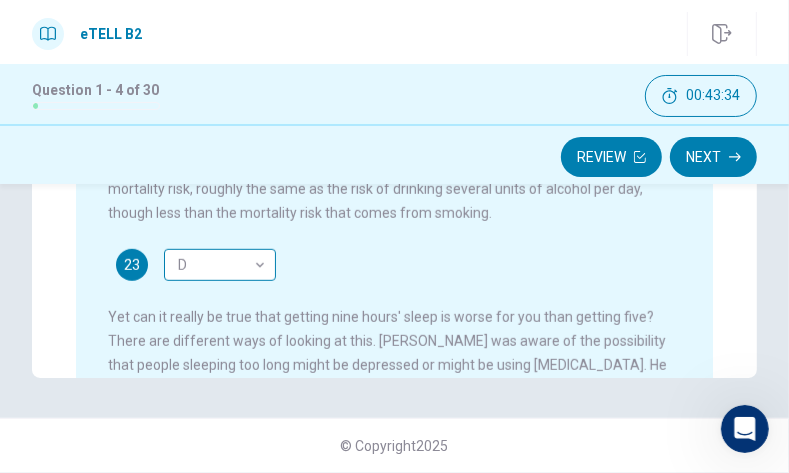 click on "This site uses cookies, as explained in our  Privacy Policy . If you agree to the use of cookies, please click the Accept button and continue to browse our site.   Privacy Policy Accept   eTELL B2 Part One Review Next 00:43:34 Question 1 - 4 of 30 00:43:34 Review Next Questions 21 - 24 For questions 21 – 24 match the headings (A – G) in the box below with the appropriate paragraph. There are THREE headings which you do not need. A Problems from sleeping longer B Results from a range of studies C The perfect amount of sleep D Comparison with other risks E Advice for better sleep F Other explanations G Regional differences A good night's sleep 21 D * ​ 22 B * ​ 23 D * ​ 24 ​ ​ © Copyright  2025 Going somewhere? You are not allowed to open other tabs/pages or switch windows during a test. Doing this will be reported as cheating to the Administrators. Are you sure you want to leave this page? Please continue until you finish your test. It looks like there is a problem with your internet connection." at bounding box center (394, 236) 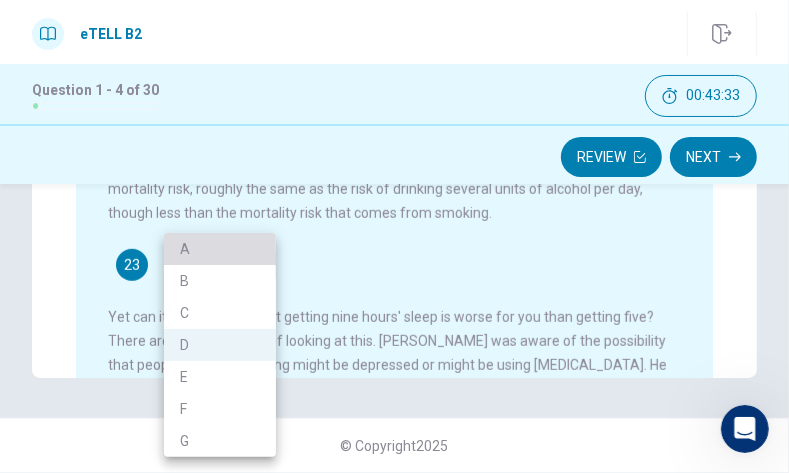 click on "A" at bounding box center (220, 249) 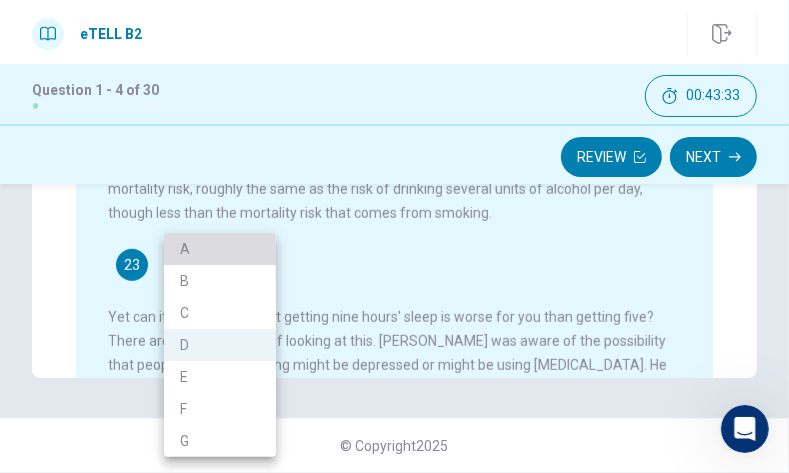 click at bounding box center (394, 236) 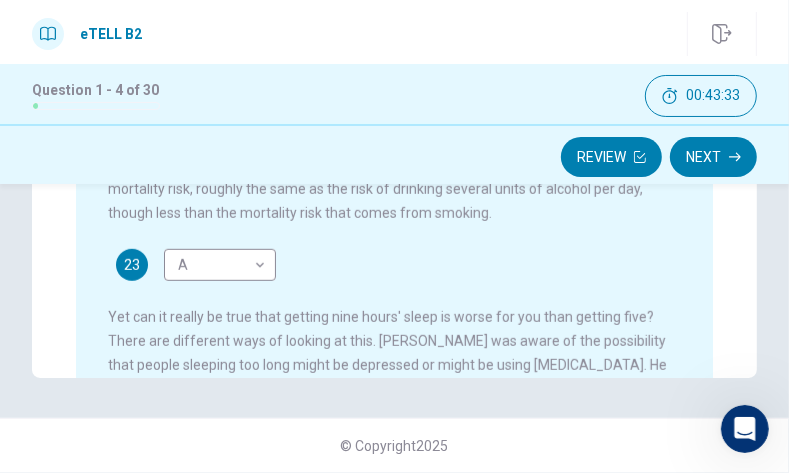 type on "*" 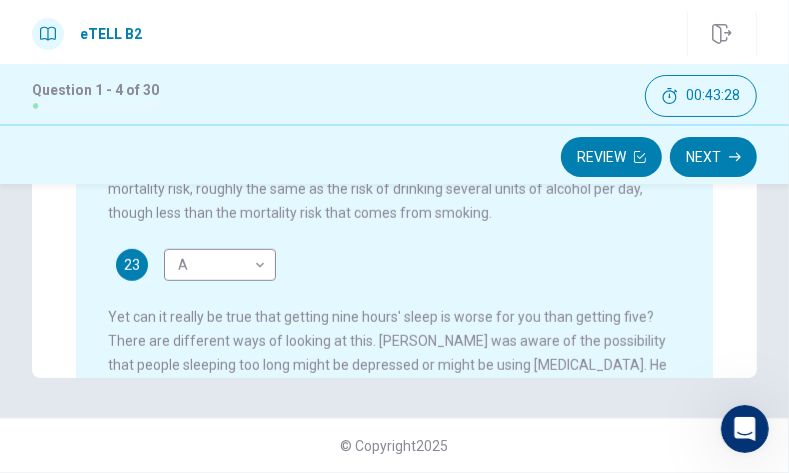 click on "23 A * ​
Yet can it really be true that getting nine hours' sleep is worse for you than getting five?  There are different ways of looking at this. [PERSON_NAME] was aware of the possibility that  people sleeping too long might be depressed or might be using [MEDICAL_DATA]. He  corrected for this, though, and found the association was still there. His own theory is  that people who sleep for more than eight hours sometimes have an underlying health  problem that is not yet showing in other symptoms. Therefore, it is not the long sleep  that is causing the increased mortality risk, it's the hidden illness." at bounding box center [395, 361] 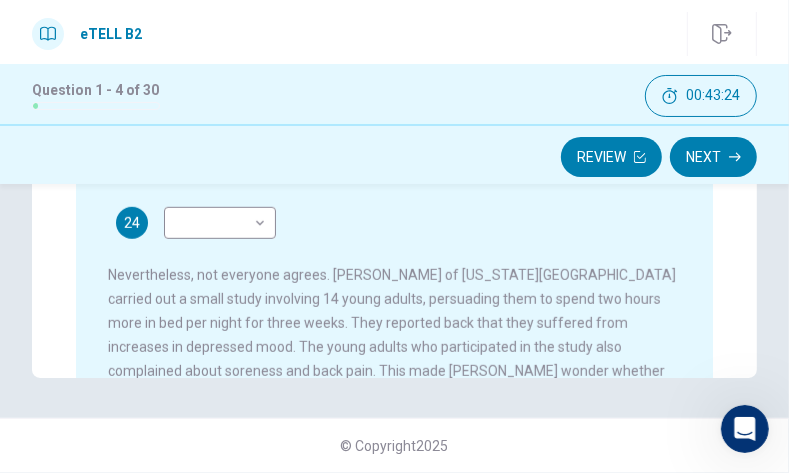scroll, scrollTop: 443, scrollLeft: 0, axis: vertical 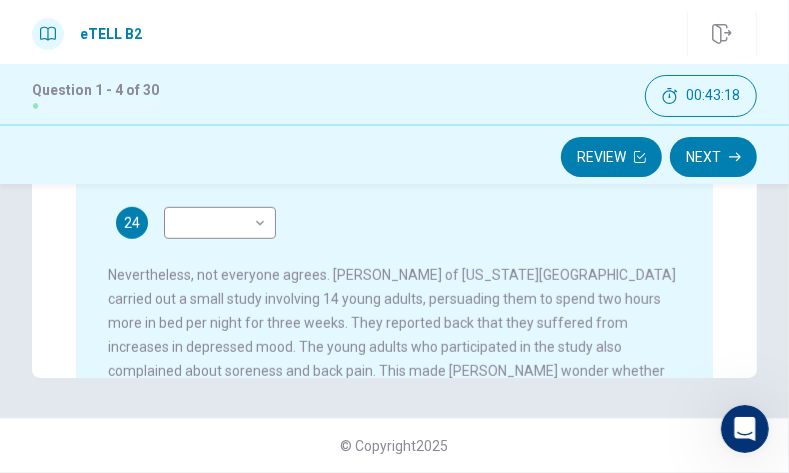 click on "24 ​ ​
Nevertheless, not everyone agrees. [PERSON_NAME] of [US_STATE][GEOGRAPHIC_DATA] carried out a small study involving 14 young adults, persuading them to  spend two hours more in bed per night for three weeks. They reported back that they  suffered from increases in depressed mood. The young adults who participated in the  study also complained about soreness and back pain. This made [PERSON_NAME] wonder  whether the problem with long sleep is the long period with lack of activity that goes  with it. He has now been carrying out an experiment where long-sleeping and average sleeping adults are asked to spend an hour less in bed each night. The results will be  published soon." at bounding box center (395, 331) 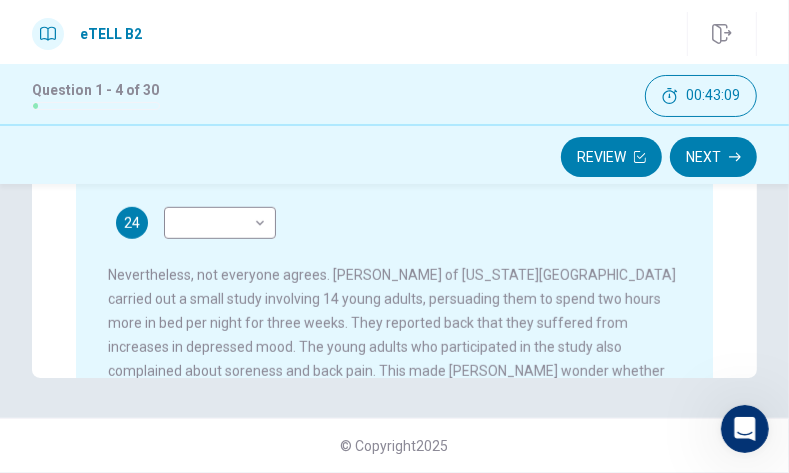 click on "24 ​ ​
Nevertheless, not everyone agrees. [PERSON_NAME] of [US_STATE][GEOGRAPHIC_DATA] carried out a small study involving 14 young adults, persuading them to  spend two hours more in bed per night for three weeks. They reported back that they  suffered from increases in depressed mood. The young adults who participated in the  study also complained about soreness and back pain. This made [PERSON_NAME] wonder  whether the problem with long sleep is the long period with lack of activity that goes  with it. He has now been carrying out an experiment where long-sleeping and average sleeping adults are asked to spend an hour less in bed each night. The results will be  published soon." at bounding box center [395, 331] 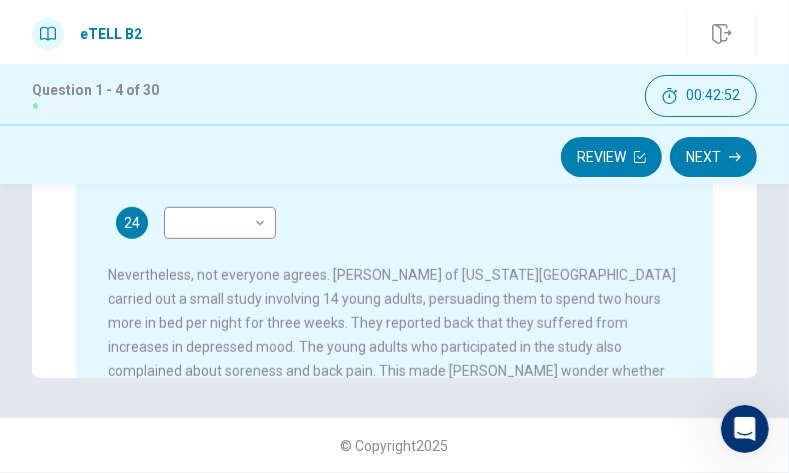 click on "24 ​ ​
Nevertheless, not everyone agrees. [PERSON_NAME] of [US_STATE][GEOGRAPHIC_DATA] carried out a small study involving 14 young adults, persuading them to  spend two hours more in bed per night for three weeks. They reported back that they  suffered from increases in depressed mood. The young adults who participated in the  study also complained about soreness and back pain. This made [PERSON_NAME] wonder  whether the problem with long sleep is the long period with lack of activity that goes  with it. He has now been carrying out an experiment where long-sleeping and average sleeping adults are asked to spend an hour less in bed each night. The results will be  published soon." at bounding box center [395, 331] 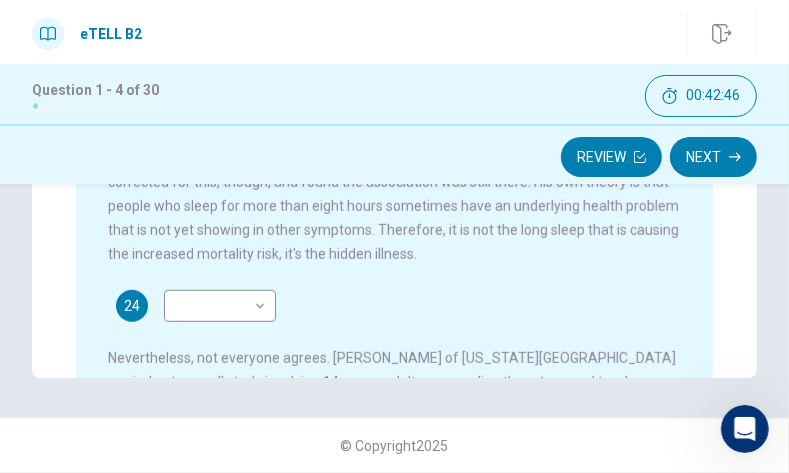scroll, scrollTop: 0, scrollLeft: 0, axis: both 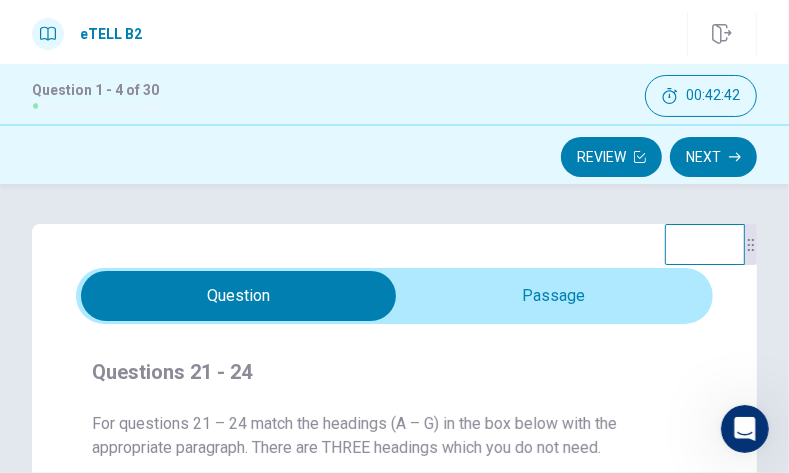 click on "Questions 21 - 24" at bounding box center (394, 372) 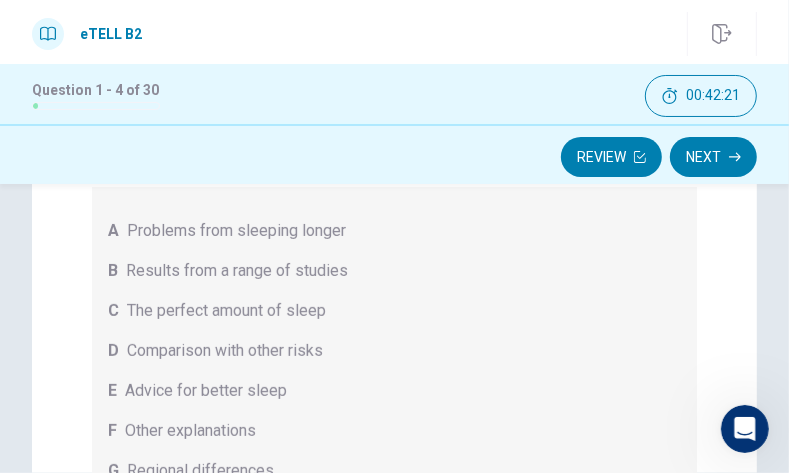 scroll, scrollTop: 0, scrollLeft: 0, axis: both 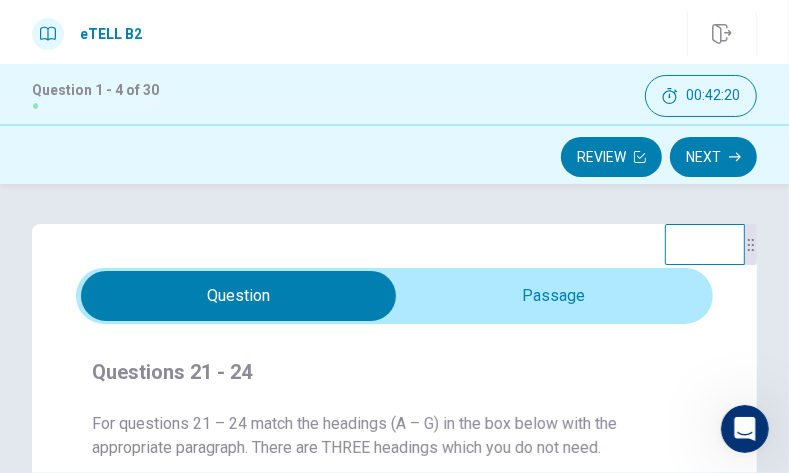 click on "Questions 21 - 24" at bounding box center (394, 372) 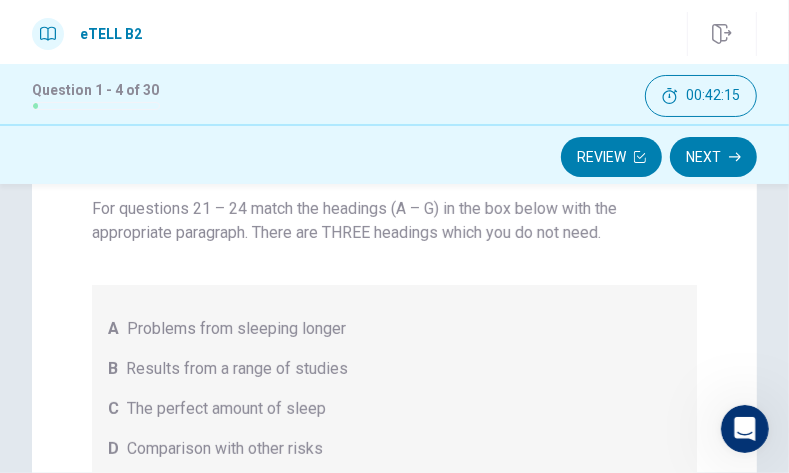 scroll, scrollTop: 92, scrollLeft: 0, axis: vertical 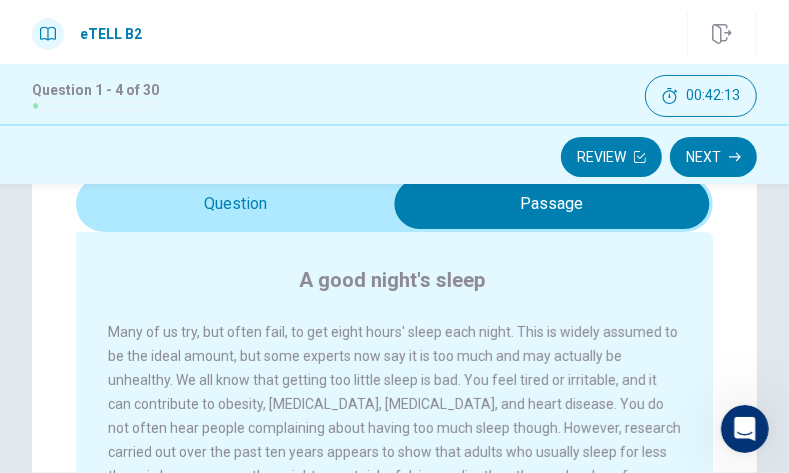 click on "A good night's sleep Many of us try, but often fail, to get eight hours' sleep each night. This is widely assumed  to be the ideal amount, but some experts now say it is too much and may actually be  unhealthy. We all know that getting too little sleep is bad. You feel tired or irritable, and  it can contribute to obesity, [MEDICAL_DATA], [MEDICAL_DATA], and heart disease. You do  not often hear people complaining about having too much sleep though. However,  research carried out over the past ten years appears to show that adults who usually  sleep for less than six hours or more than eight, are at risk of dying earlier than those who sleep for between six and eight hours. To put it more scientifically, there is a gradual  increase in risk of dying (mortality risk) for those who fall outside the six-to-eight-hour  band.   21 D * ​ 22 B * ​ 23 A * ​ 24 ​ ​" at bounding box center (394, 650) 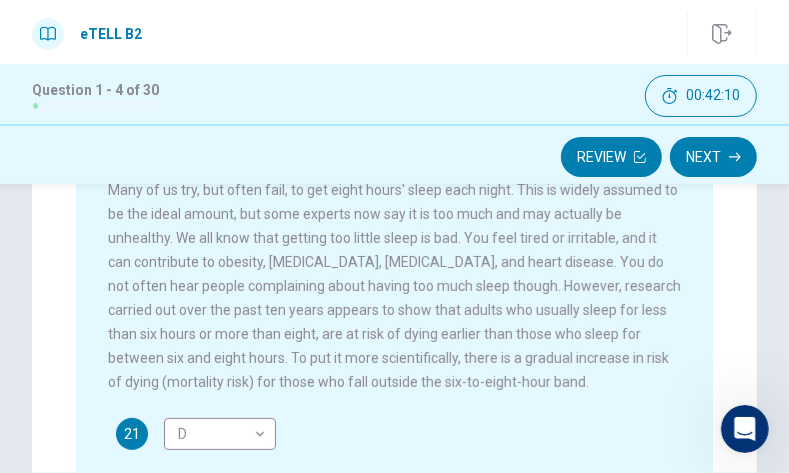 scroll, scrollTop: 650, scrollLeft: 0, axis: vertical 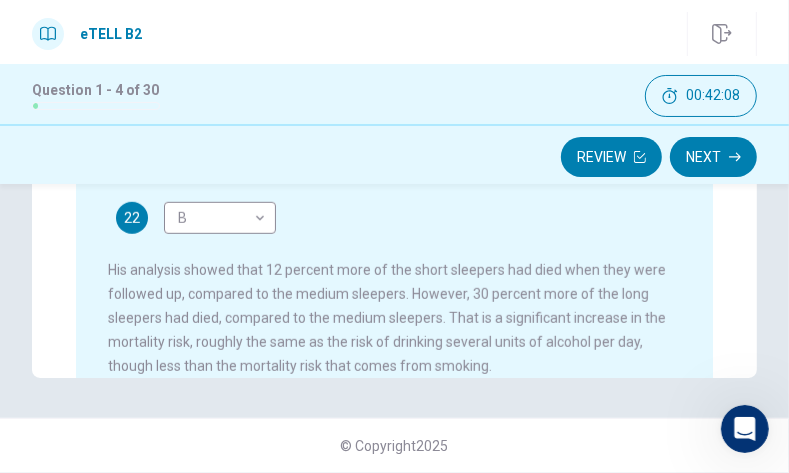 click on "22 B * ​
His analysis showed that 12 percent more of the short sleepers had died when they were  followed up, compared to the medium sleepers. However, 30 percent more of the long  sleepers had died, compared to the medium sleepers. That is a significant increase in  the mortality risk, roughly the same as the risk of drinking several units of alcohol per  day, though less than the mortality risk that comes from smoking." at bounding box center (395, 290) 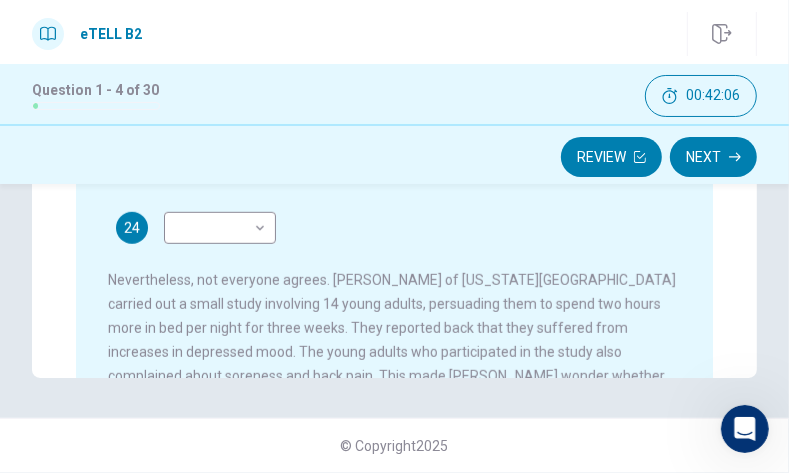 scroll, scrollTop: 443, scrollLeft: 0, axis: vertical 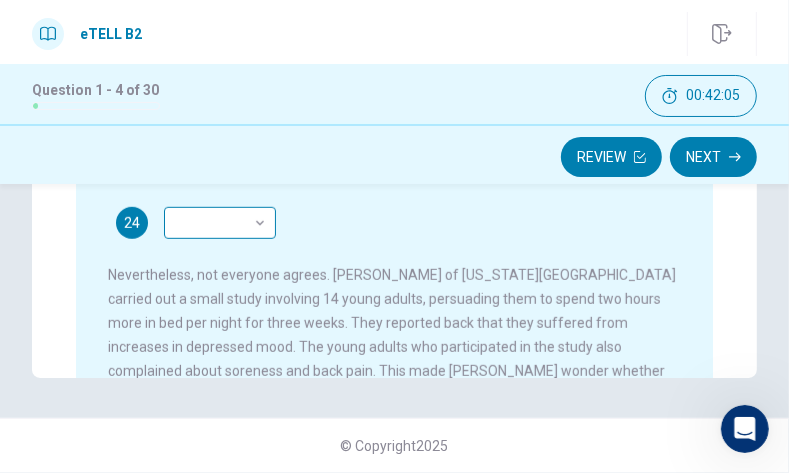 click on "This site uses cookies, as explained in our  Privacy Policy . If you agree to the use of cookies, please click the Accept button and continue to browse our site.   Privacy Policy Accept   eTELL B2 Part One Review Next 00:42:05 Question 1 - 4 of 30 00:42:05 Review Next Questions 21 - 24 For questions 21 – 24 match the headings (A – G) in the box below with the appropriate paragraph. There are THREE headings which you do not need. A Problems from sleeping longer B Results from a range of studies C The perfect amount of sleep D Comparison with other risks E Advice for better sleep F Other explanations G Regional differences A good night's sleep 21 D * ​ 22 B * ​ 23 A * ​ 24 ​ ​ © Copyright  2025 Going somewhere? You are not allowed to open other tabs/pages or switch windows during a test. Doing this will be reported as cheating to the Administrators. Are you sure you want to leave this page? Please continue until you finish your test. It looks like there is a problem with your internet connection." at bounding box center (394, 236) 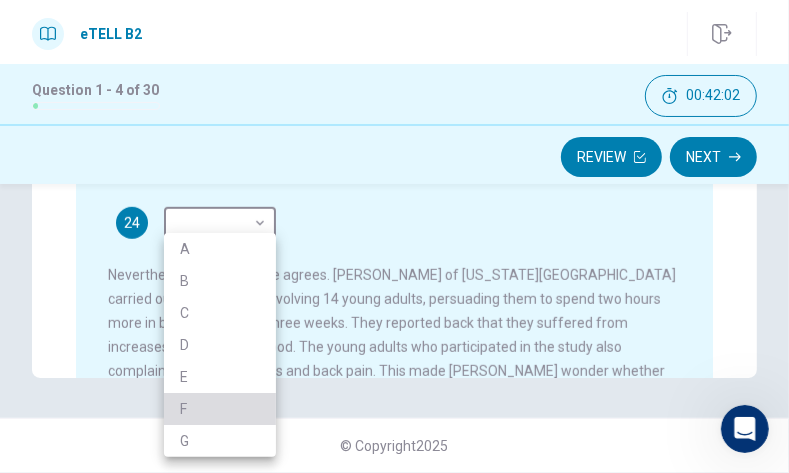 click on "F" at bounding box center (220, 409) 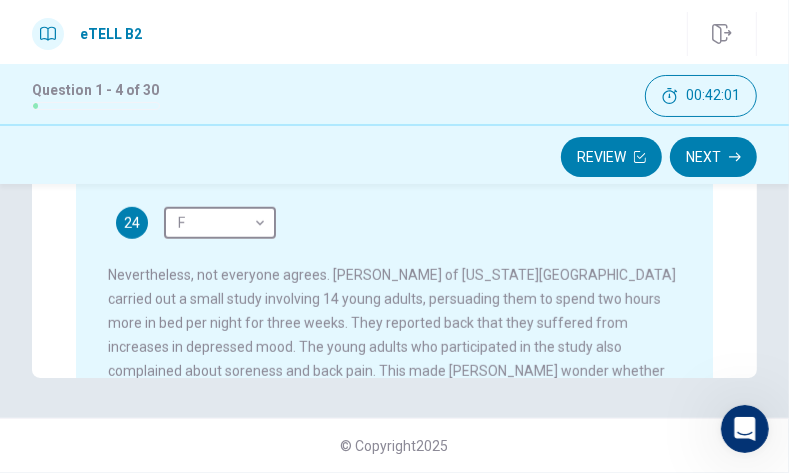 click on "24 F * ​
Nevertheless, not everyone agrees. [PERSON_NAME] of [US_STATE][GEOGRAPHIC_DATA] carried out a small study involving 14 young adults, persuading them to  spend two hours more in bed per night for three weeks. They reported back that they  suffered from increases in depressed mood. The young adults who participated in the  study also complained about soreness and back pain. This made [PERSON_NAME] wonder  whether the problem with long sleep is the long period with lack of activity that goes  with it. He has now been carrying out an experiment where long-sleeping and average sleeping adults are asked to spend an hour less in bed each night. The results will be  published soon." at bounding box center (395, 331) 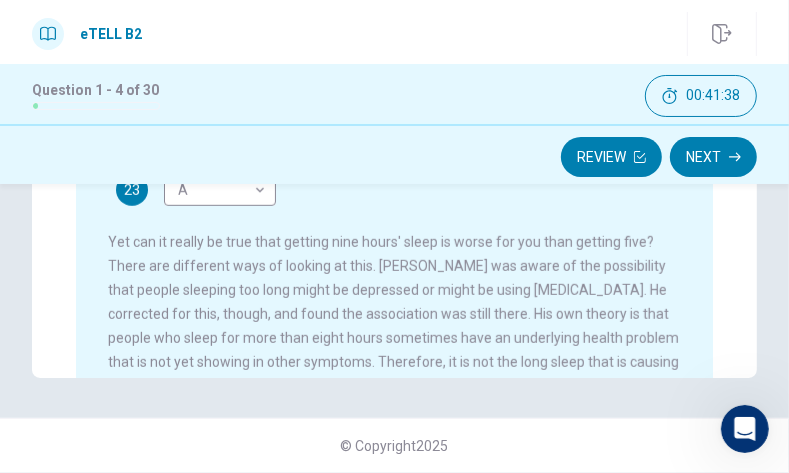 scroll, scrollTop: 197, scrollLeft: 0, axis: vertical 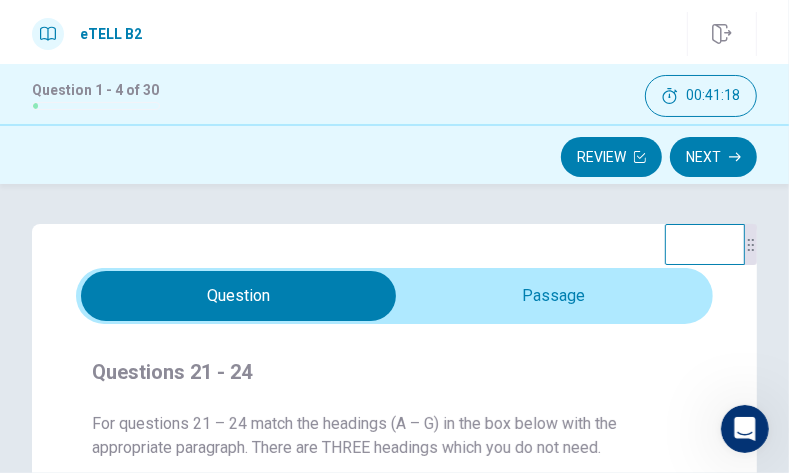 click on "Questions 21 - 24 For questions 21 – 24 match the headings (A – G) in the box below with the appropriate paragraph. There are THREE headings which you do not need. A Problems from sleeping longer B Results from a range of studies C The perfect amount of sleep D Comparison with other risks E Advice for better sleep F Other explanations G Regional differences" at bounding box center (394, 604) 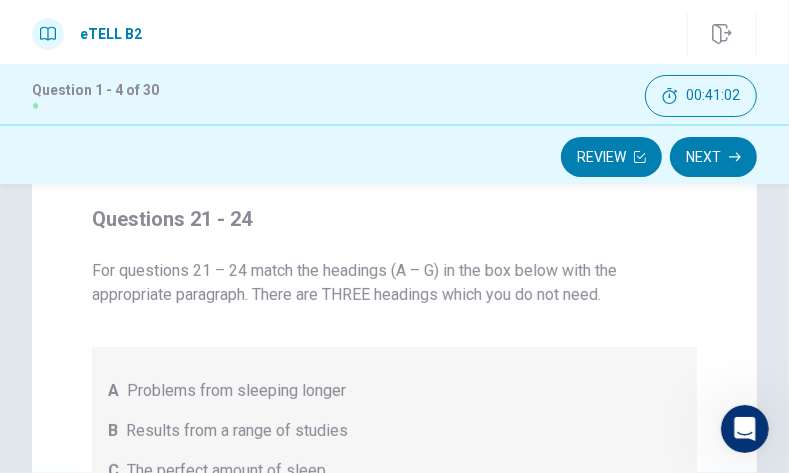 scroll, scrollTop: 0, scrollLeft: 0, axis: both 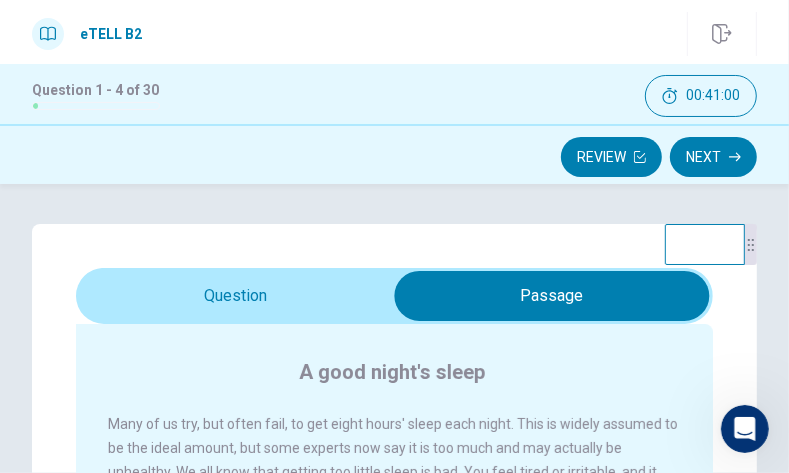 click on "A good night's sleep" at bounding box center [408, 372] 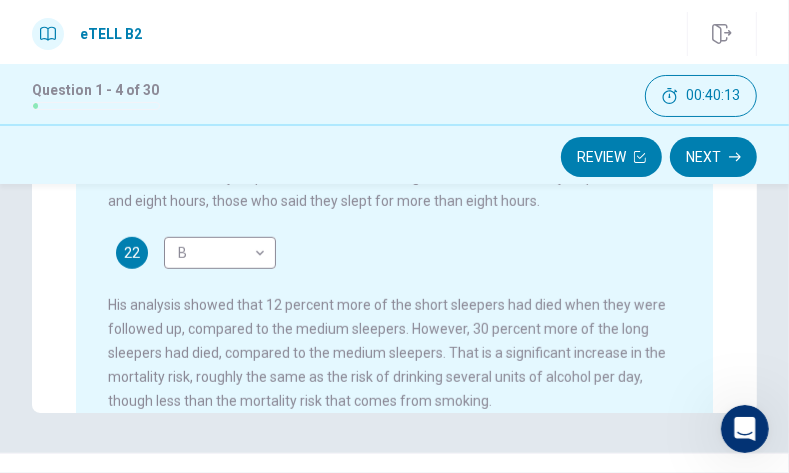 scroll, scrollTop: 646, scrollLeft: 0, axis: vertical 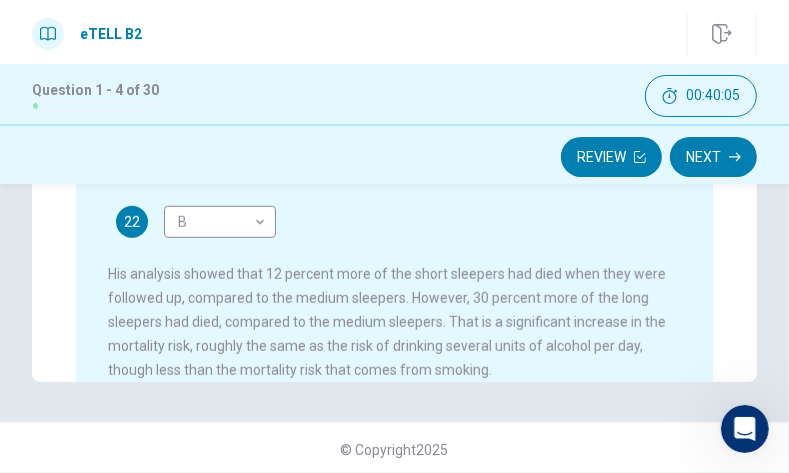 click on "22 B * ​
His analysis showed that 12 percent more of the short sleepers had died when they were  followed up, compared to the medium sleepers. However, 30 percent more of the long  sleepers had died, compared to the medium sleepers. That is a significant increase in  the mortality risk, roughly the same as the risk of drinking several units of alcohol per  day, though less than the mortality risk that comes from smoking." at bounding box center (395, 294) 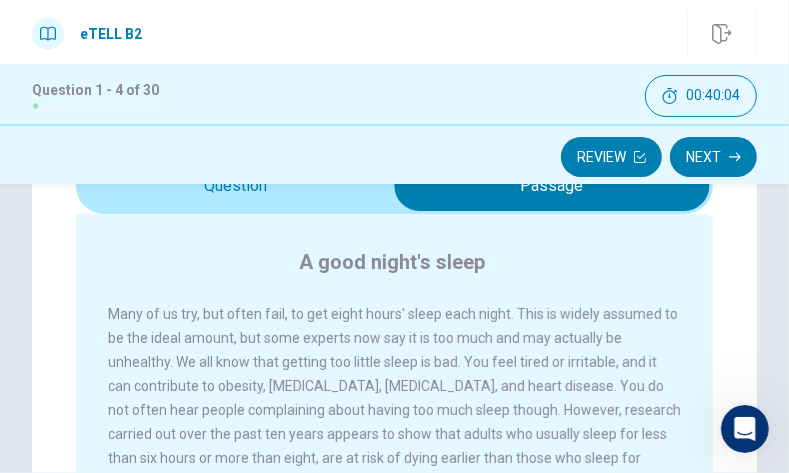 scroll, scrollTop: 92, scrollLeft: 0, axis: vertical 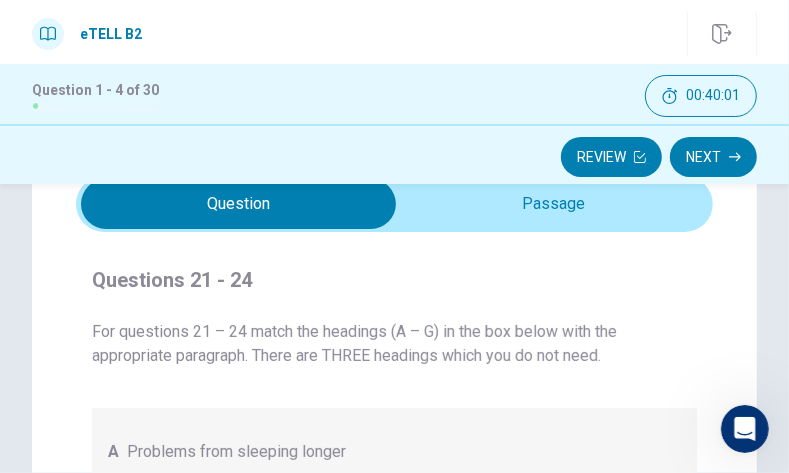 click on "Questions 21 - 24" at bounding box center [394, 280] 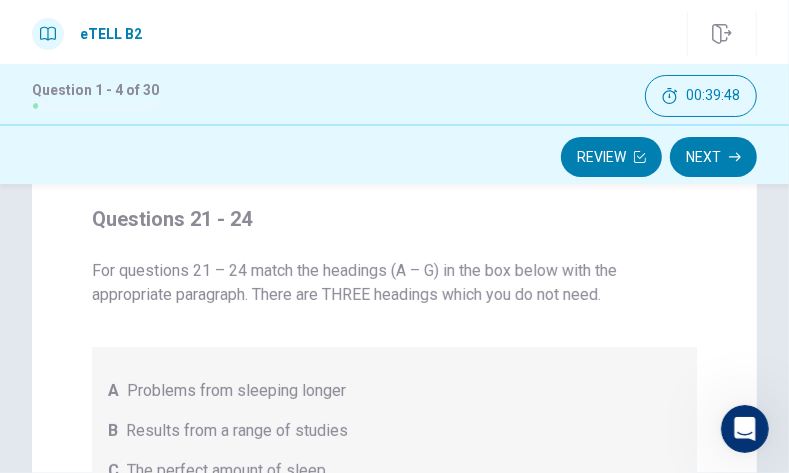 scroll, scrollTop: 0, scrollLeft: 0, axis: both 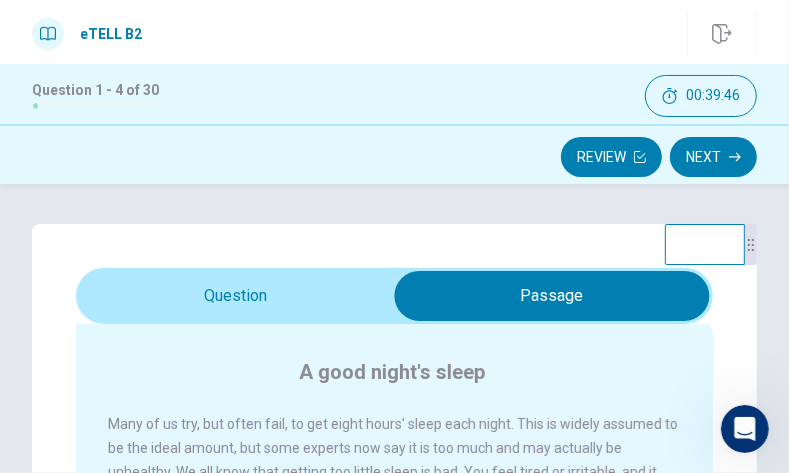 click on "A good night's sleep" at bounding box center [408, 372] 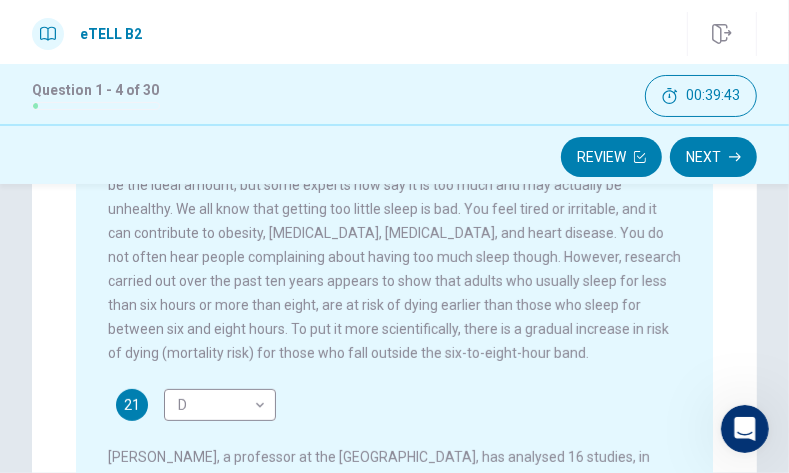 scroll, scrollTop: 307, scrollLeft: 0, axis: vertical 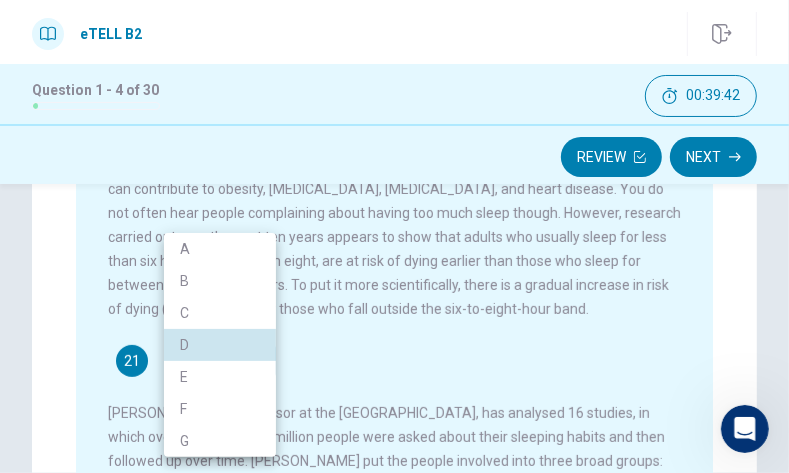 click on "This site uses cookies, as explained in our  Privacy Policy . If you agree to the use of cookies, please click the Accept button and continue to browse our site.   Privacy Policy Accept   eTELL B2 Part One Review Next 00:39:42 Question 1 - 4 of 30 00:39:42 Review Next Questions 21 - 24 For questions 21 – 24 match the headings (A – G) in the box below with the appropriate paragraph. There are THREE headings which you do not need. A Problems from sleeping longer B Results from a range of studies C The perfect amount of sleep D Comparison with other risks E Advice for better sleep F Other explanations G Regional differences A good night's sleep 21 D * ​ 22 B * ​ 23 A * ​ 24 F * ​ © Copyright  2025 Going somewhere? You are not allowed to open other tabs/pages or switch windows during a test. Doing this will be reported as cheating to the Administrators. Are you sure you want to leave this page? Please continue until you finish your test. It looks like there is a problem with your internet connection." at bounding box center (394, 236) 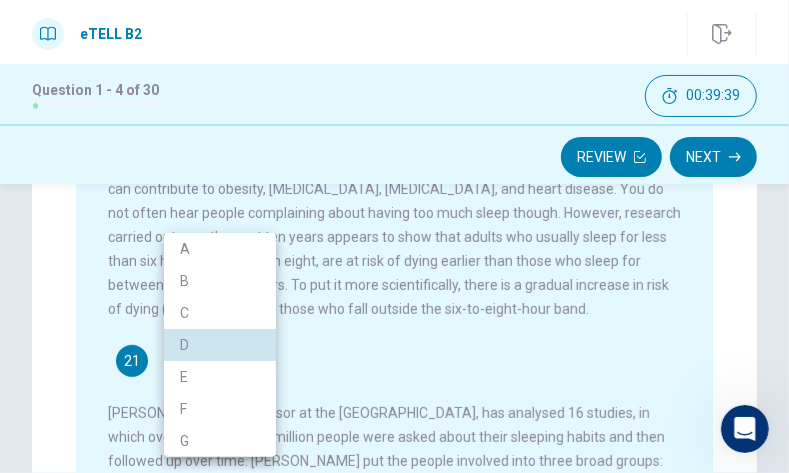 click on "C" at bounding box center (220, 313) 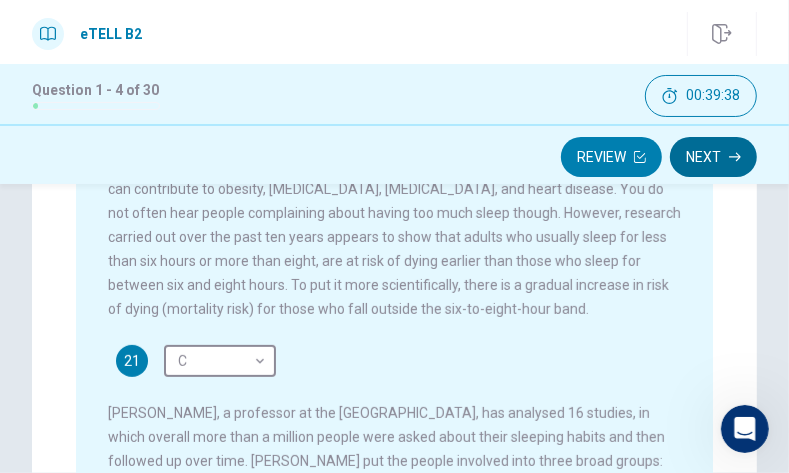 click on "Next" at bounding box center [713, 157] 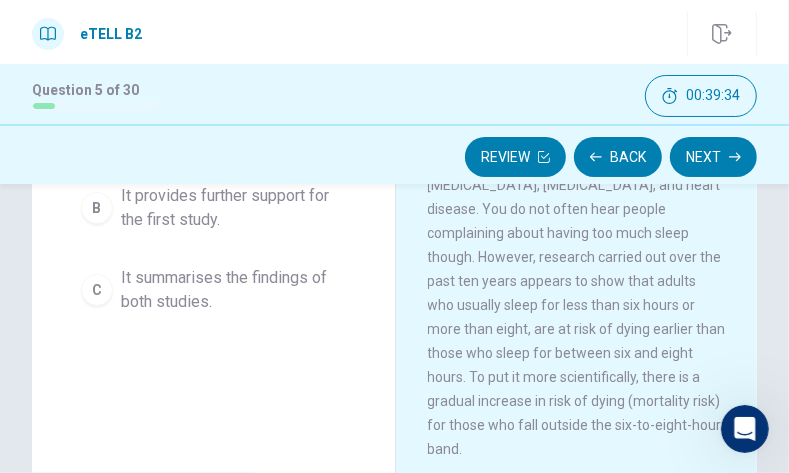 click on "C It summarises the findings of both studies." at bounding box center (213, 290) 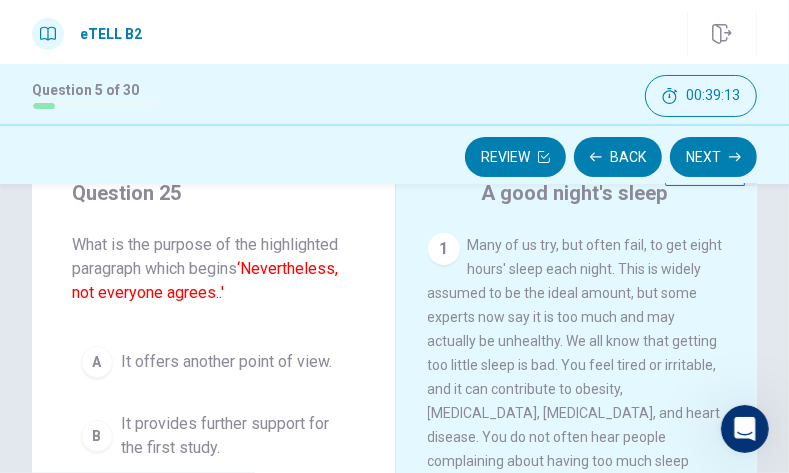 scroll, scrollTop: 110, scrollLeft: 0, axis: vertical 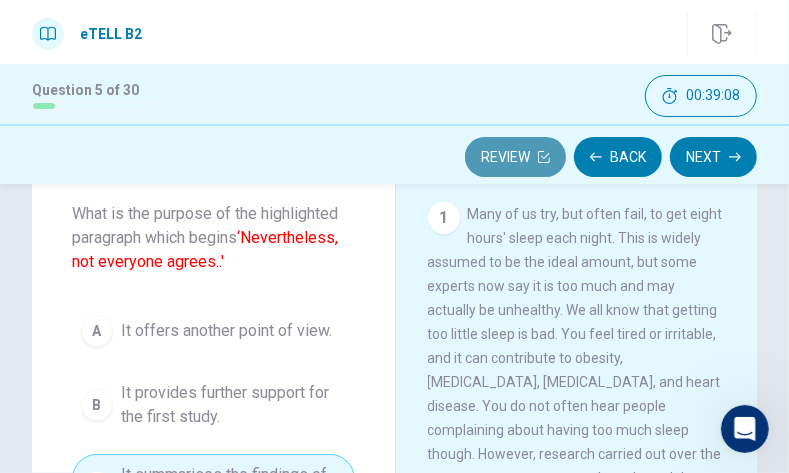 click on "Review" at bounding box center [515, 157] 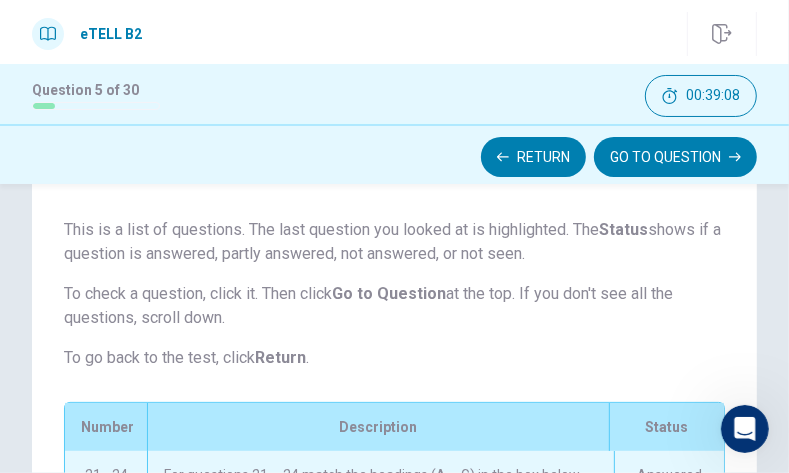 scroll, scrollTop: 376, scrollLeft: 0, axis: vertical 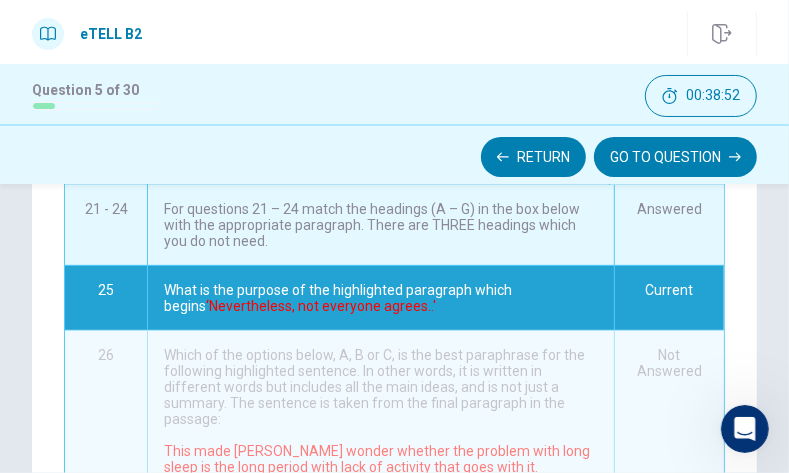 click on "What is the purpose of the highlighted paragraph which begins  ‘Nevertheless,  not everyone agrees..'" at bounding box center (380, 298) 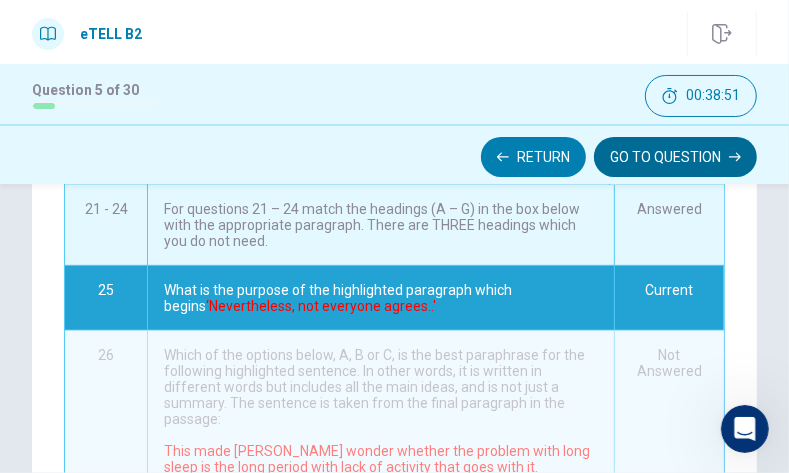 click on "GO TO QUESTION" at bounding box center [675, 157] 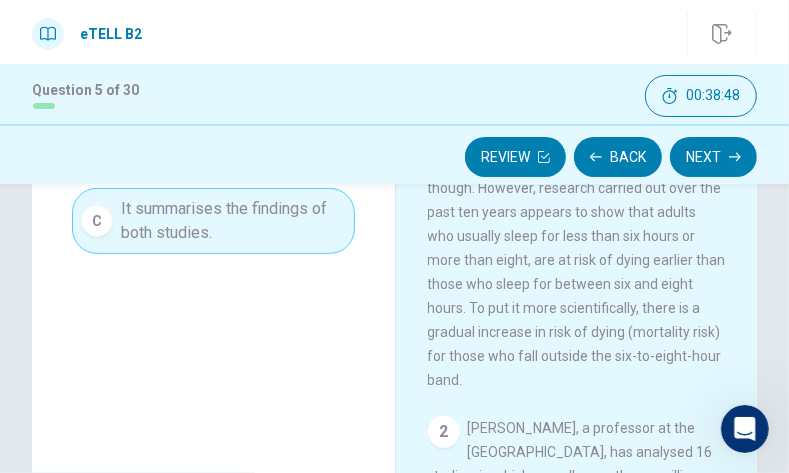 click on "Question 25 What is the purpose of the highlighted paragraph which begins  ‘Nevertheless,  not everyone agrees..'
A It offers another point of view.  B It provides further support for the first study.  C It summarises the findings of both studies." at bounding box center (213, 195) 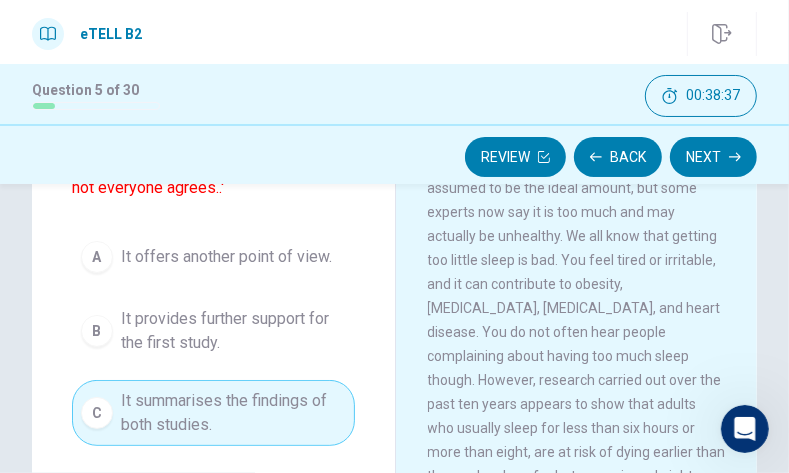 scroll, scrollTop: 153, scrollLeft: 0, axis: vertical 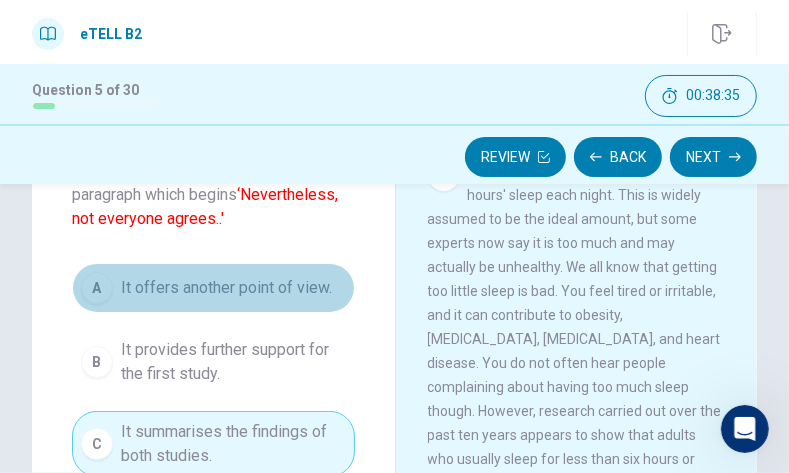 click on "It offers another point of view." at bounding box center [226, 288] 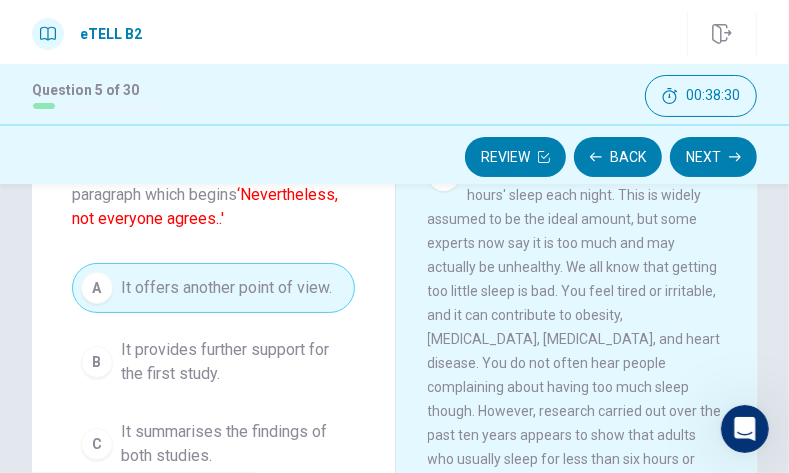 click on "Question 25 What is the purpose of the highlighted paragraph which begins  ‘Nevertheless,  not everyone agrees..'
A It offers another point of view.  B It provides further support for the first study.  C It summarises the findings of both studies." at bounding box center (213, 290) 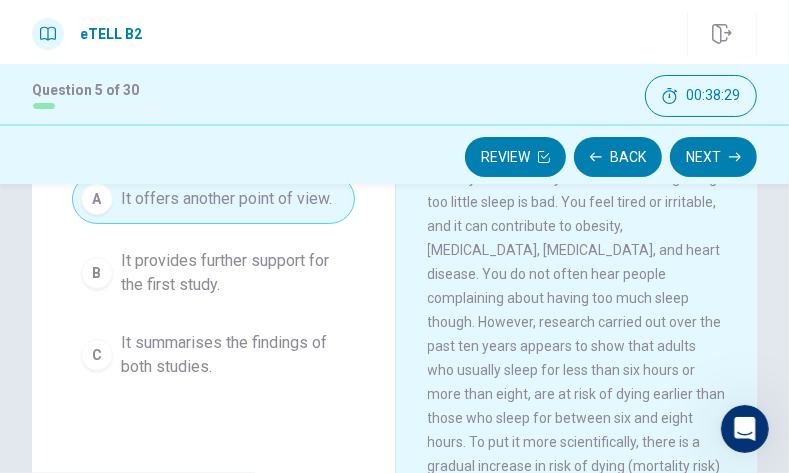 scroll, scrollTop: 461, scrollLeft: 0, axis: vertical 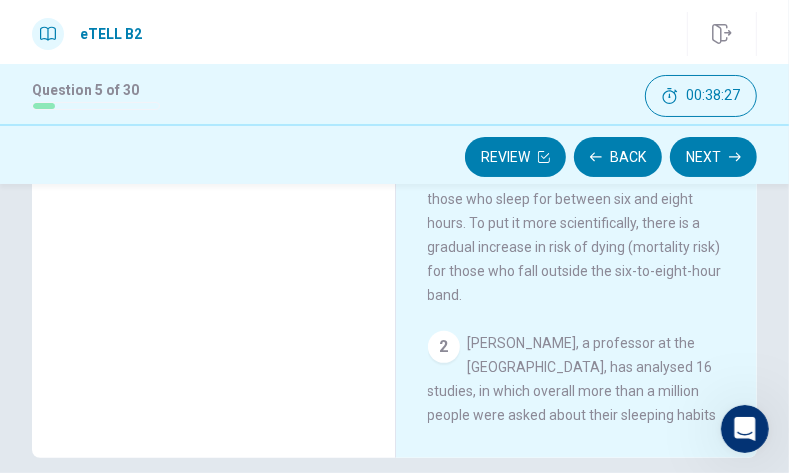 click on "1 Many of us try, but often fail, to get eight hours' sleep each night. This is widely assumed  to be the ideal amount, but some experts now say it is too much and may actually be  unhealthy. We all know that getting too little sleep is bad. You feel tired or irritable, and  it can contribute to obesity, [MEDICAL_DATA], [MEDICAL_DATA], and heart disease. You do  not often hear people complaining about having too much sleep though. However,  research carried out over the past ten years appears to show that adults who usually  sleep for less than six hours or more than eight, are at risk of dying earlier than those who sleep for between six and eight hours. To put it more scientifically, there is a gradual  increase in risk of dying (mortality risk) for those who fall outside the six-to-eight-hour  band. 2 3 4 5" at bounding box center [590, 138] 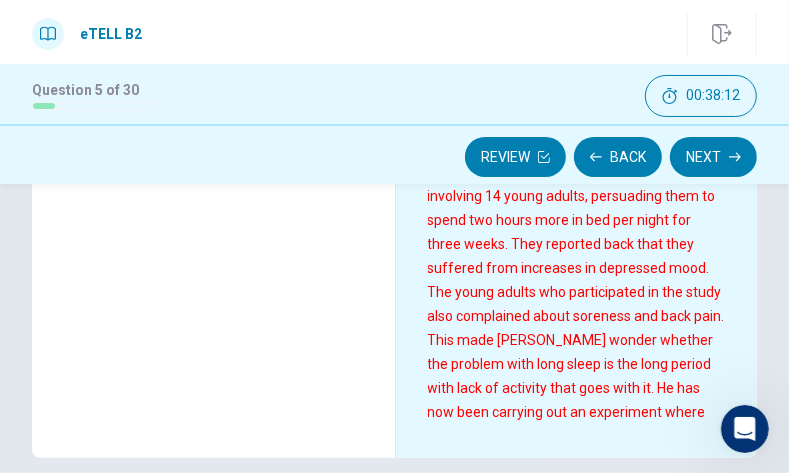scroll, scrollTop: 1200, scrollLeft: 0, axis: vertical 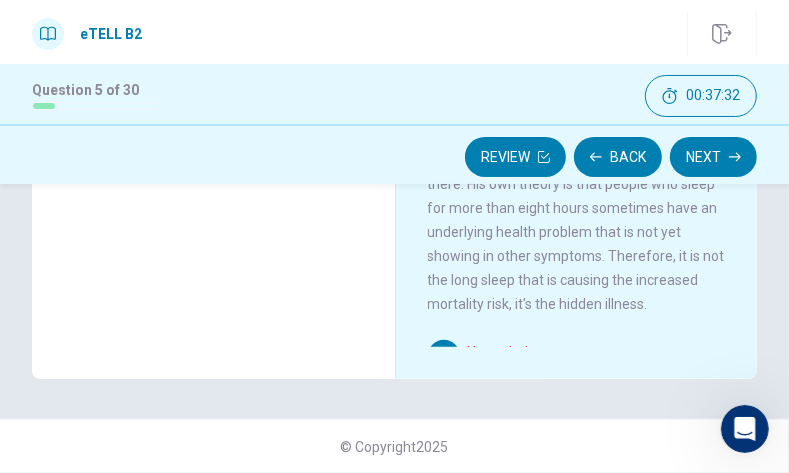 click on "Question 25 What is the purpose of the highlighted paragraph which begins  ‘Nevertheless,  not everyone agrees..'
A It offers another point of view.  B It provides further support for the first study.  C It summarises the findings of both studies." at bounding box center [213, 31] 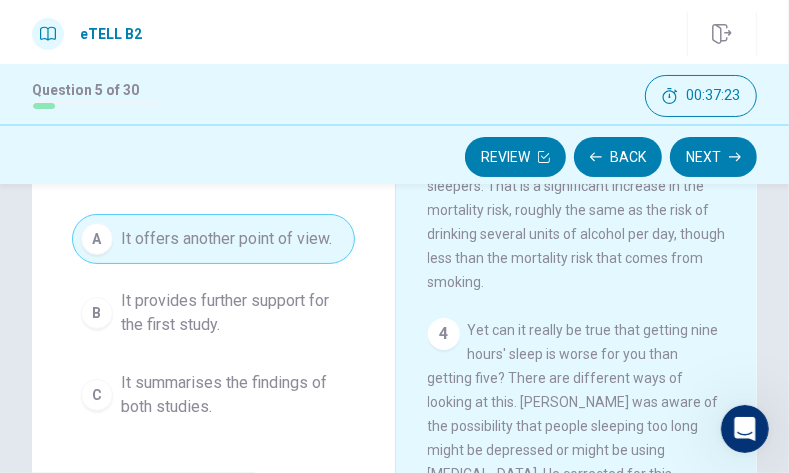scroll, scrollTop: 233, scrollLeft: 0, axis: vertical 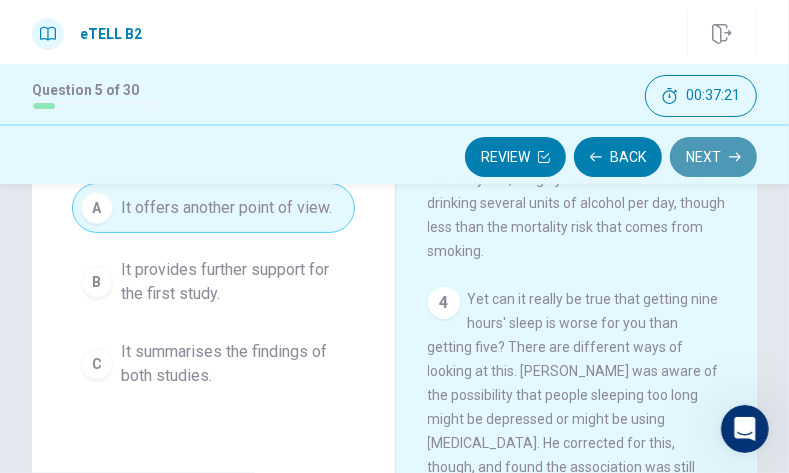 click on "Next" at bounding box center [713, 157] 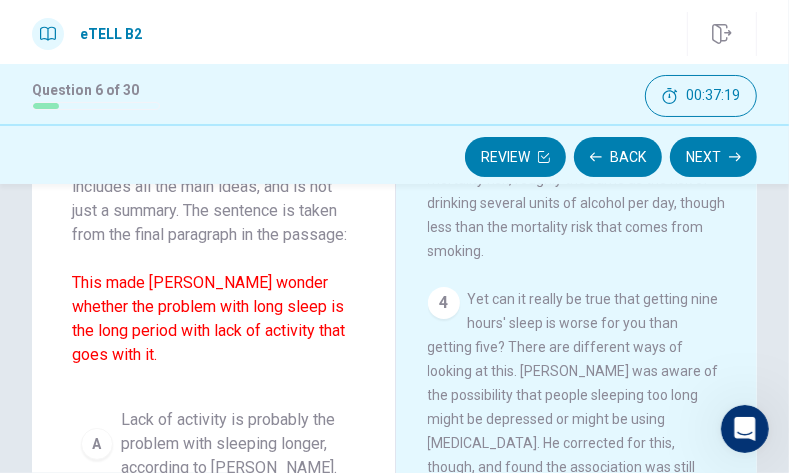 scroll, scrollTop: 473, scrollLeft: 0, axis: vertical 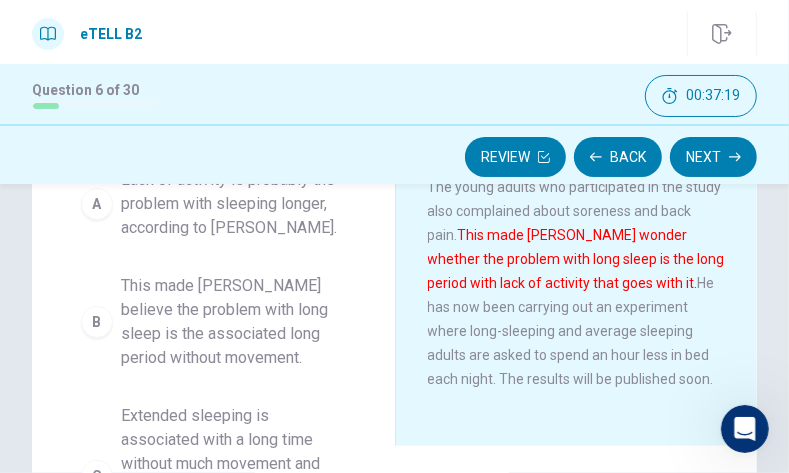 click on "Lack of activity is probably the problem with sleeping longer, according to [PERSON_NAME]." at bounding box center (233, 204) 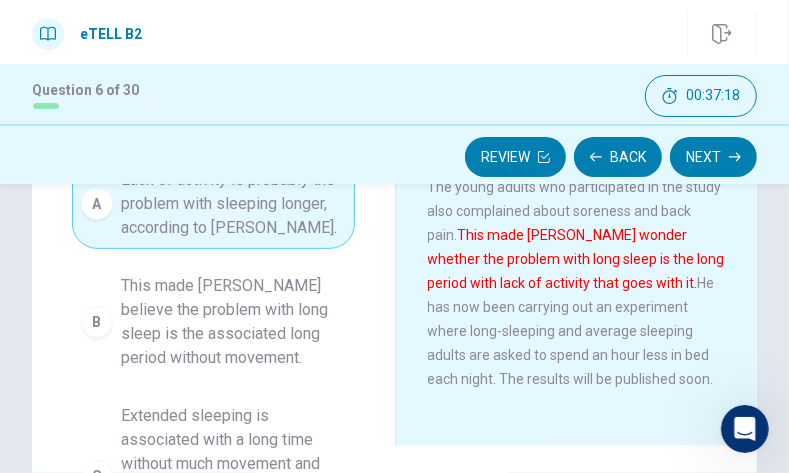 type 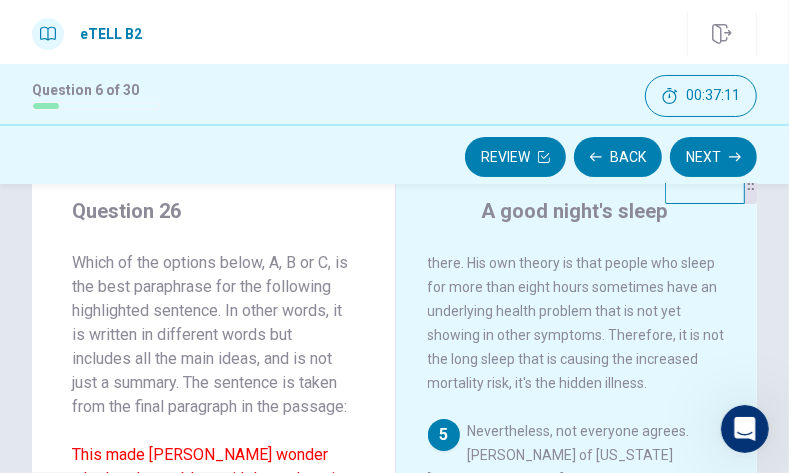 scroll, scrollTop: 92, scrollLeft: 0, axis: vertical 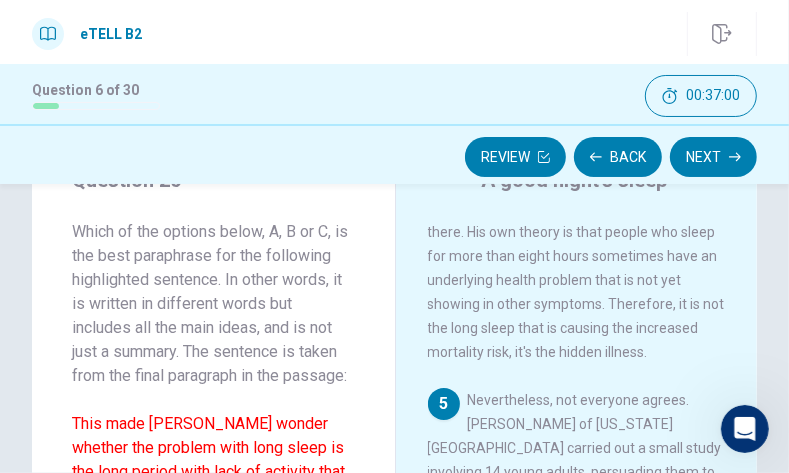 click on "Which of the options below, A, B or C, is the best paraphrase for the following highlighted sentence. In other words, it is written in different words  but includes all the main ideas, and is not just a summary. The sentence is taken from the final paragraph in the passage:
This made [PERSON_NAME] wonder whether the problem with long sleep is the long  period with lack of activity that goes with it." at bounding box center [213, 364] 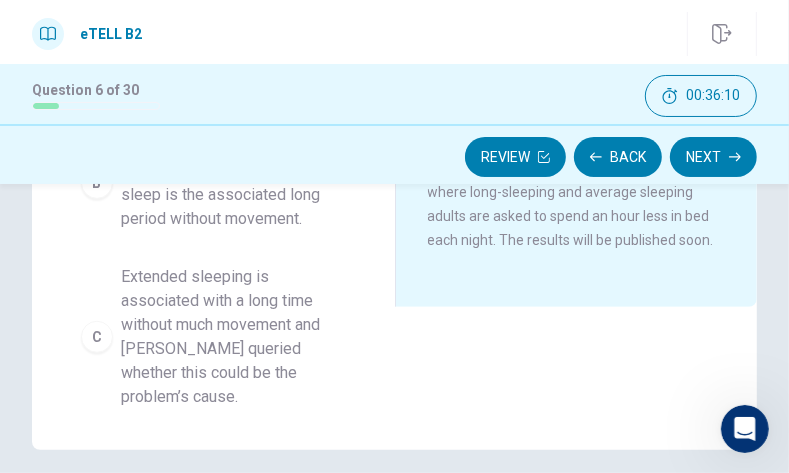 scroll, scrollTop: 675, scrollLeft: 0, axis: vertical 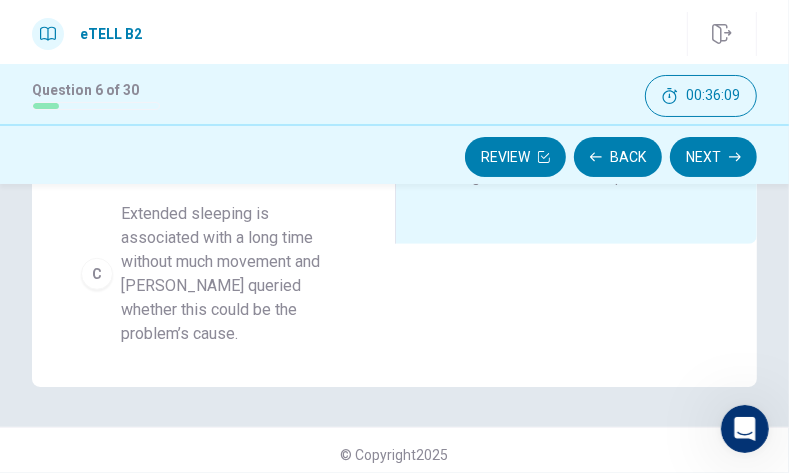 click on "Extended sleeping is associated with a long time without much movement and [PERSON_NAME] queried whether this could be the problem’s cause." at bounding box center (233, 274) 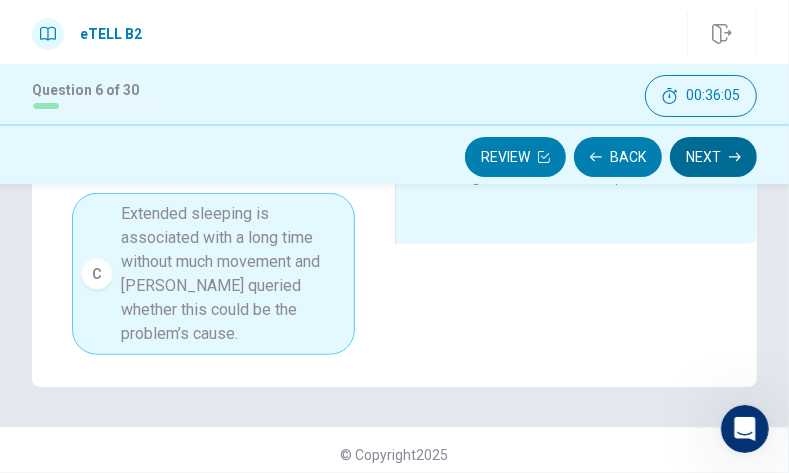 click 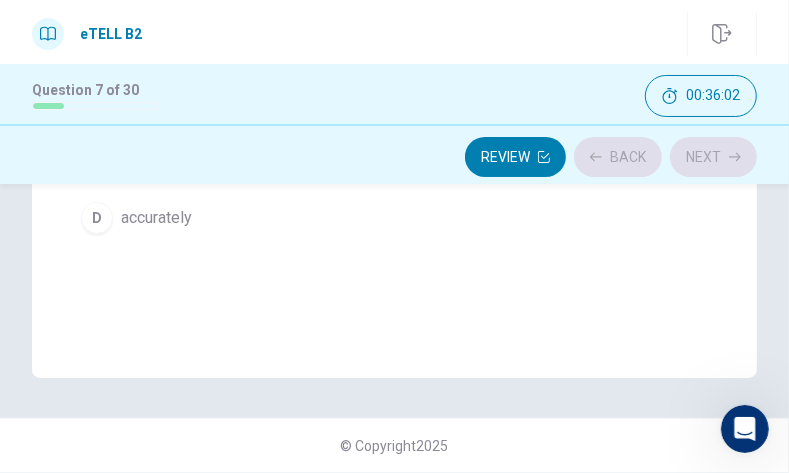 scroll, scrollTop: 540, scrollLeft: 0, axis: vertical 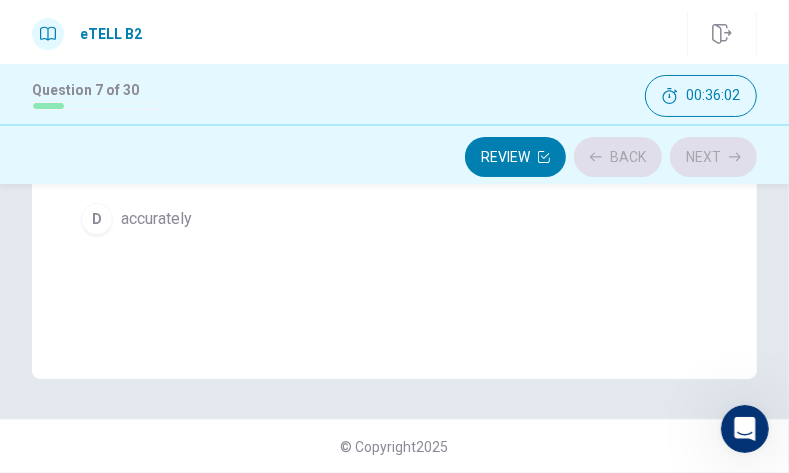 click on "Question 27 Below there is an additional paragraph for the text you have read in Part One. For questions 27 – 29, look at the highlighted words or phrases in each section below, and identify which one (A – D) contains an error.
Anyone studying  (A) sleep  has to deal with a number of  (B) difficulty : one is that it is  (C) often  not possible to measure sleep very  (D) accurately . The usually method is simply to ask people on average how many hours they sleep. However, naturally, people must to rely on their memory, and the scientists do not know if they are reporting simply time in bed or time asleep. A sleep B difficulty C often D accurately" at bounding box center (394, 31) 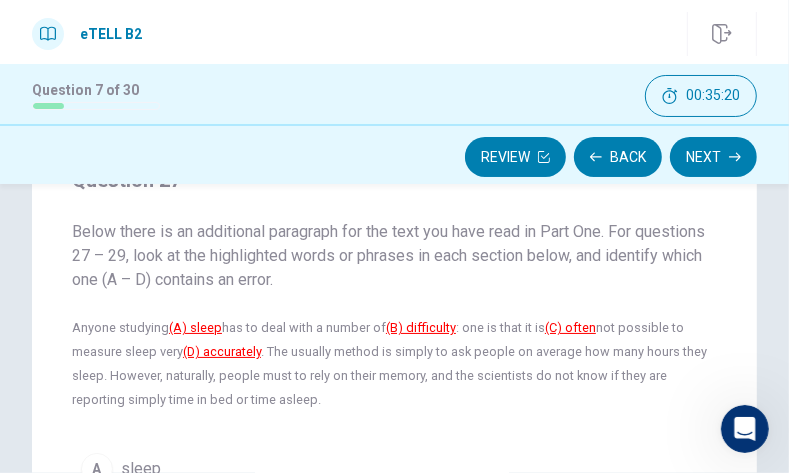 scroll, scrollTop: 123, scrollLeft: 0, axis: vertical 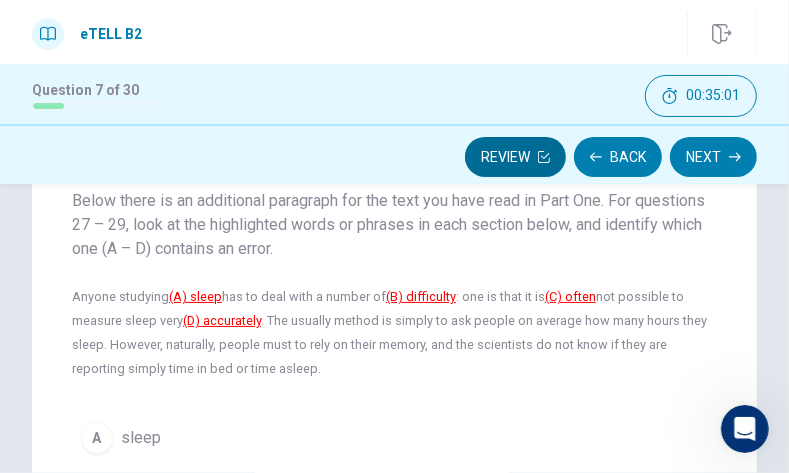 click 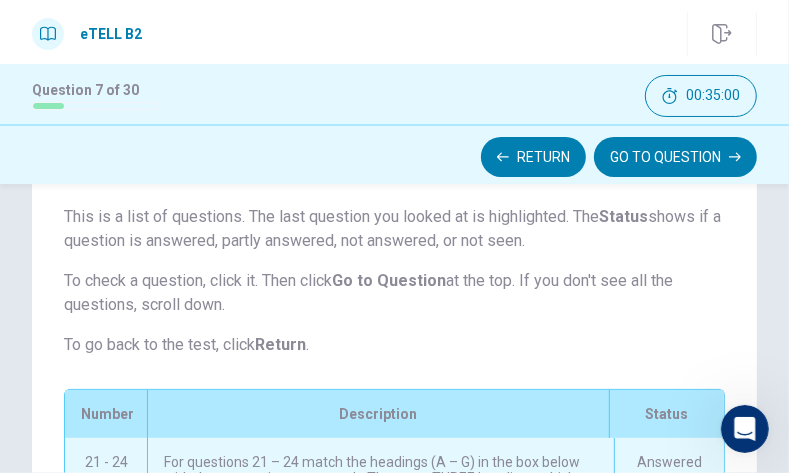 click on "Anyone studying  (A) sleep  has to deal with a number of  (B) difficulty : one is that it is  (C) often  not possible to measure sleep very  (D) accurately . The usually method is simply to ask people on average how many hours they sleep. However, naturally, people must to rely on their memory, and the scientists do not know if they are reporting simply time in bed or time asleep." at bounding box center (381, 881) 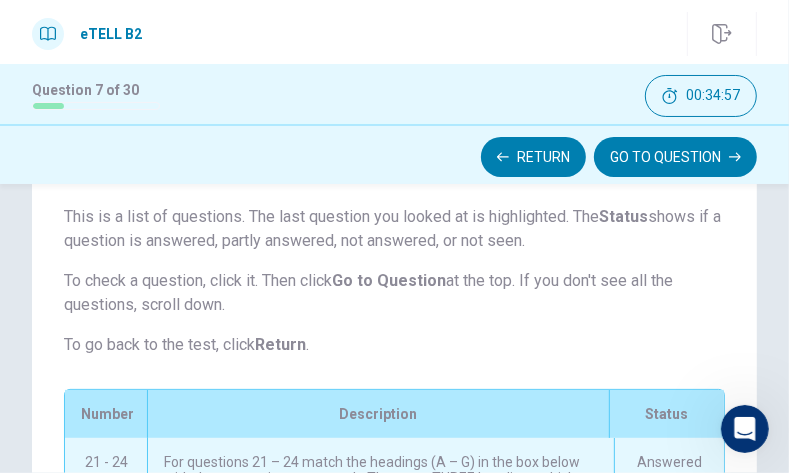 scroll, scrollTop: 305, scrollLeft: 0, axis: vertical 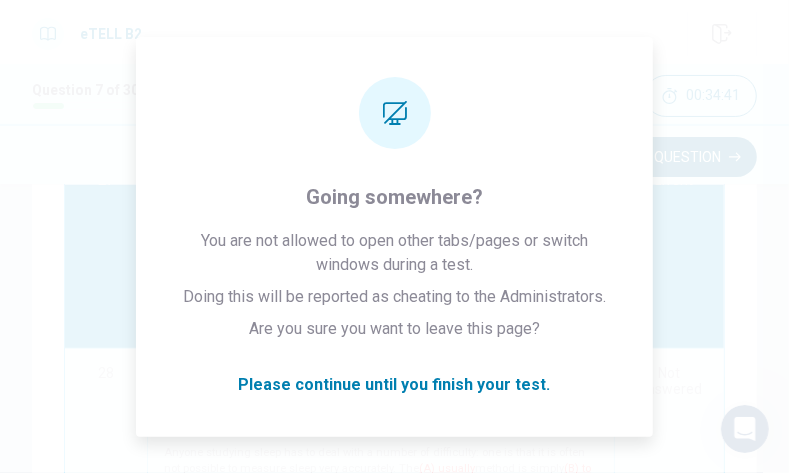 click on "GO TO QUESTION" at bounding box center [675, 157] 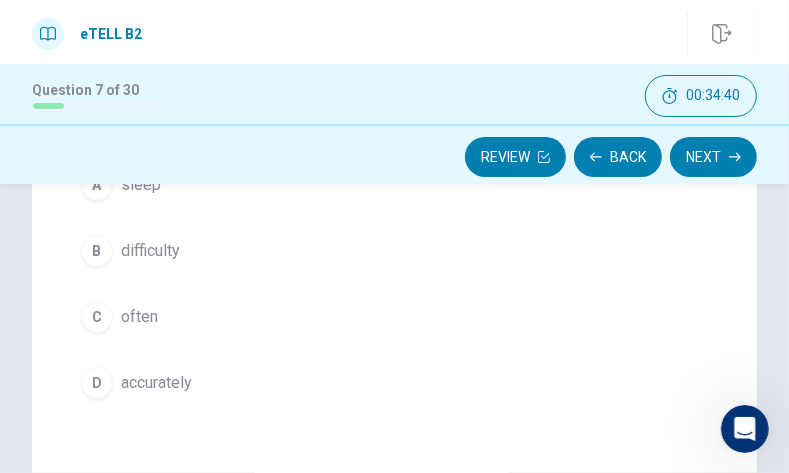 click on "D accurately" at bounding box center [394, 383] 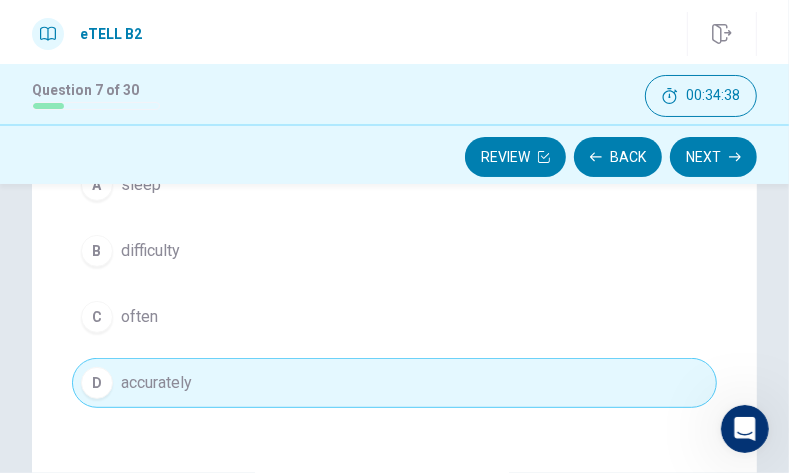 type 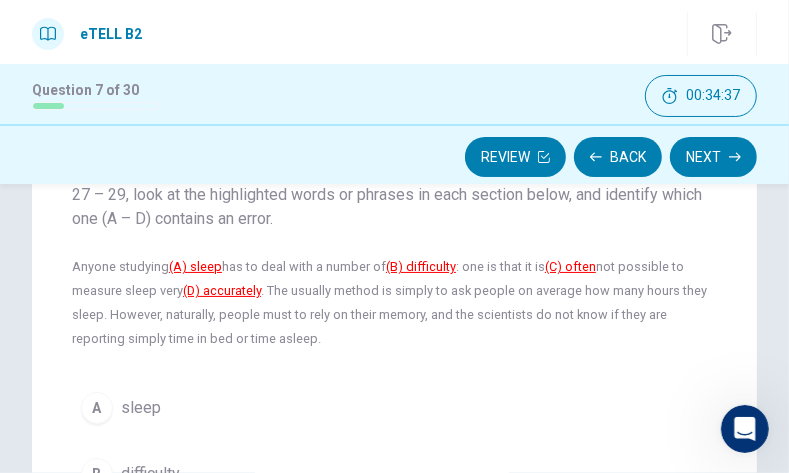 scroll, scrollTop: 100, scrollLeft: 0, axis: vertical 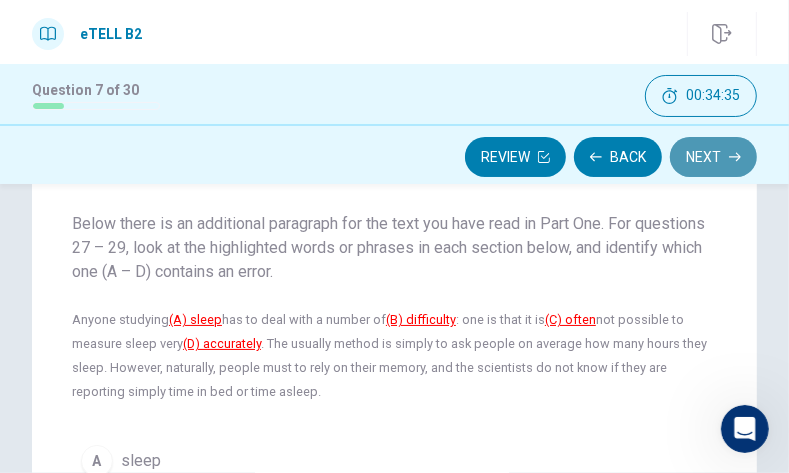 click on "Next" at bounding box center (713, 157) 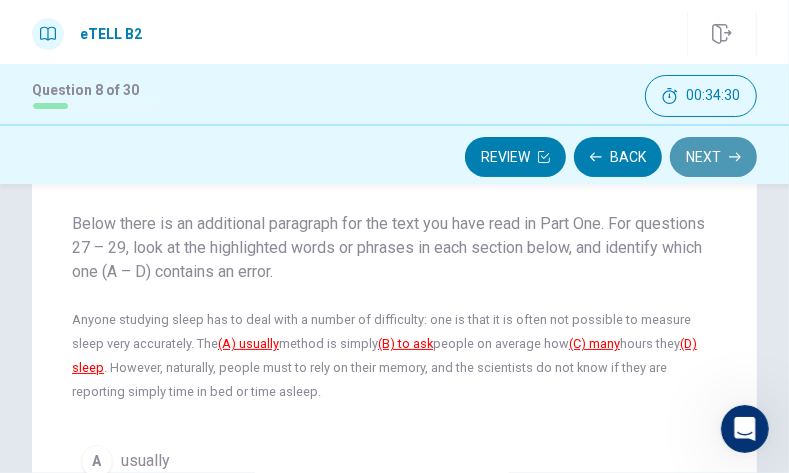 click on "Next" at bounding box center [713, 157] 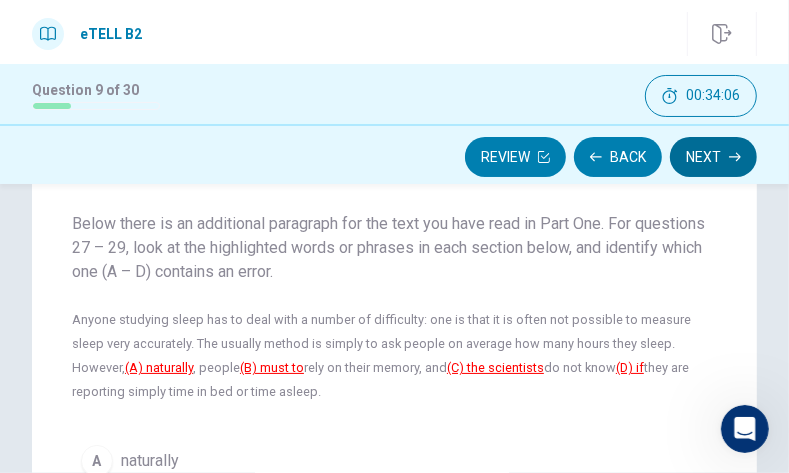 click on "Next" at bounding box center [713, 157] 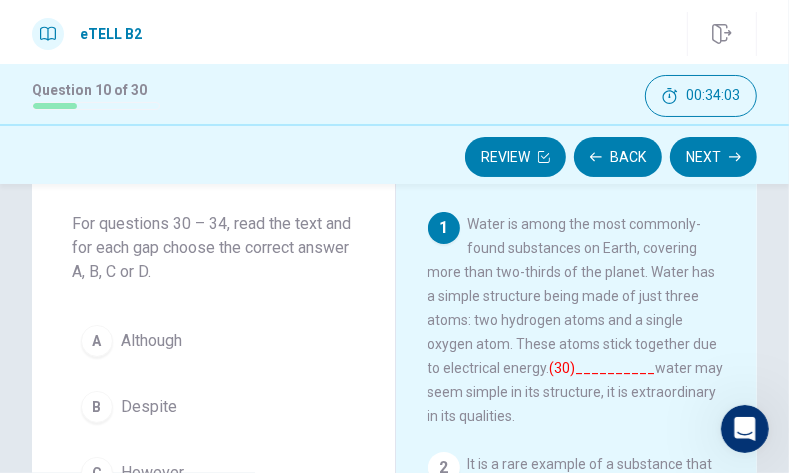 click on "A Although" at bounding box center [213, 341] 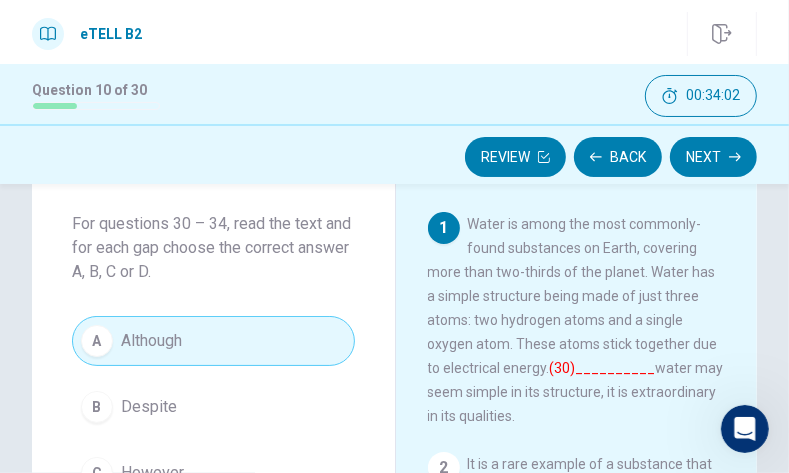 type 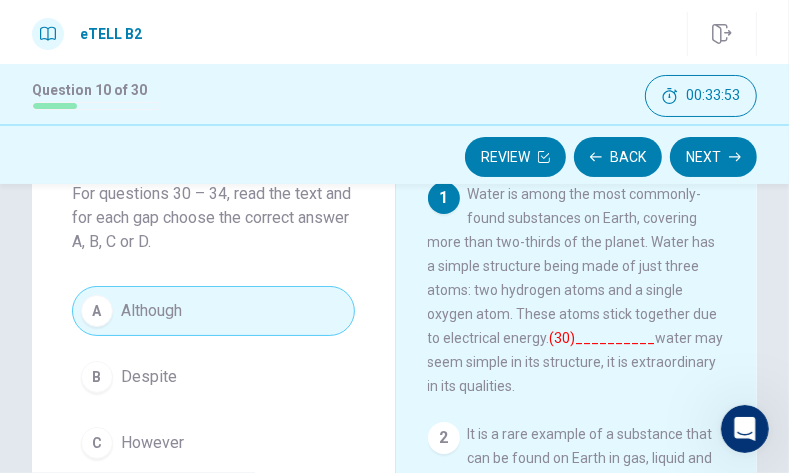 scroll, scrollTop: 161, scrollLeft: 0, axis: vertical 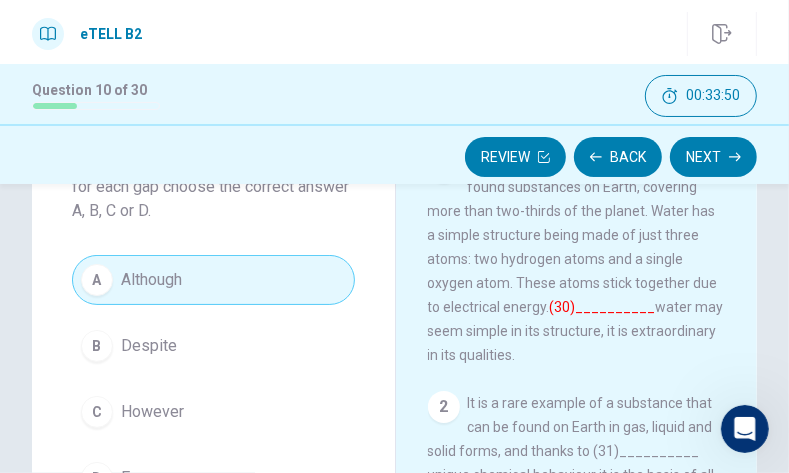 click on "Water 1 Water is among the most commonly-found substances on Earth, covering more than  two-thirds of the planet. Water has a simple structure being made of just three atoms: two hydrogen atoms and a single oxygen atom. These atoms stick together due to  electrical energy.  (30)__________  water may seem simple in its structure, it is  extraordinary in its qualities. 2 It is a rare example of a substance that can be found on  Earth in gas, liquid and solid forms, and thanks to (31)__________ unique chemical  behaviour it is the basis of all known life. Water is a solvent, which means it breaks  things up. Wherever it travels, it carries chemicals, minerals and nutrients with it.  Scientists are still discovering new things about it; (32)__________, there are at least  fifteen different forms of ice.  3" at bounding box center (576, 410) 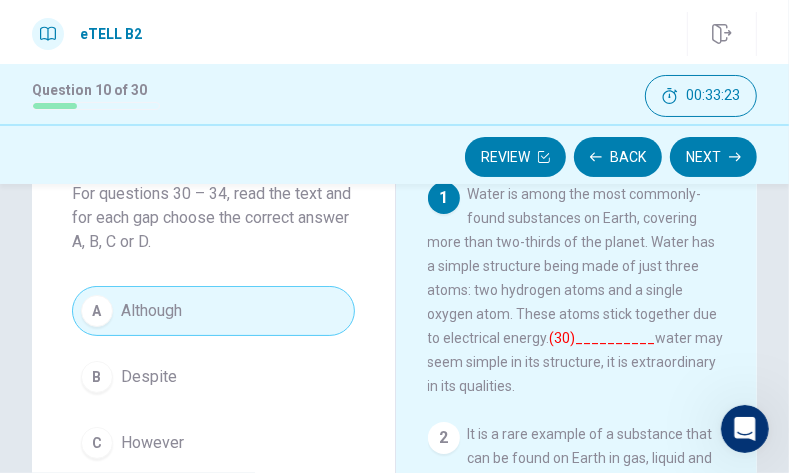 scroll, scrollTop: 161, scrollLeft: 0, axis: vertical 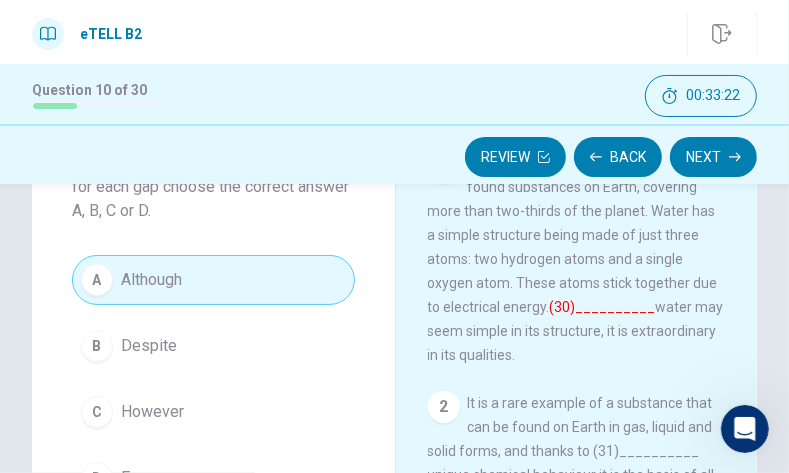 click on "C However" at bounding box center [213, 412] 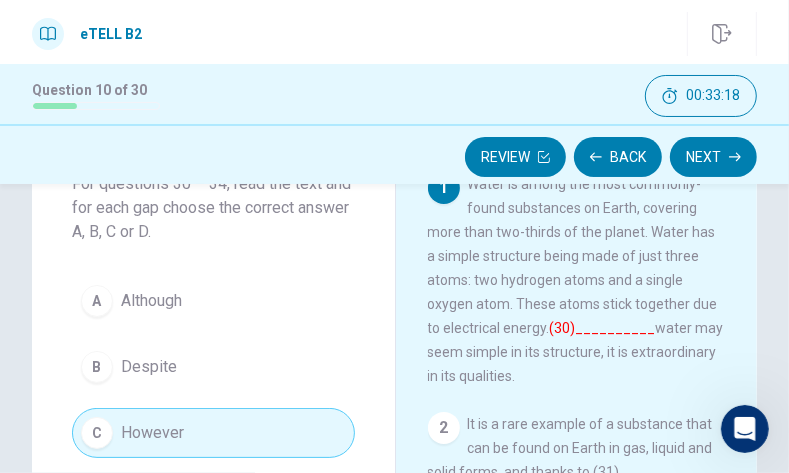 scroll, scrollTop: 130, scrollLeft: 0, axis: vertical 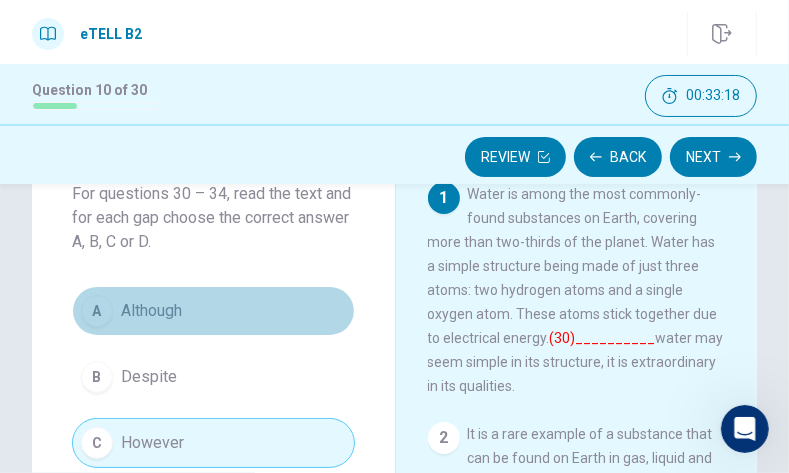 click on "A Although" at bounding box center [213, 311] 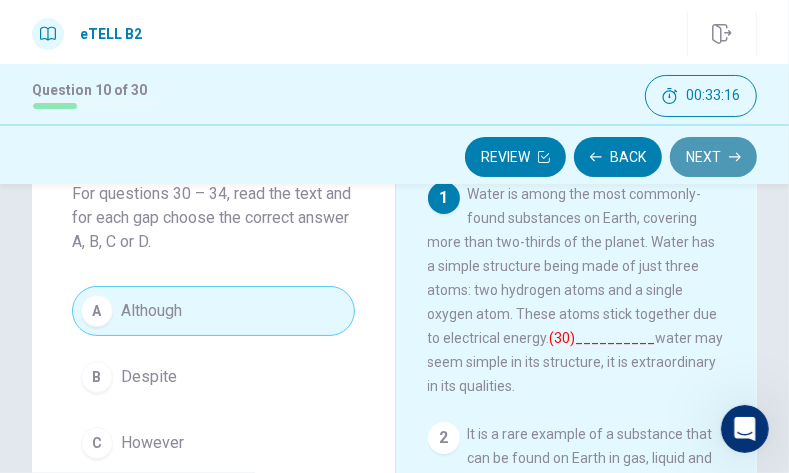 click on "Next" at bounding box center [713, 157] 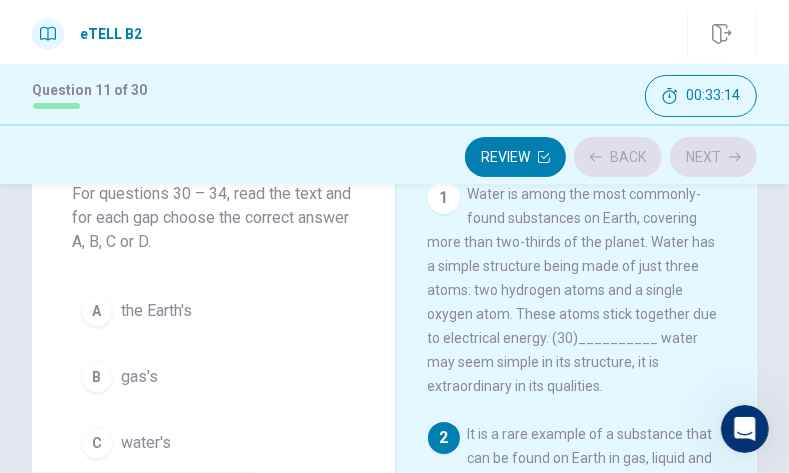 scroll, scrollTop: 105, scrollLeft: 0, axis: vertical 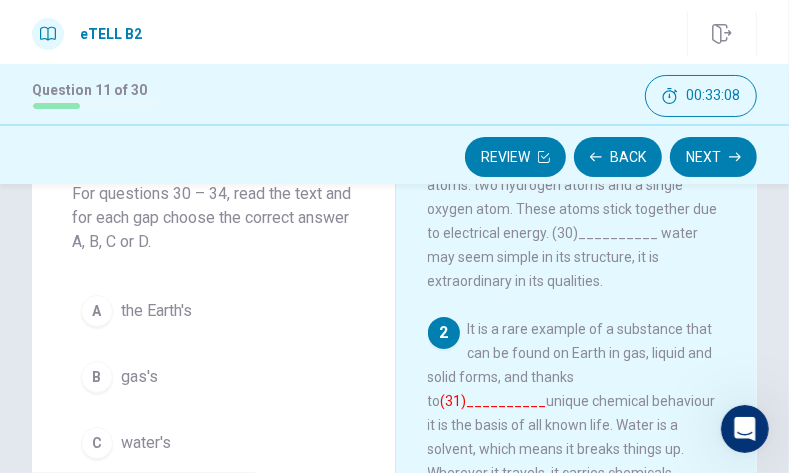 click on "Question 31 For questions 30 – 34, read the text and for each gap choose the correct  answer A, B, C or D. A the Earth's B gas's C water's D a substance's" at bounding box center (213, 330) 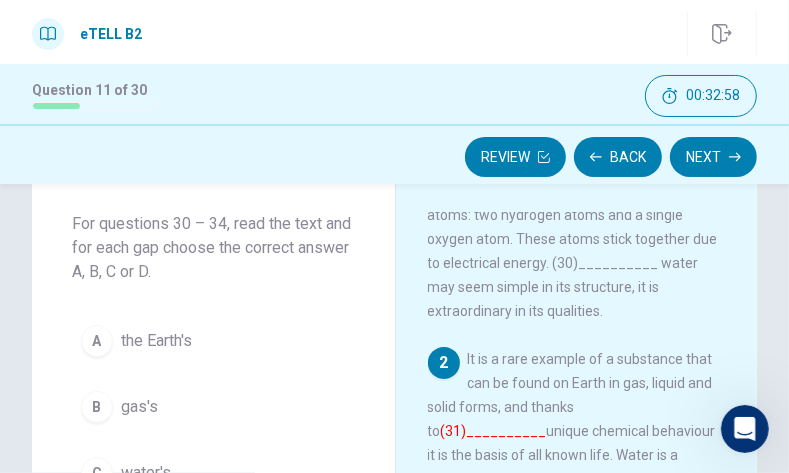 scroll, scrollTop: 7, scrollLeft: 0, axis: vertical 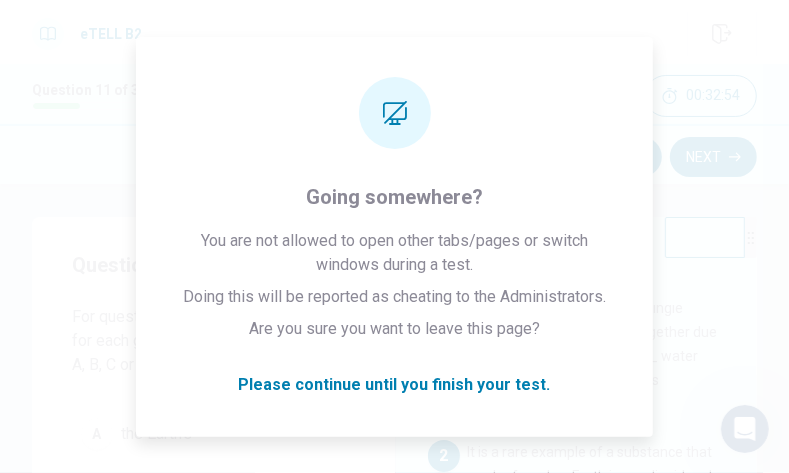 click on "1 Water is among the most commonly-found substances on Earth, covering more than  two-thirds of the planet. Water has a simple structure being made of just three atoms: two hydrogen atoms and a single oxygen atom. These atoms stick together due to  electrical energy. (30)__________ water may seem simple in its structure, it is  extraordinary in its qualities." at bounding box center (577, 308) 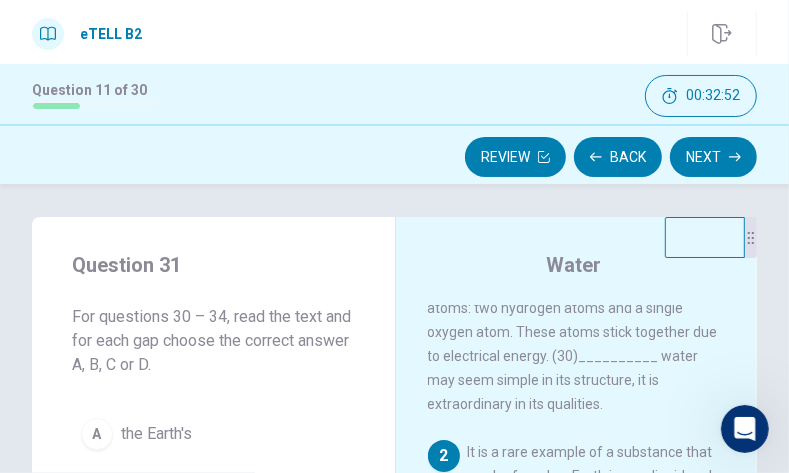 click on "Question 31 For questions 30 – 34, read the text and for each gap choose the correct  answer A, B, C or D. A the Earth's B gas's C water's D a substance's" at bounding box center (213, 453) 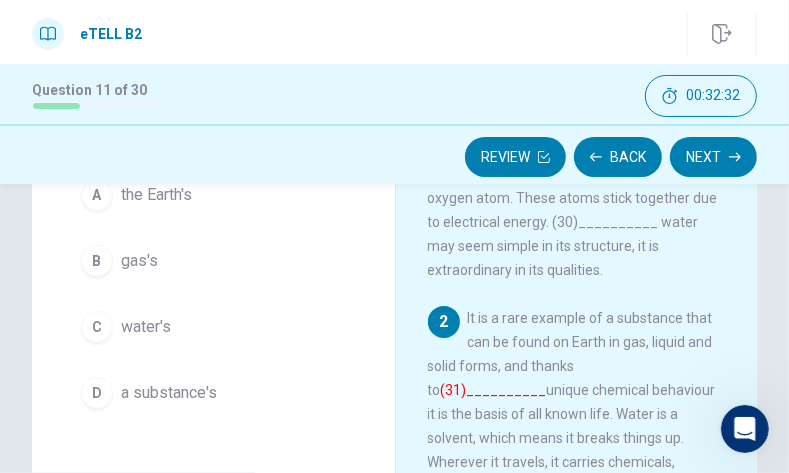 scroll, scrollTop: 215, scrollLeft: 0, axis: vertical 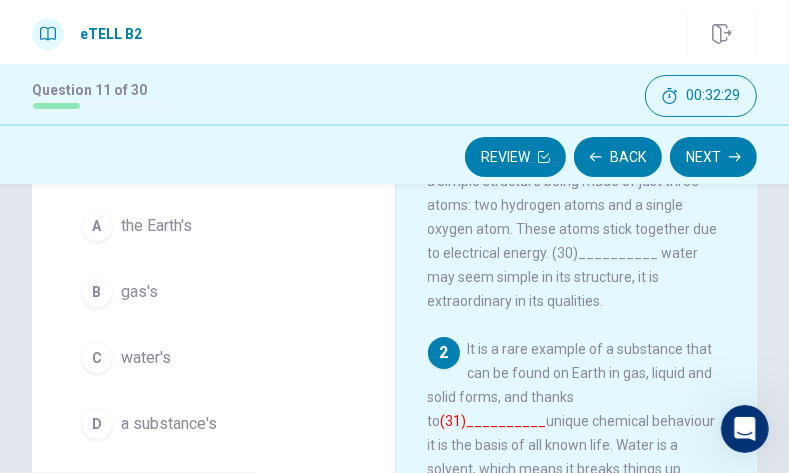 click on "A the Earth's" at bounding box center [213, 226] 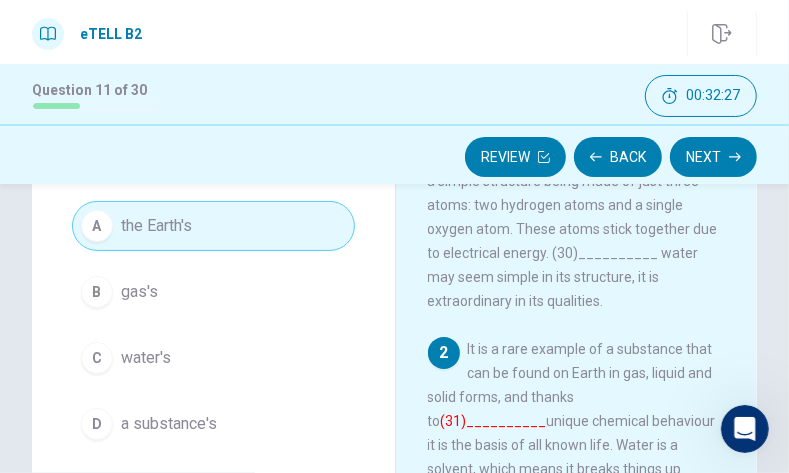 click on "Water 1 Water is among the most commonly-found substances on Earth, covering more than  two-thirds of the planet. Water has a simple structure being made of just three atoms: two hydrogen atoms and a single oxygen atom. These atoms stick together due to  electrical energy. (30)__________ water may seem simple in its structure, it is  extraordinary in its qualities. 2 It is a rare example of a substance that can be found on  Earth in gas, liquid and solid forms, and thanks to  (31)__________  unique chemical  behaviour it is the basis of all known life. Water is a solvent, which means it breaks  things up. Wherever it travels, it carries chemicals, minerals and nutrients with it.  Scientists are still discovering new things about it; (32)__________, there are at least  fifteen different forms of ice.  3" at bounding box center [576, 356] 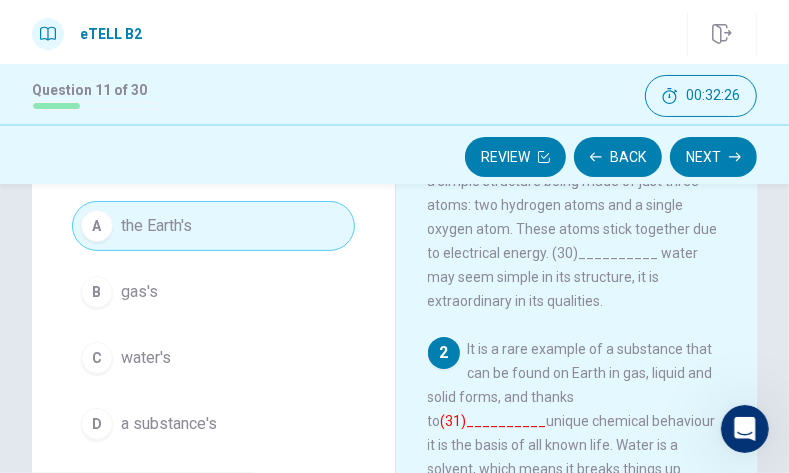 scroll, scrollTop: 338, scrollLeft: 0, axis: vertical 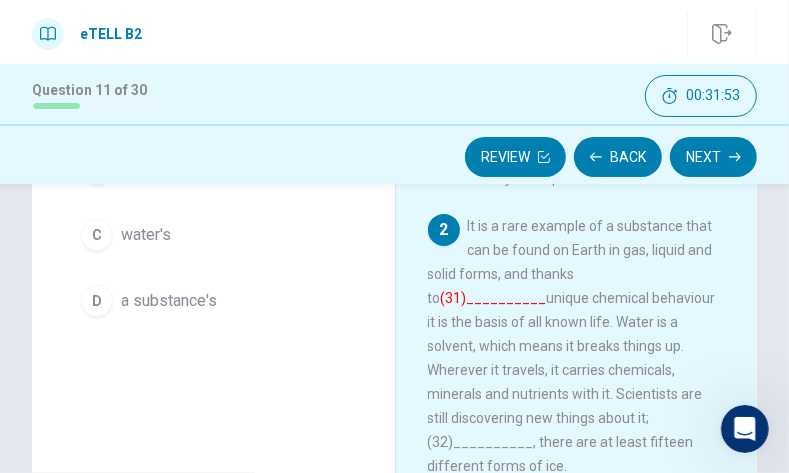 click on "C water's" at bounding box center (213, 235) 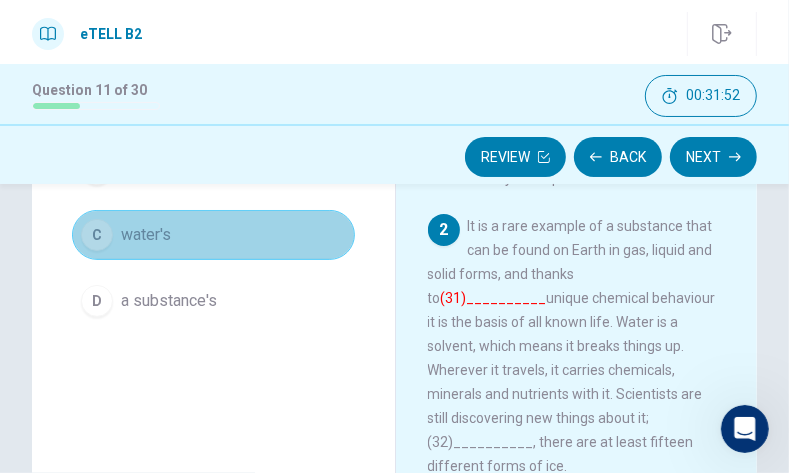 drag, startPoint x: 326, startPoint y: 220, endPoint x: 436, endPoint y: 239, distance: 111.62885 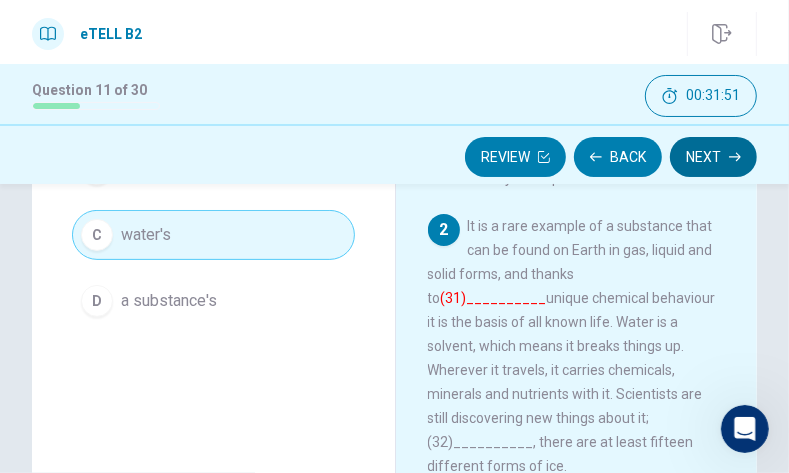 click on "Next" at bounding box center (713, 157) 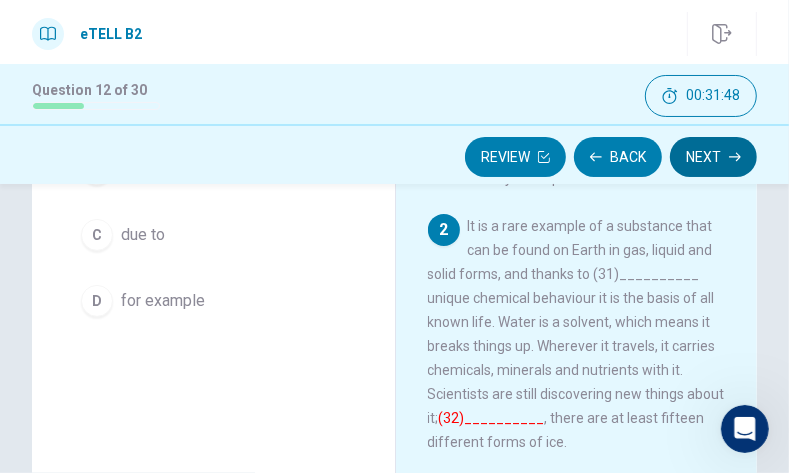 scroll, scrollTop: 105, scrollLeft: 0, axis: vertical 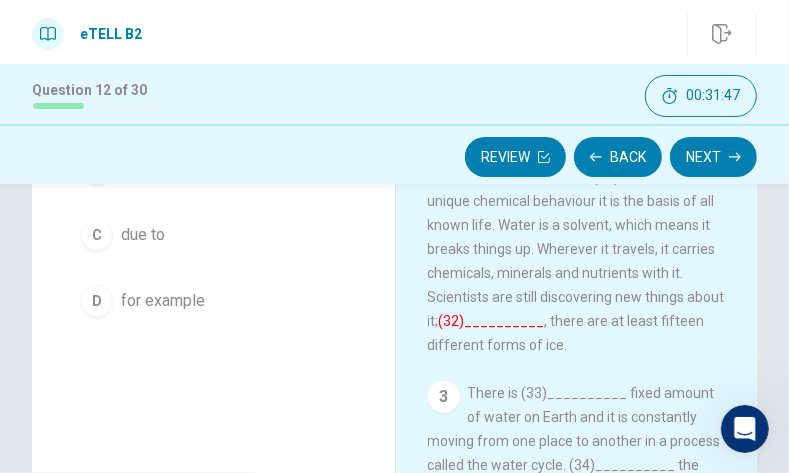 click on "Question 32 For questions 30 – 34, read the text and for each gap choose the correct  answer A, B, C or D. A event though B so does C due to D for example" at bounding box center [213, 233] 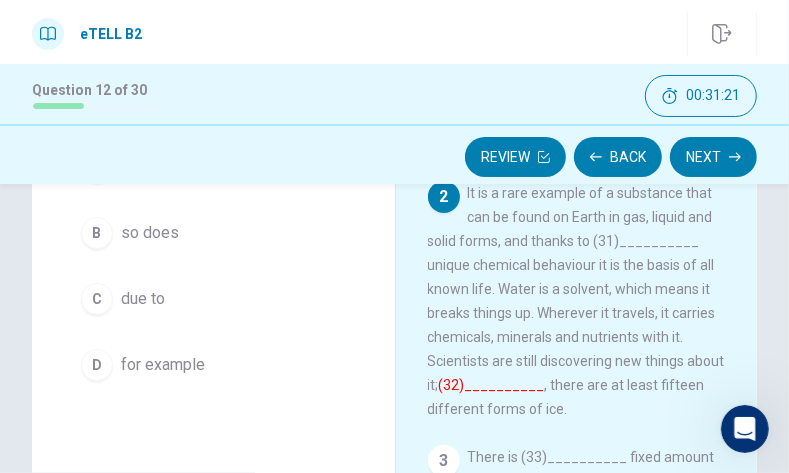 scroll, scrollTop: 276, scrollLeft: 0, axis: vertical 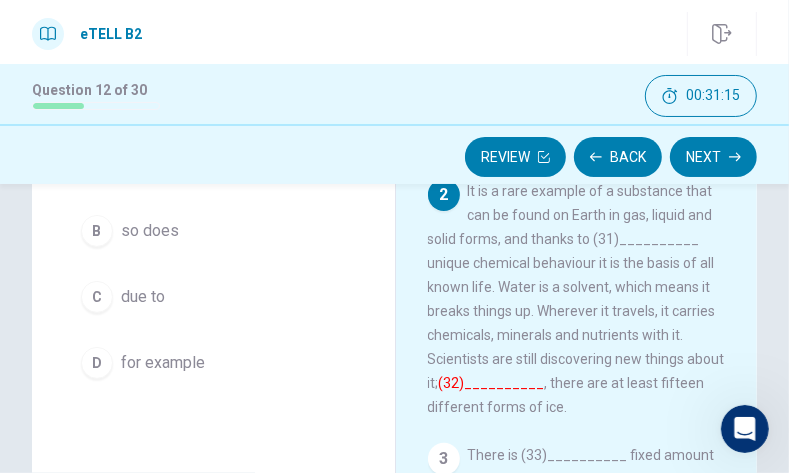 click on "D for example" at bounding box center (213, 363) 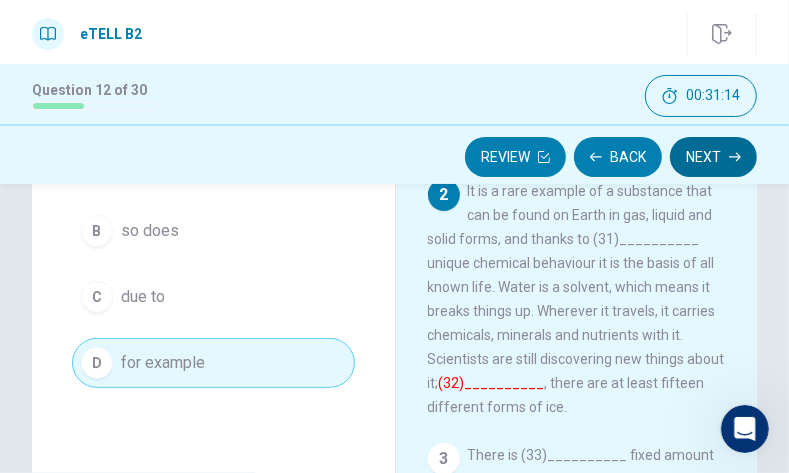 click on "Next" at bounding box center [713, 157] 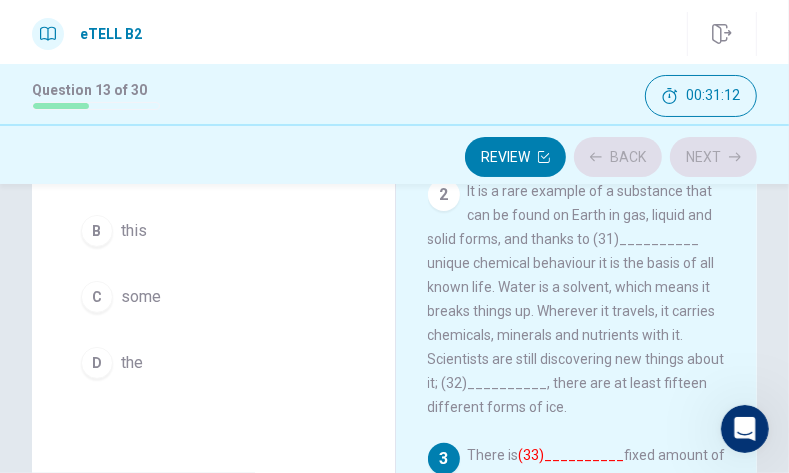 scroll, scrollTop: 120, scrollLeft: 0, axis: vertical 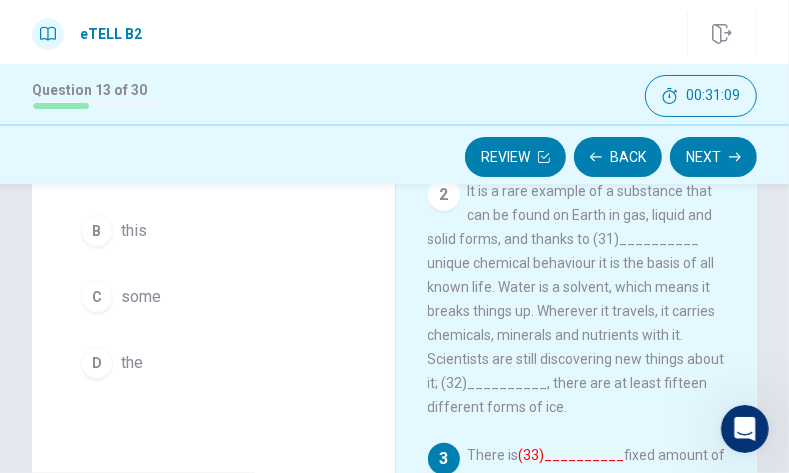 click on "Water 1 Water is among the most commonly-found substances on Earth, covering more than  two-thirds of the planet. Water has a simple structure being made of just three atoms: two hydrogen atoms and a single oxygen atom. These atoms stick together due to  electrical energy. (30)__________ water may seem simple in its structure, it is  extraordinary in its qualities. 2 It is a rare example of a substance that can be found on  Earth in gas, liquid and solid forms, and thanks to (31)__________ unique chemical  behaviour it is the basis of all known life. Water is a solvent, which means it breaks  things up. Wherever it travels, it carries chemicals, minerals and nutrients with it.  Scientists are still discovering new things about it; (32)__________, there are at least  fifteen different forms of ice.  3 There is  (33)__________" at bounding box center [576, 295] 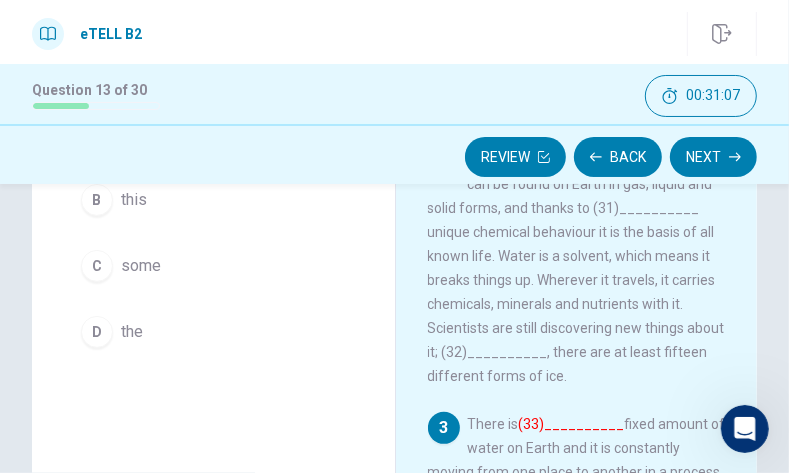 scroll, scrollTop: 400, scrollLeft: 0, axis: vertical 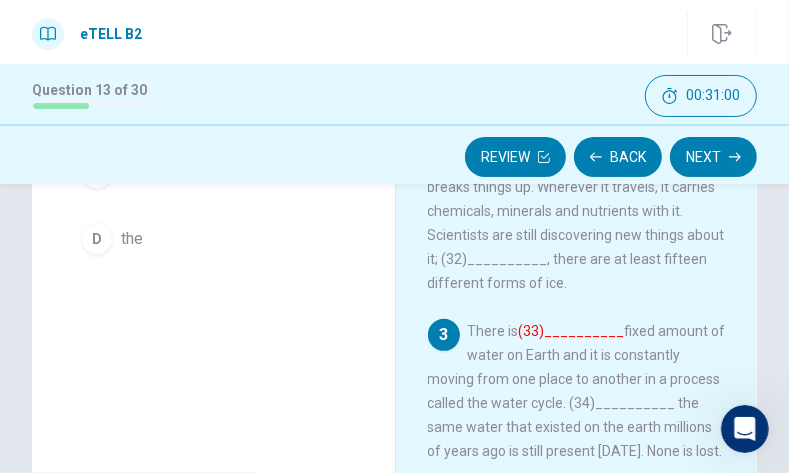 click on "Question 33 For questions 30 – 34, read the text and for each gap choose the correct  answer A, B, C or D. A a B this C some D the" at bounding box center [213, 171] 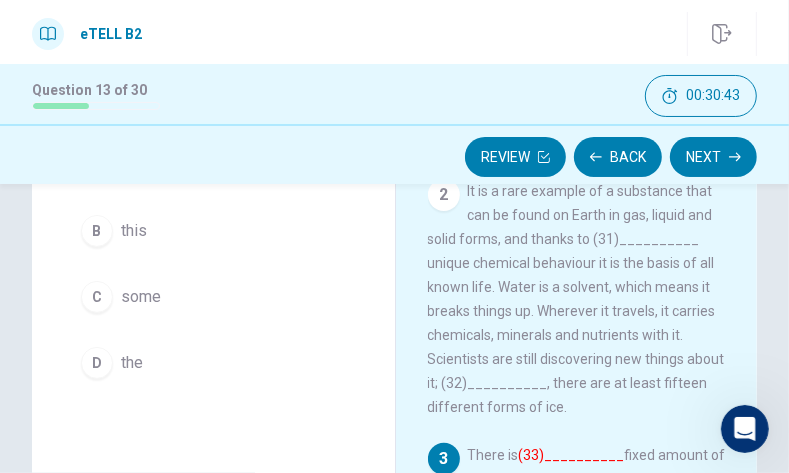 scroll, scrollTop: 246, scrollLeft: 0, axis: vertical 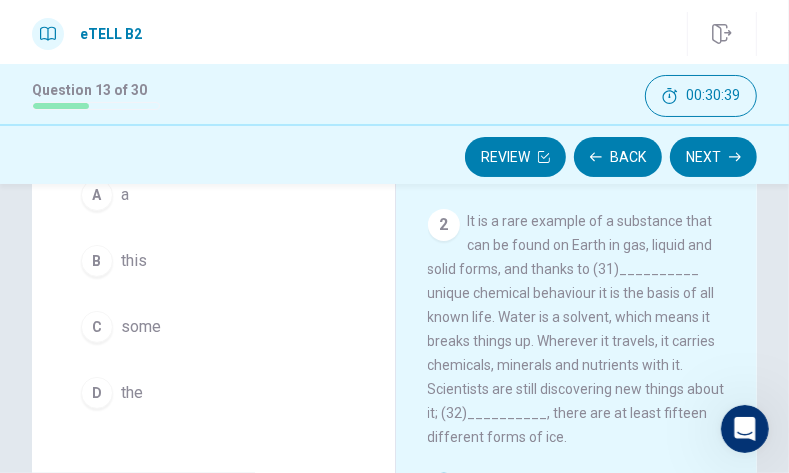 click on "C some" at bounding box center (213, 327) 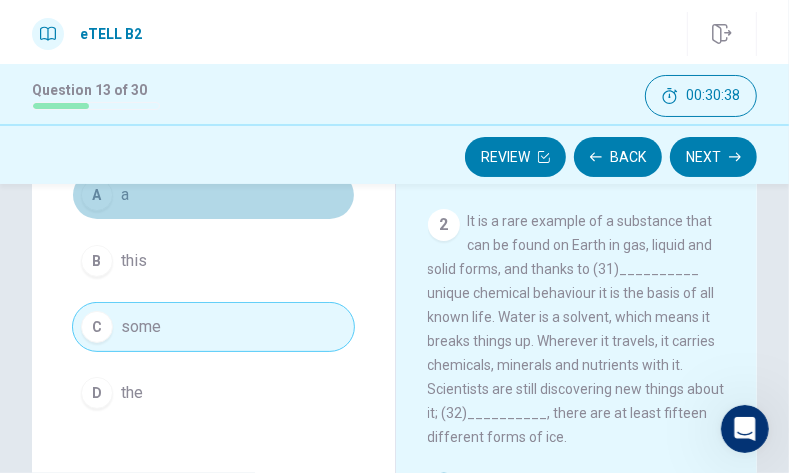 click on "A a" at bounding box center (213, 195) 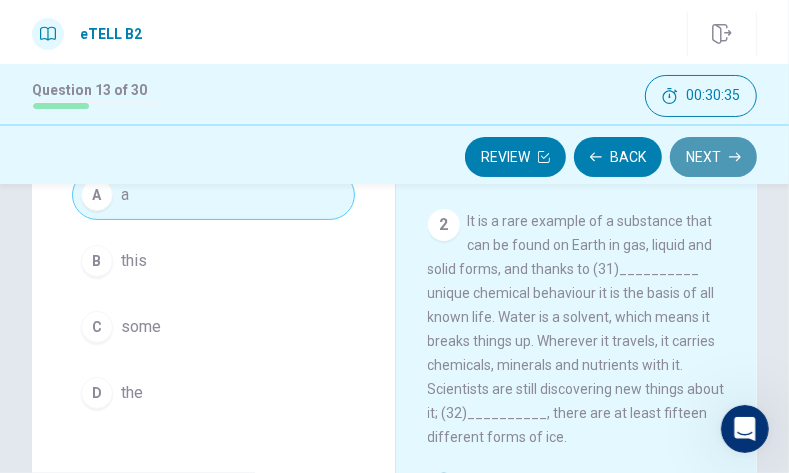 click on "Next" at bounding box center [713, 157] 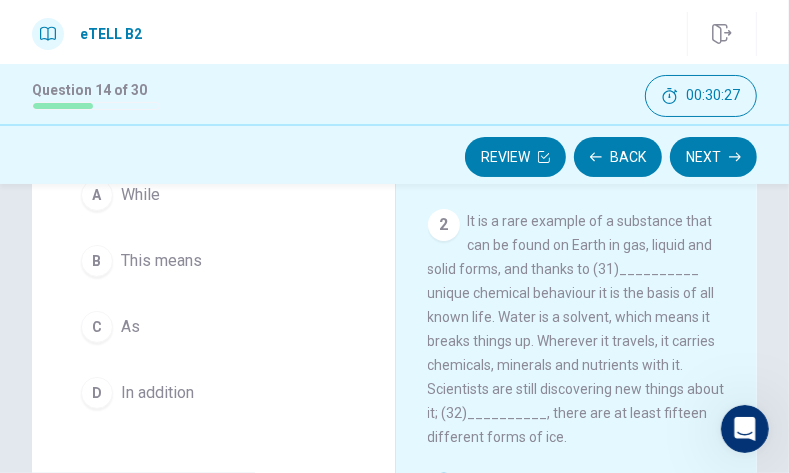 click on "Water 1 Water is among the most commonly-found substances on Earth, covering more than  two-thirds of the planet. Water has a simple structure being made of just three atoms: two hydrogen atoms and a single oxygen atom. These atoms stick together due to  electrical energy. (30)__________ water may seem simple in its structure, it is  extraordinary in its qualities. 2 It is a rare example of a substance that can be found on  Earth in gas, liquid and solid forms, and thanks to (31)__________ unique chemical  behaviour it is the basis of all known life. Water is a solvent, which means it breaks  things up. Wherever it travels, it carries chemicals, minerals and nutrients with it.  Scientists are still discovering new things about it; (32)__________, there are at least  fifteen different forms of ice.  3 There is (33)__________ fixed amount of water on Earth and it is constantly moving  from one place to another in a process called the water cycle.  (34)__________" at bounding box center (576, 325) 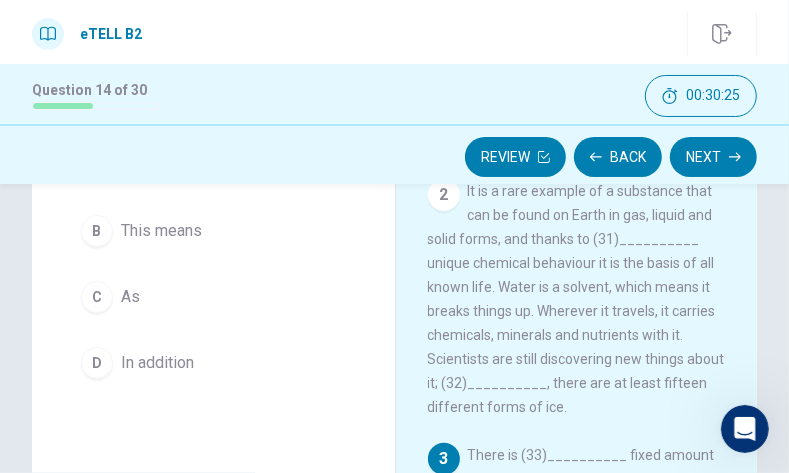 scroll, scrollTop: 492, scrollLeft: 0, axis: vertical 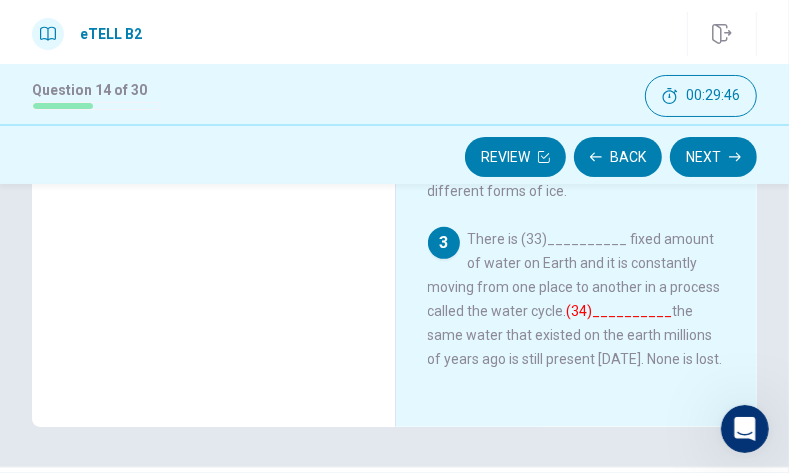 click on "Question 34 For questions 30 – 34, read the text and for each gap choose the correct  answer A, B, C or D. A While B This means C As D In addition" at bounding box center (213, 79) 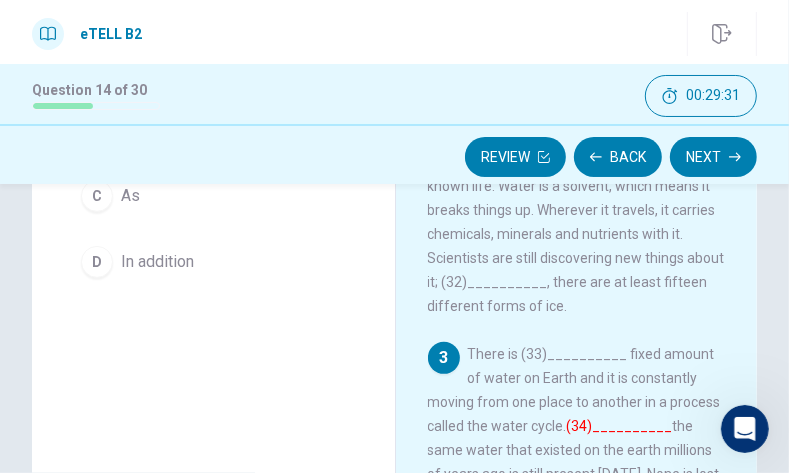 scroll, scrollTop: 246, scrollLeft: 0, axis: vertical 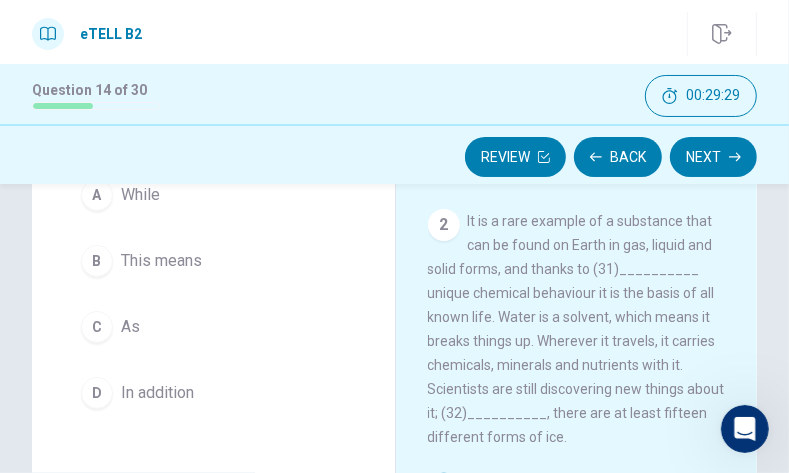 click on "B This means" at bounding box center (213, 261) 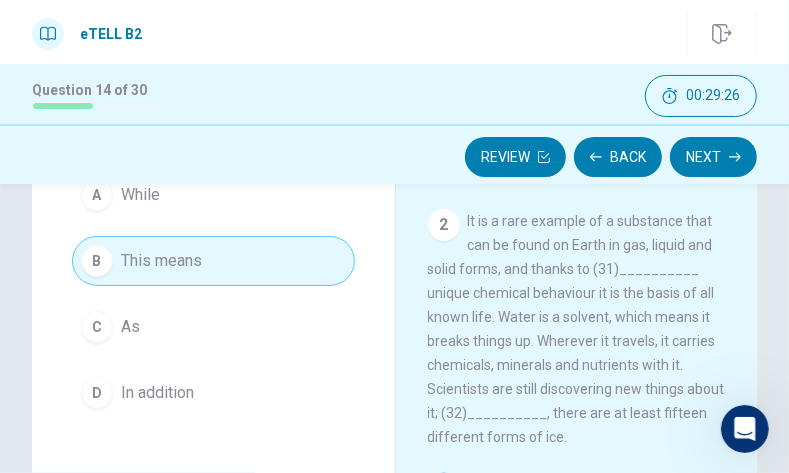 type 